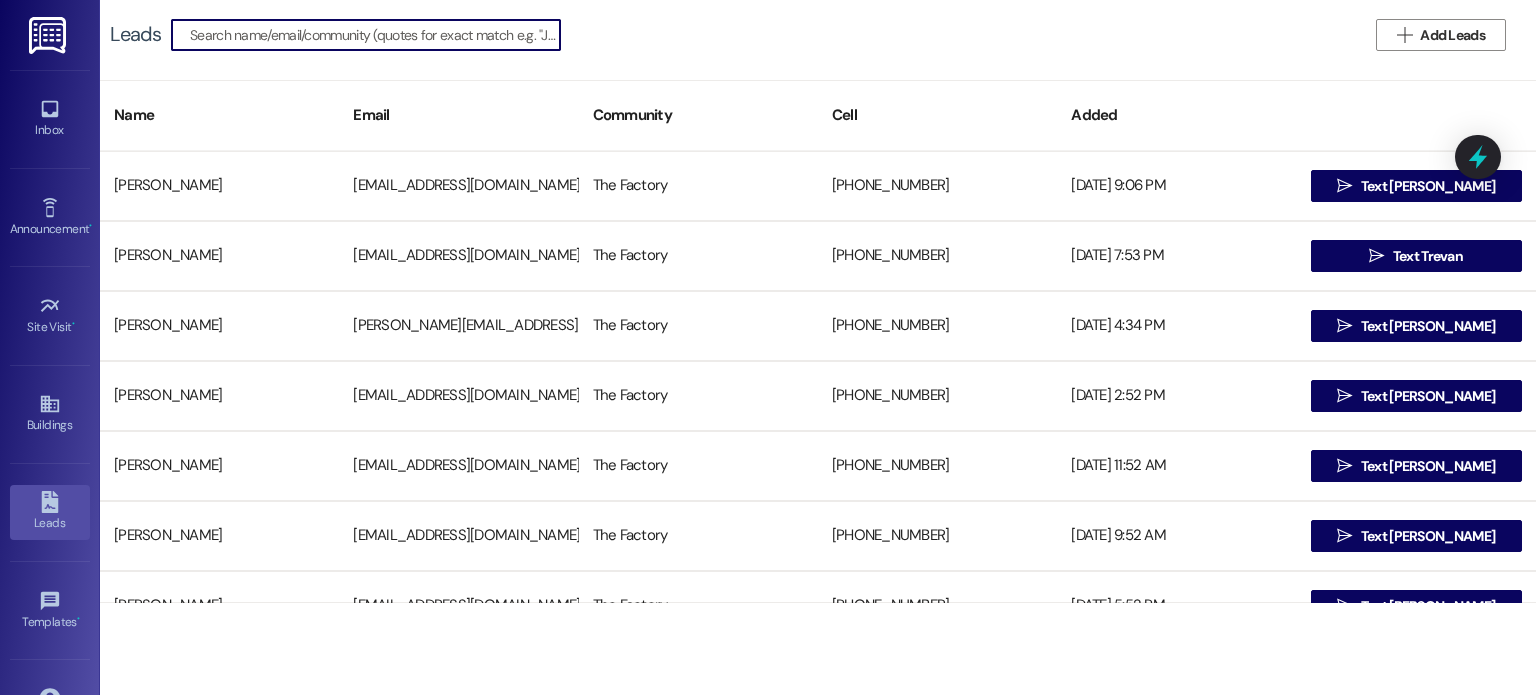 scroll, scrollTop: 0, scrollLeft: 0, axis: both 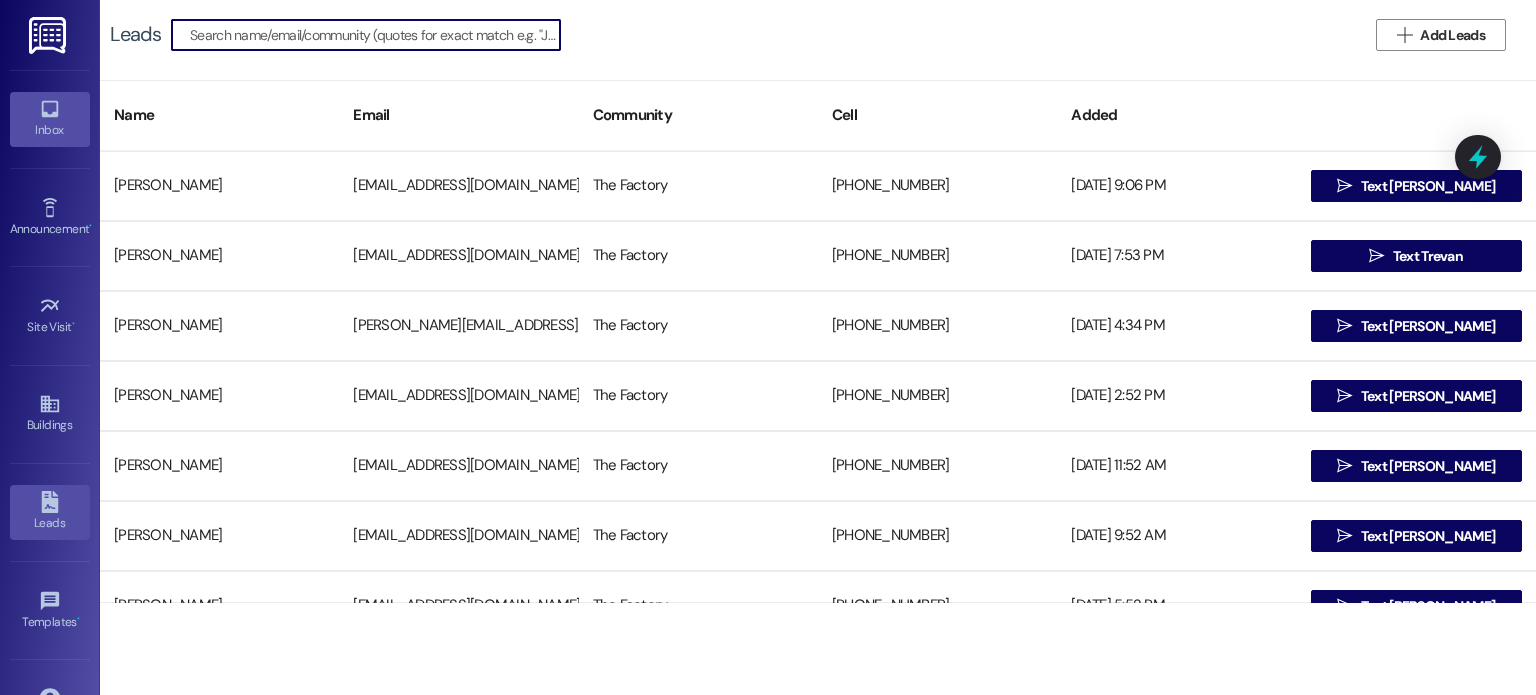 click 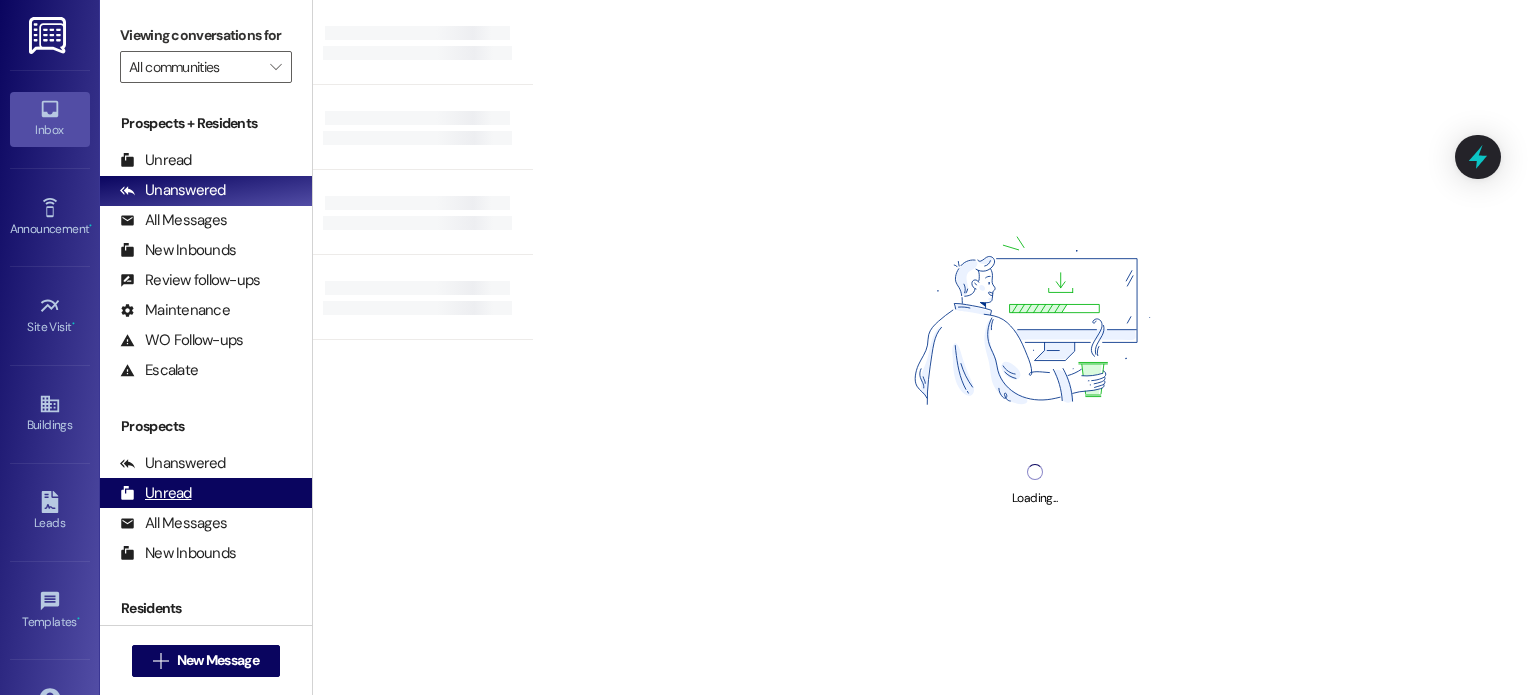 click on "Unread" at bounding box center [156, 493] 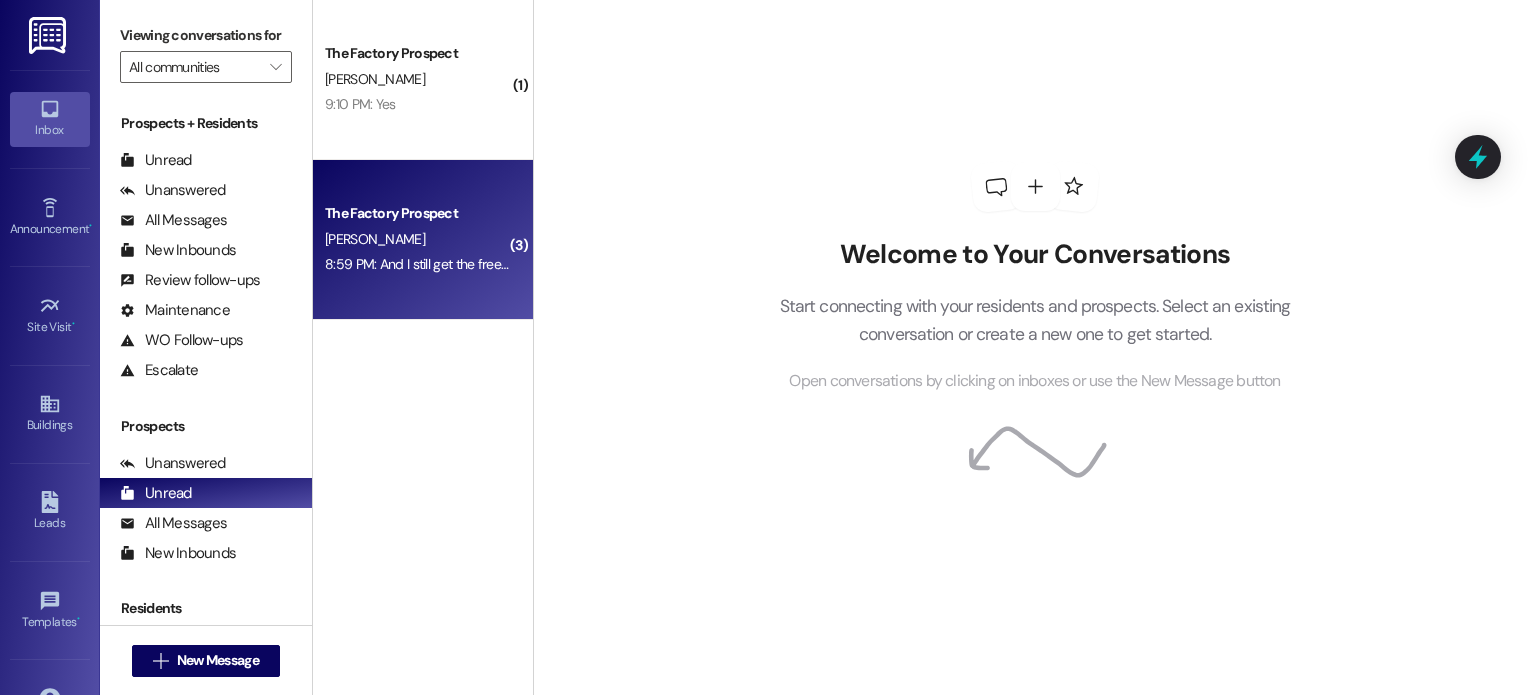 click on "[PERSON_NAME]" at bounding box center [417, 239] 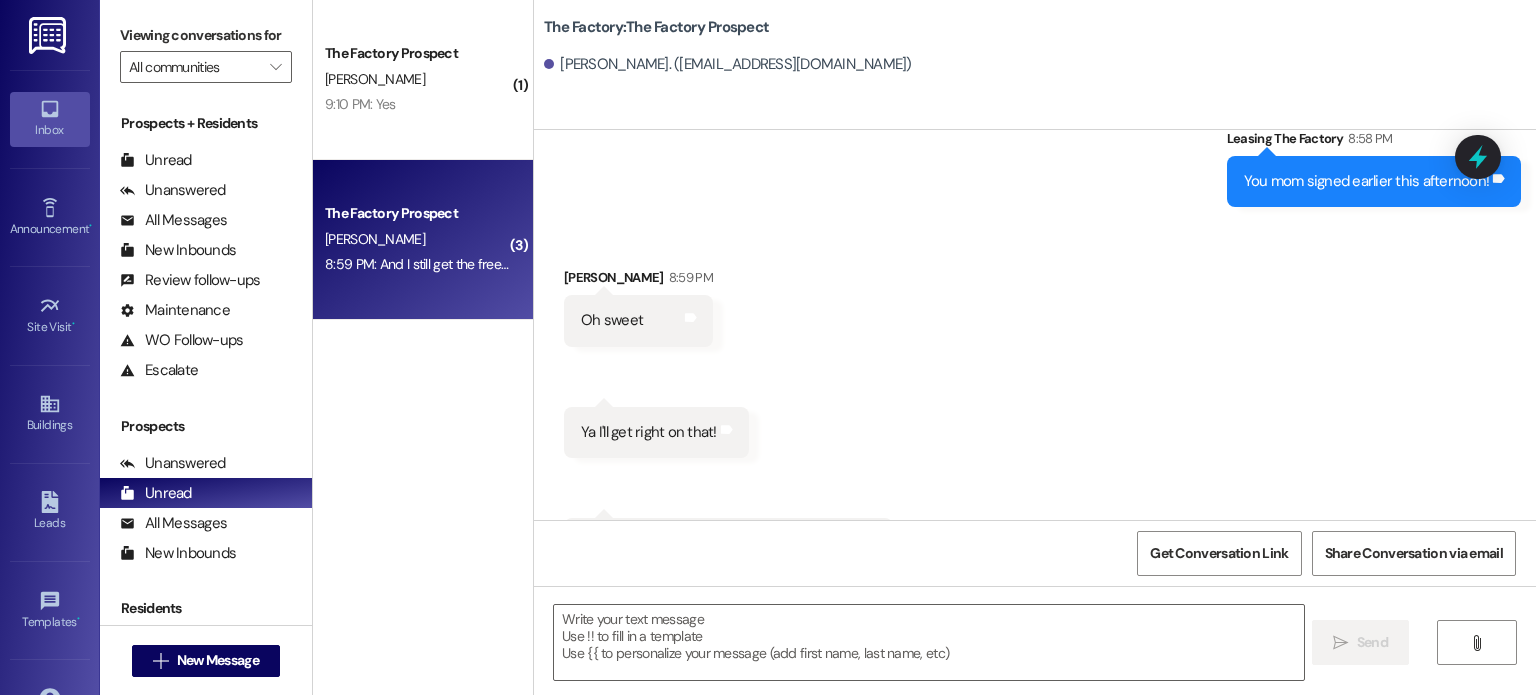 scroll, scrollTop: 4592, scrollLeft: 0, axis: vertical 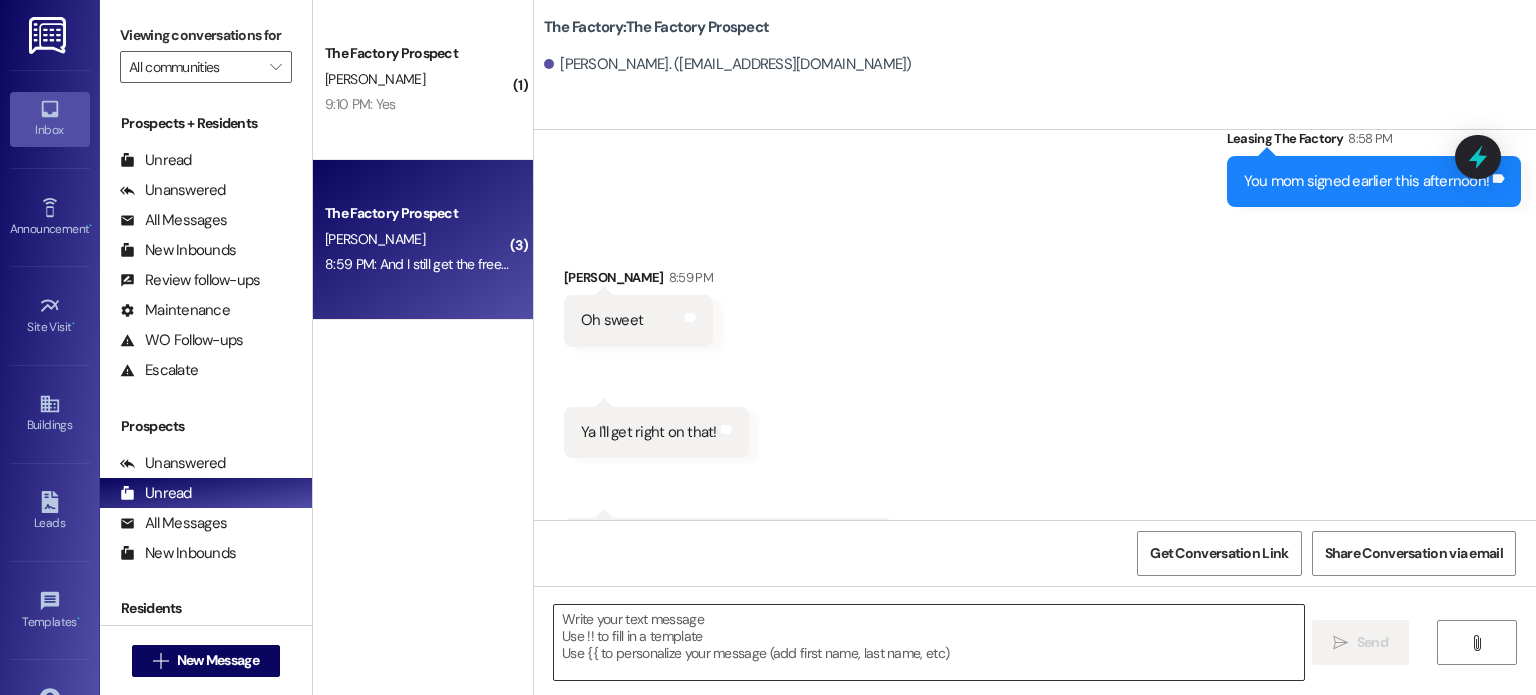 click at bounding box center (928, 642) 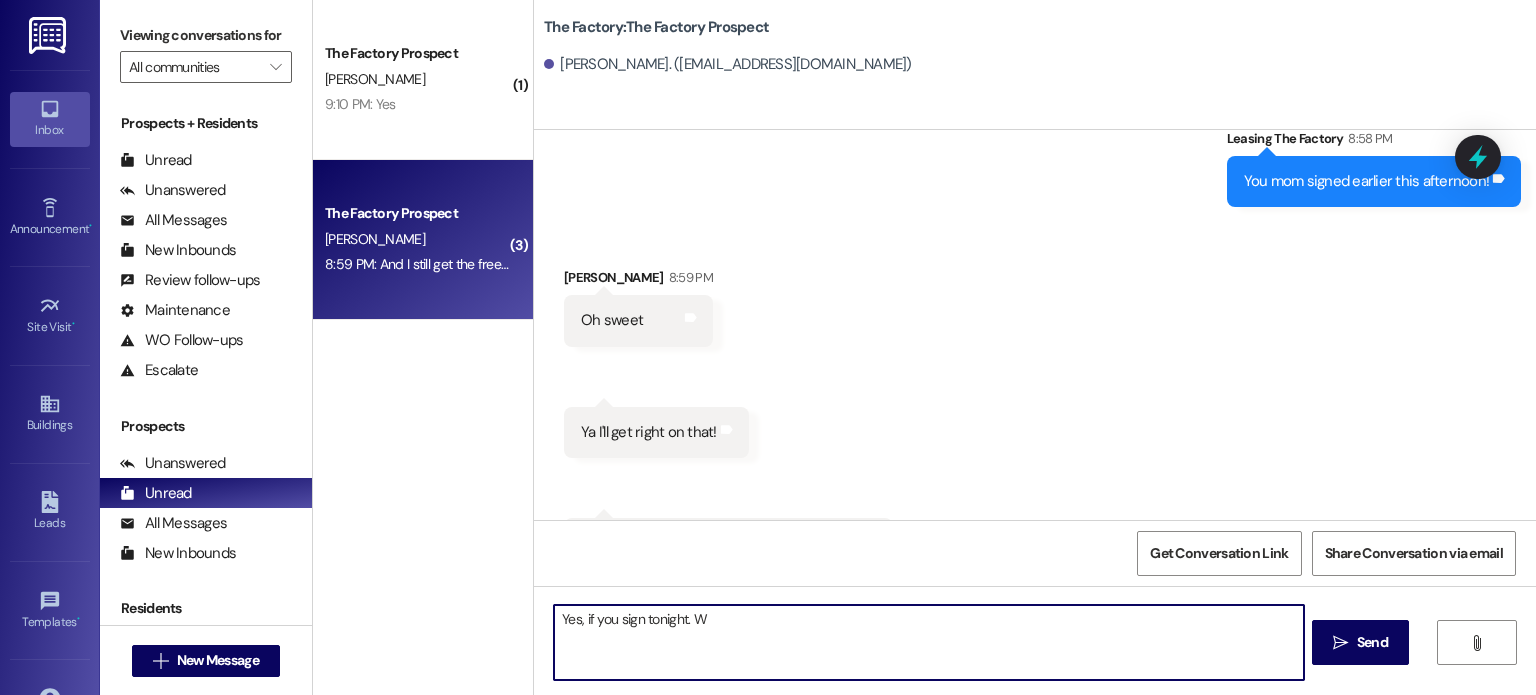 type on "Yes, if you sign tonight." 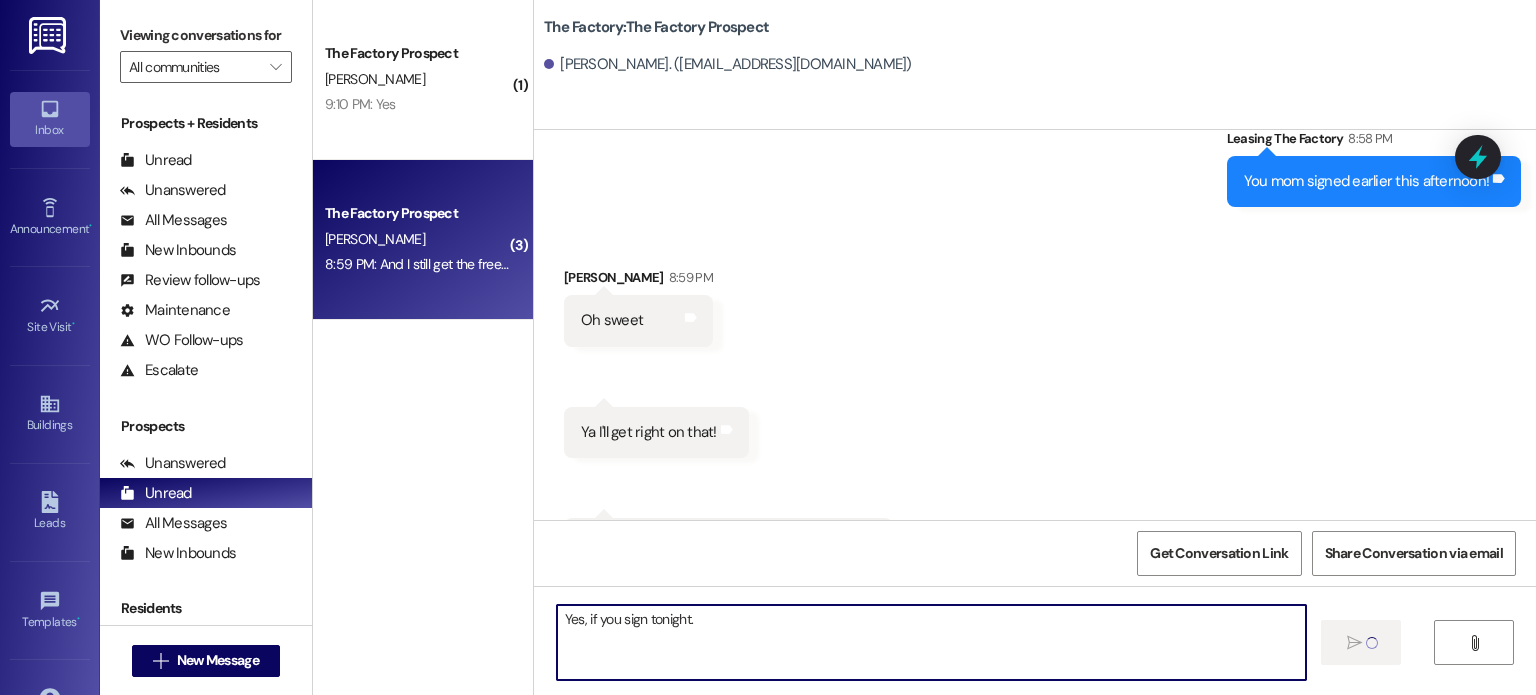 type 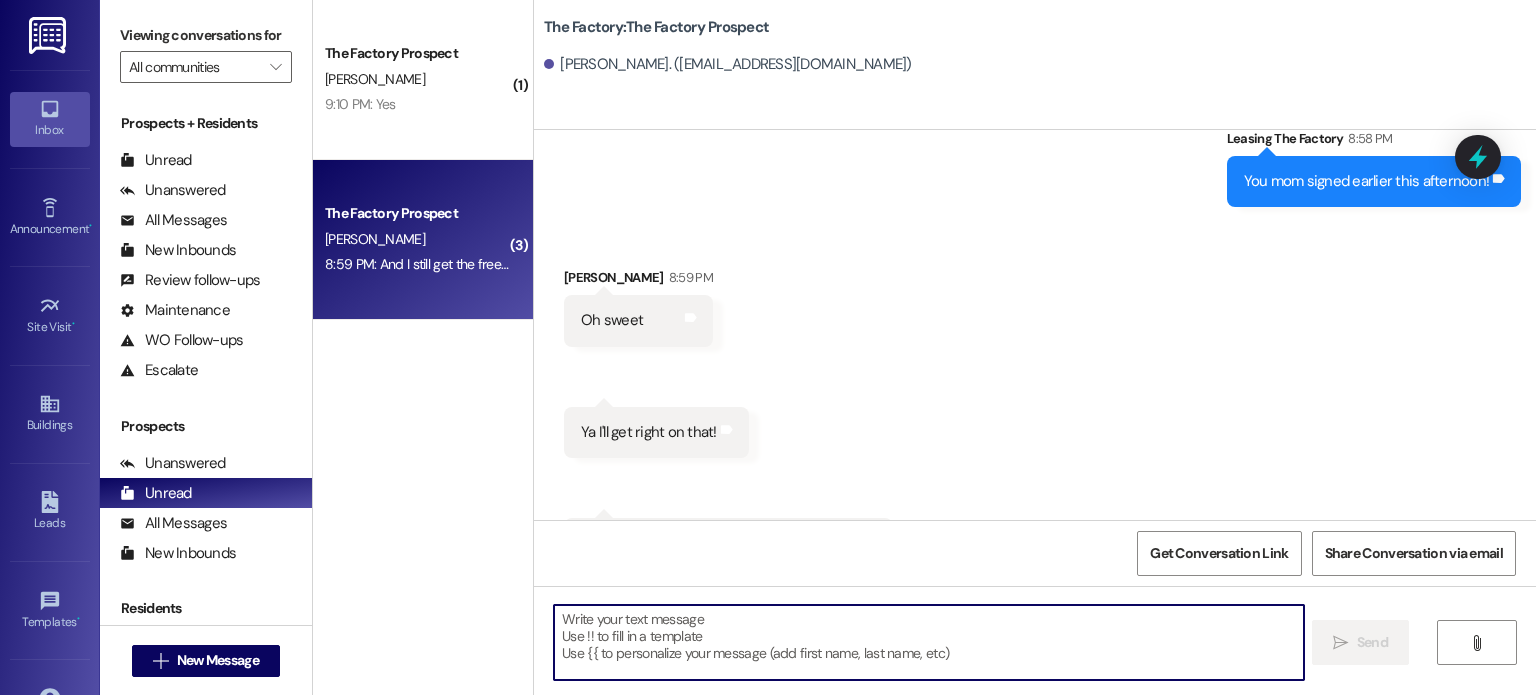 scroll, scrollTop: 4732, scrollLeft: 0, axis: vertical 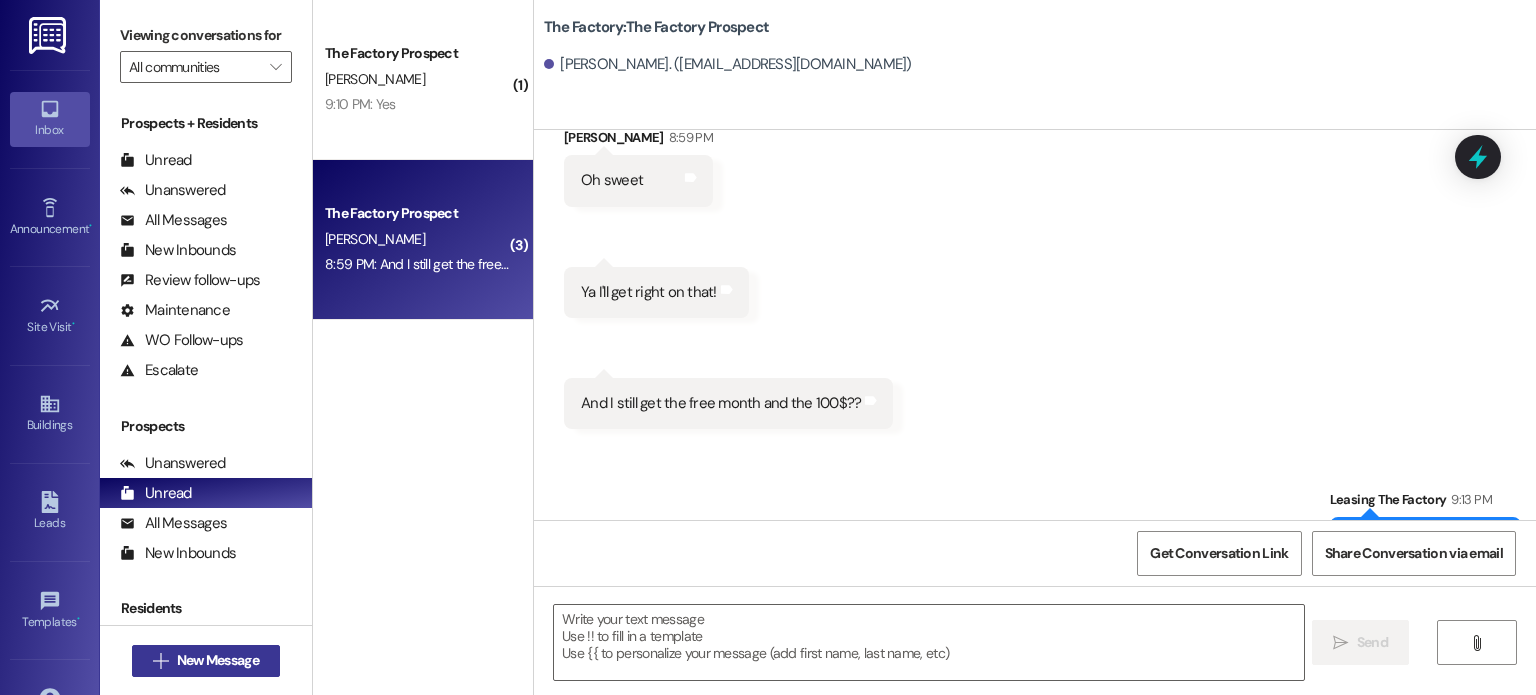 click on "New Message" at bounding box center (218, 660) 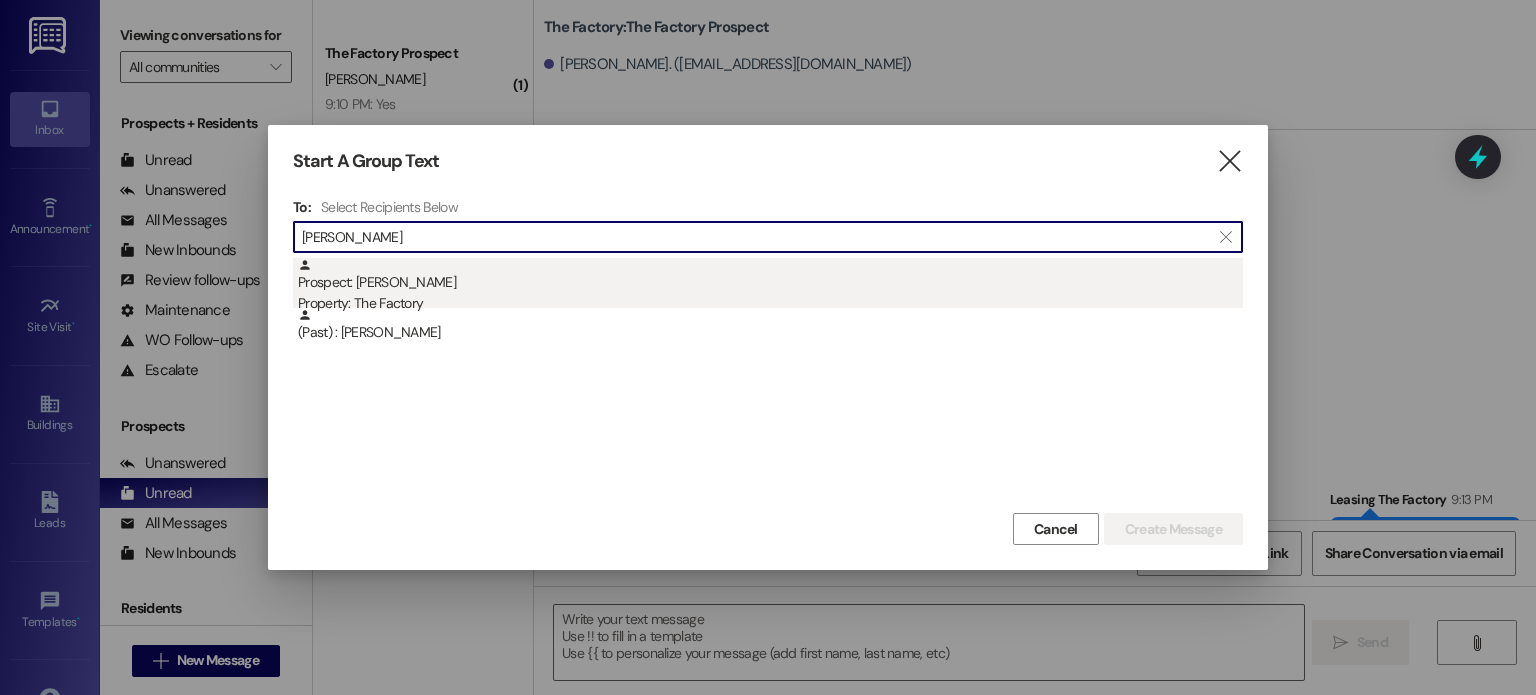 type on "edwin" 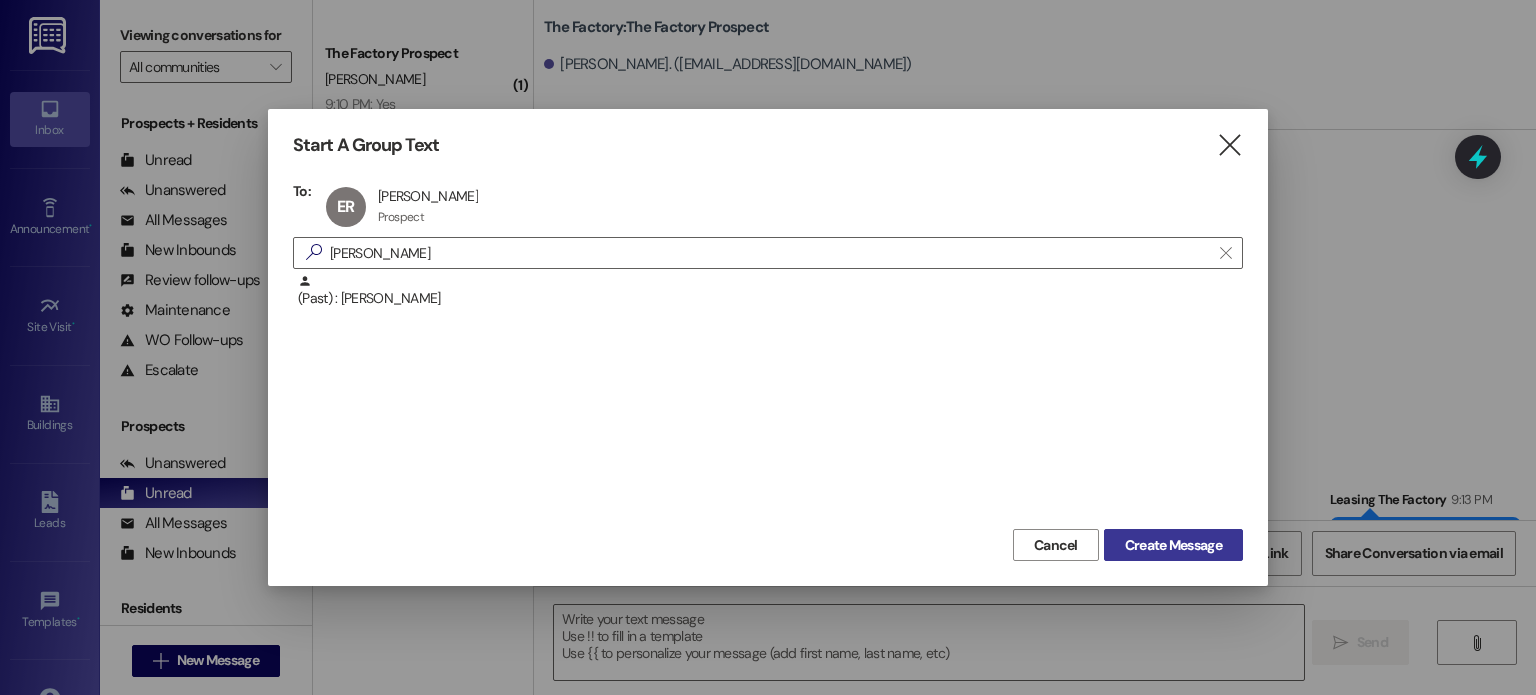 click on "Create Message" at bounding box center [1173, 545] 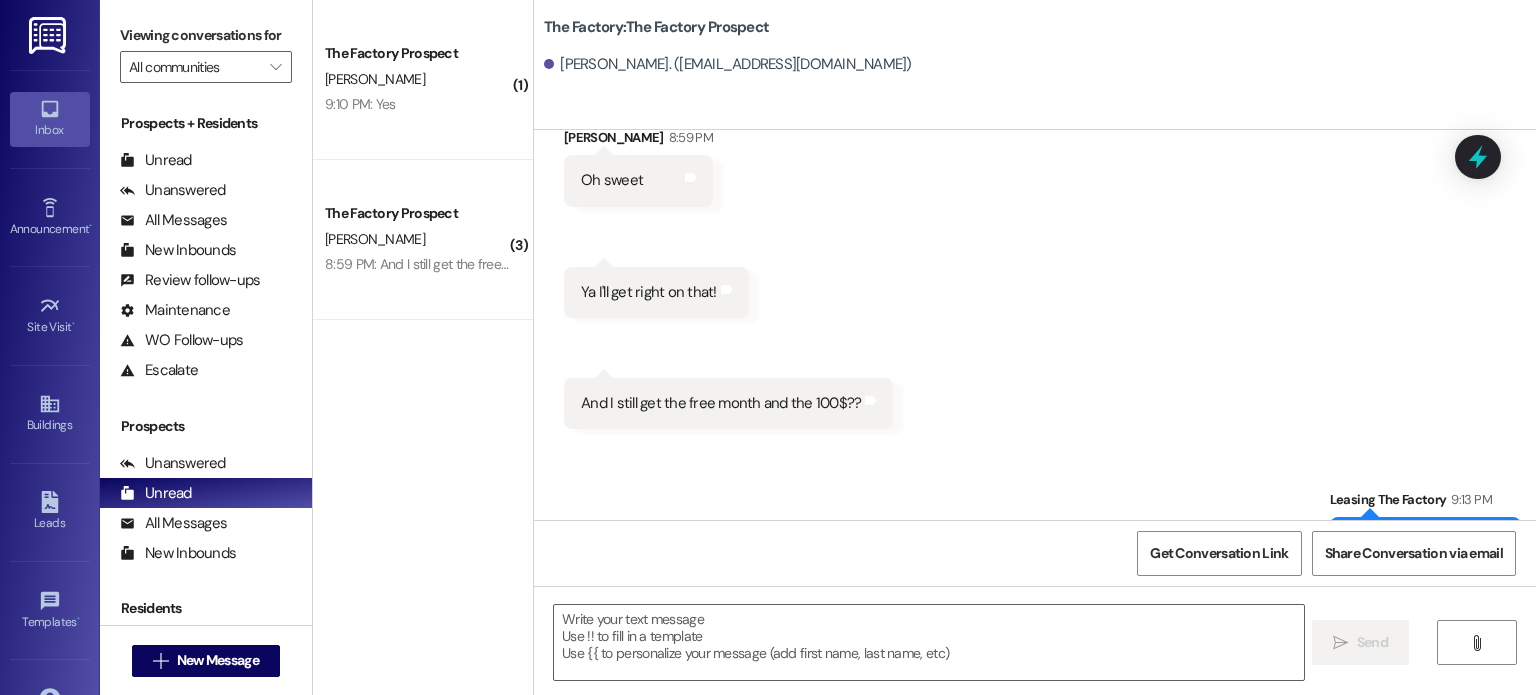 scroll, scrollTop: 379, scrollLeft: 0, axis: vertical 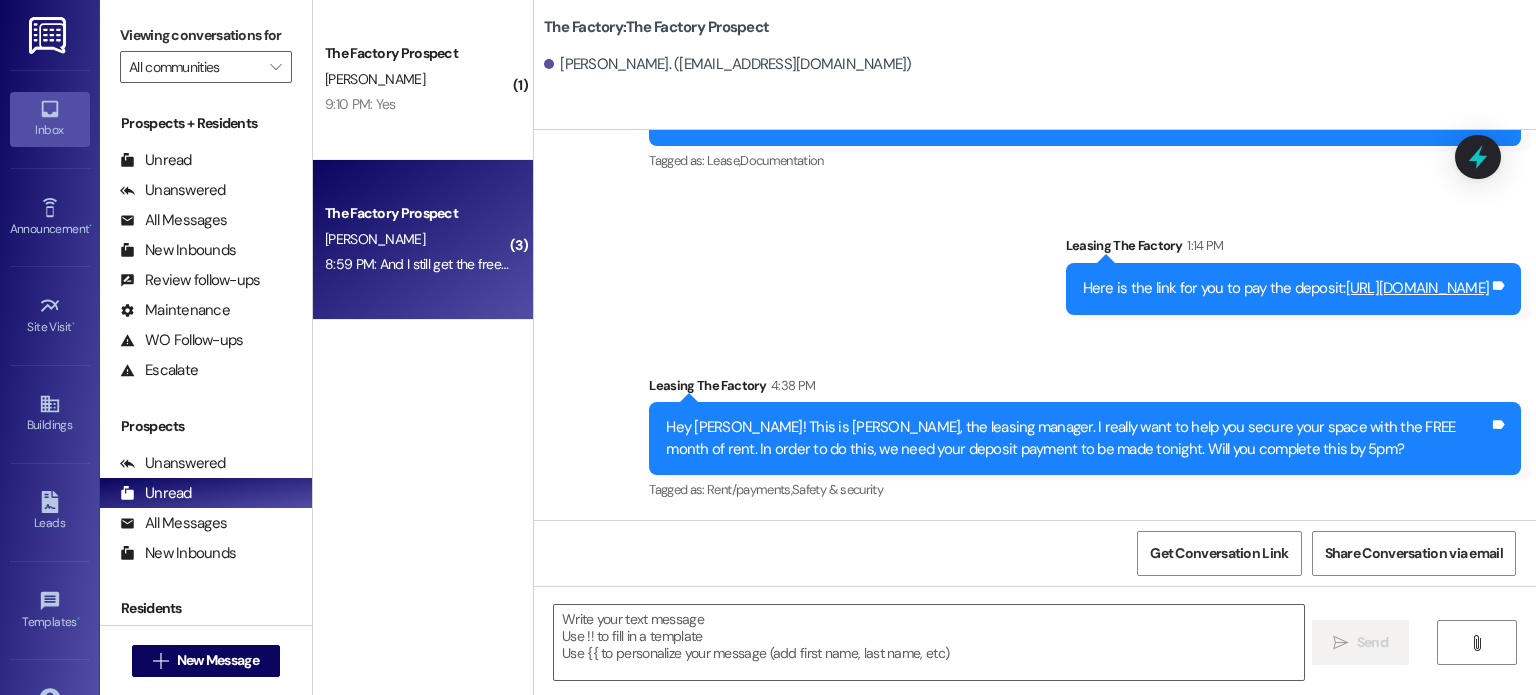 click on "[PERSON_NAME]" at bounding box center [375, 239] 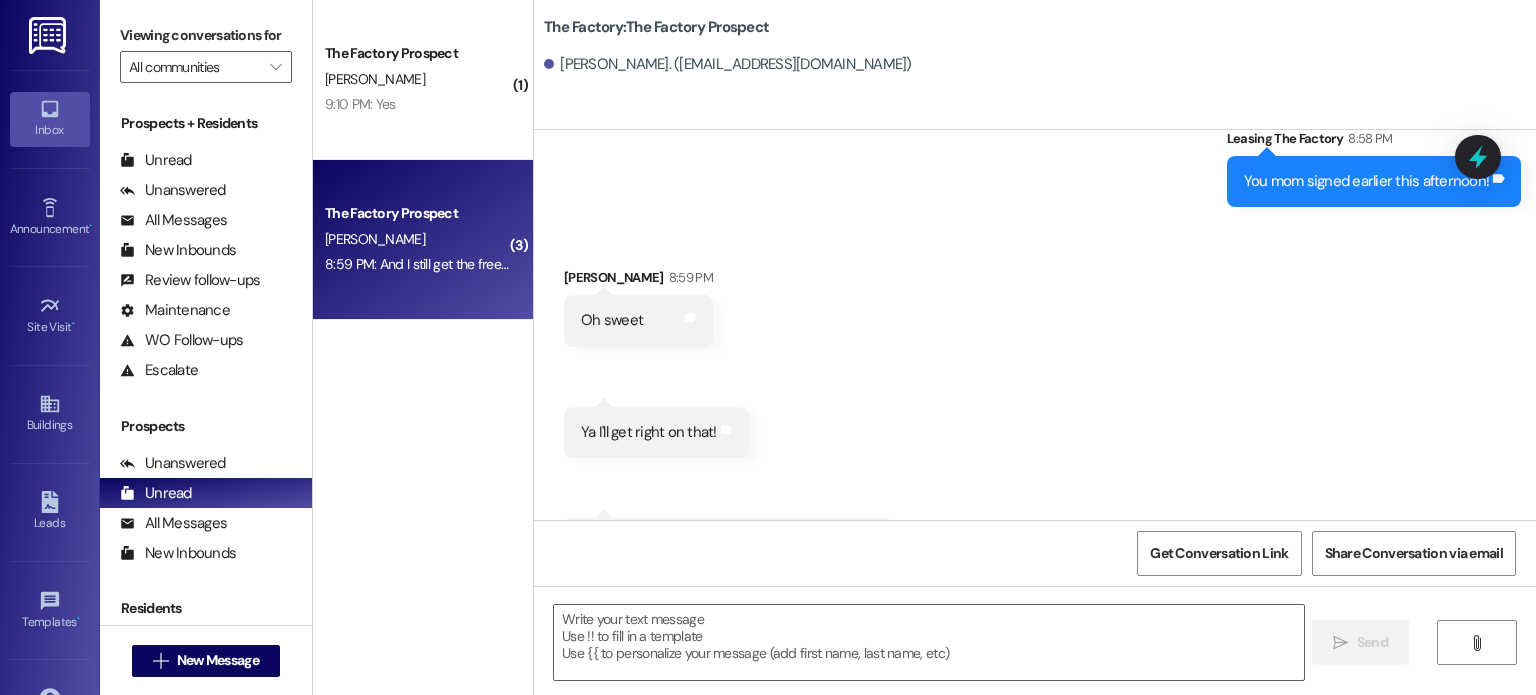 scroll, scrollTop: 4732, scrollLeft: 0, axis: vertical 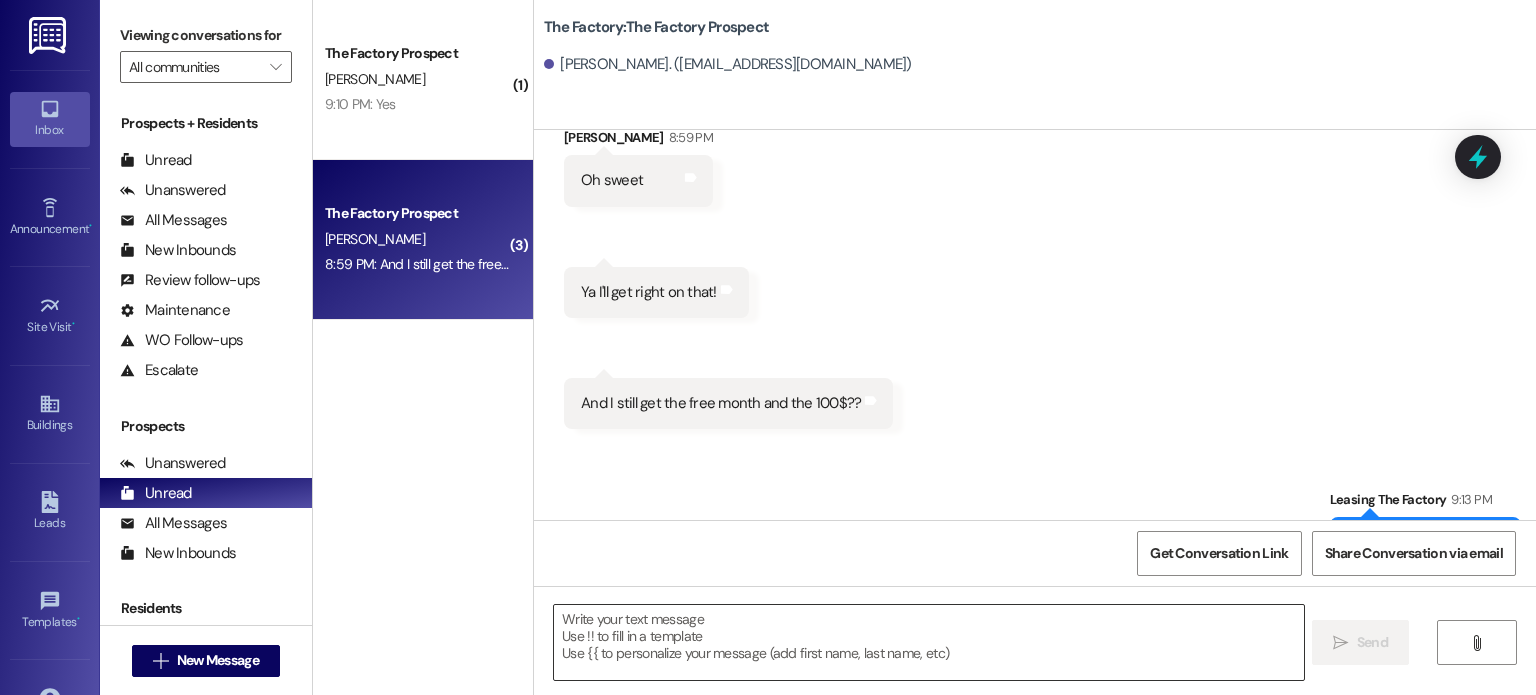 click at bounding box center (928, 642) 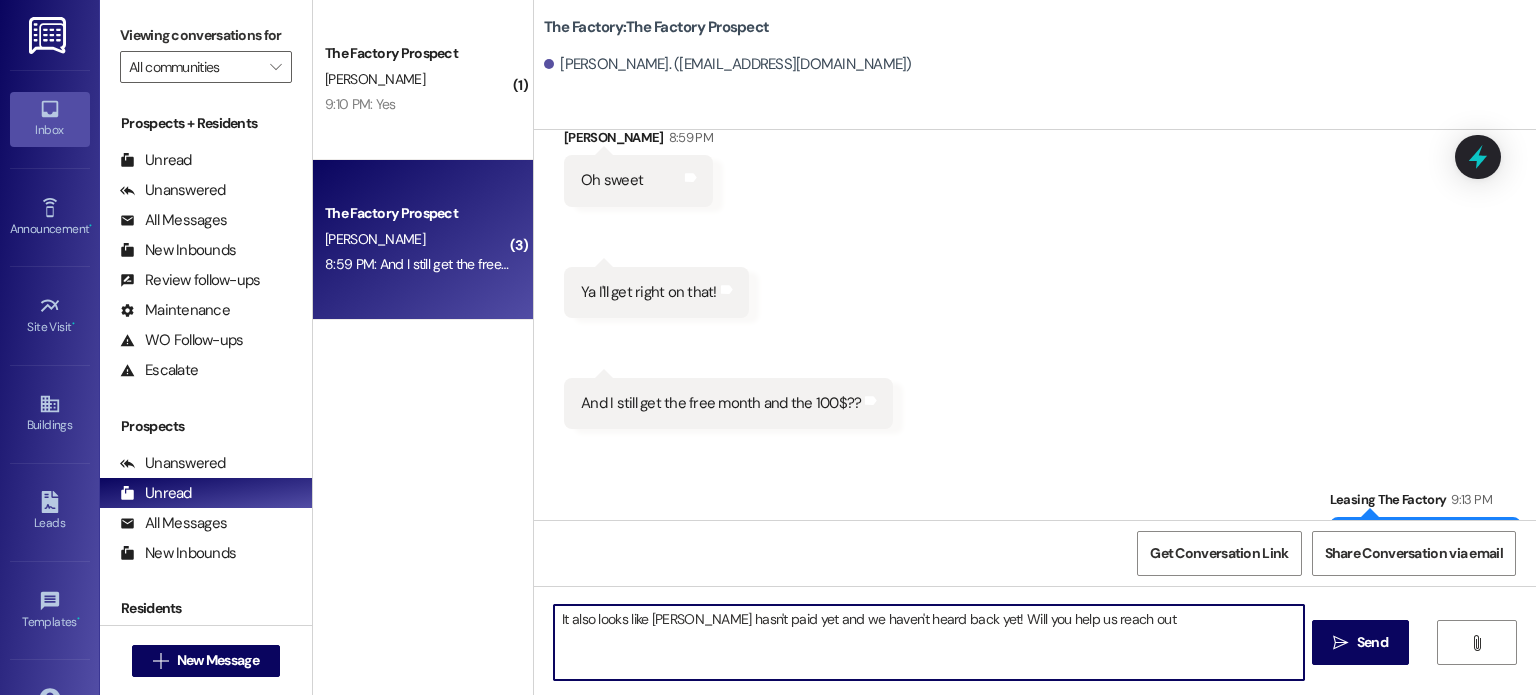 type on "It also looks like Edwin hasn't paid yet and we haven't heard back yet! Will you help us reach out?" 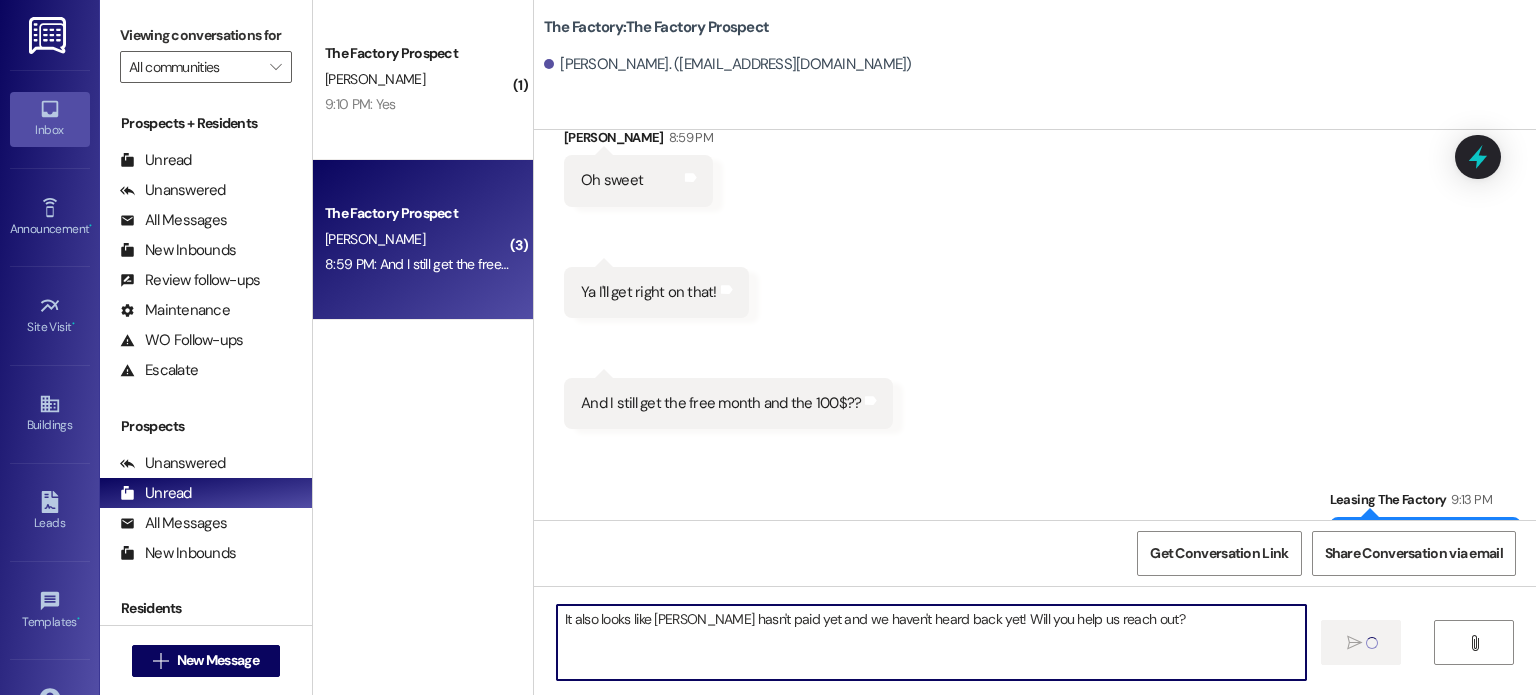 type 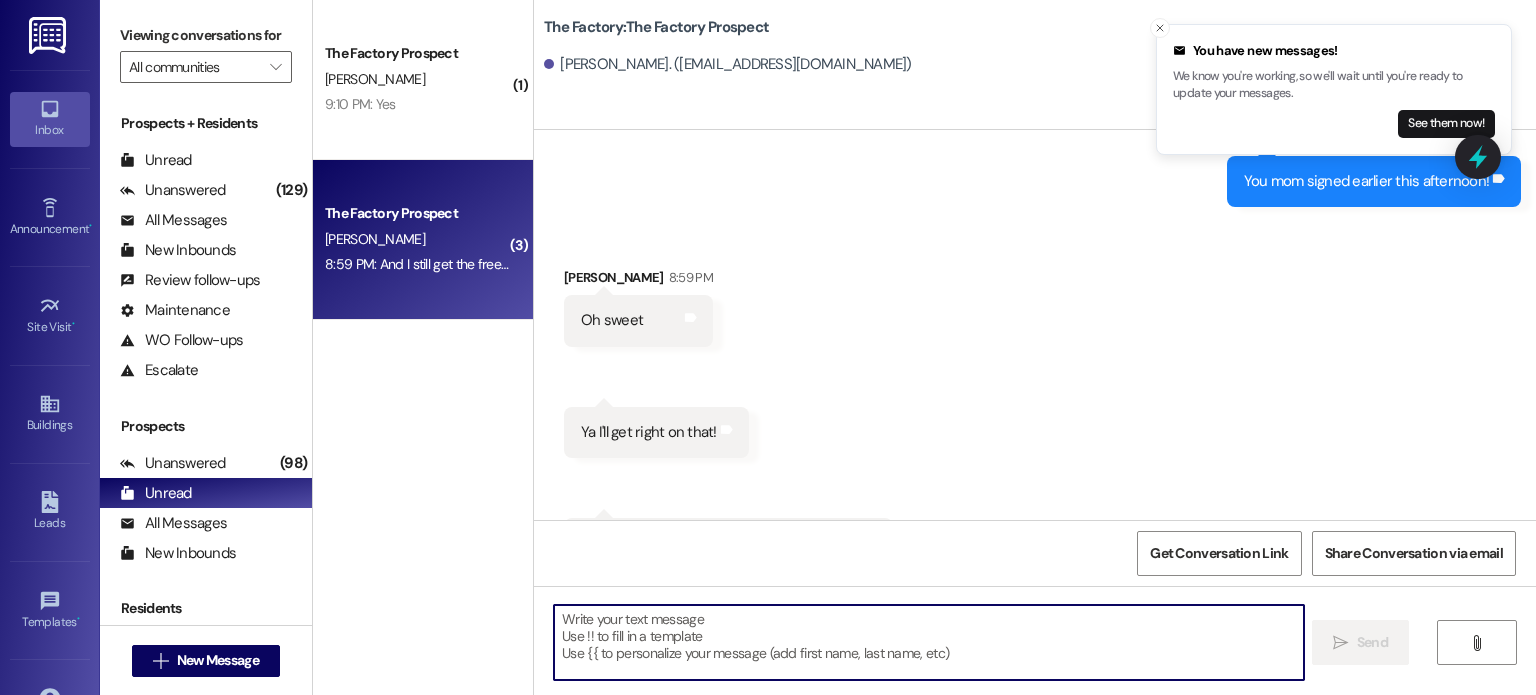 scroll, scrollTop: 4872, scrollLeft: 0, axis: vertical 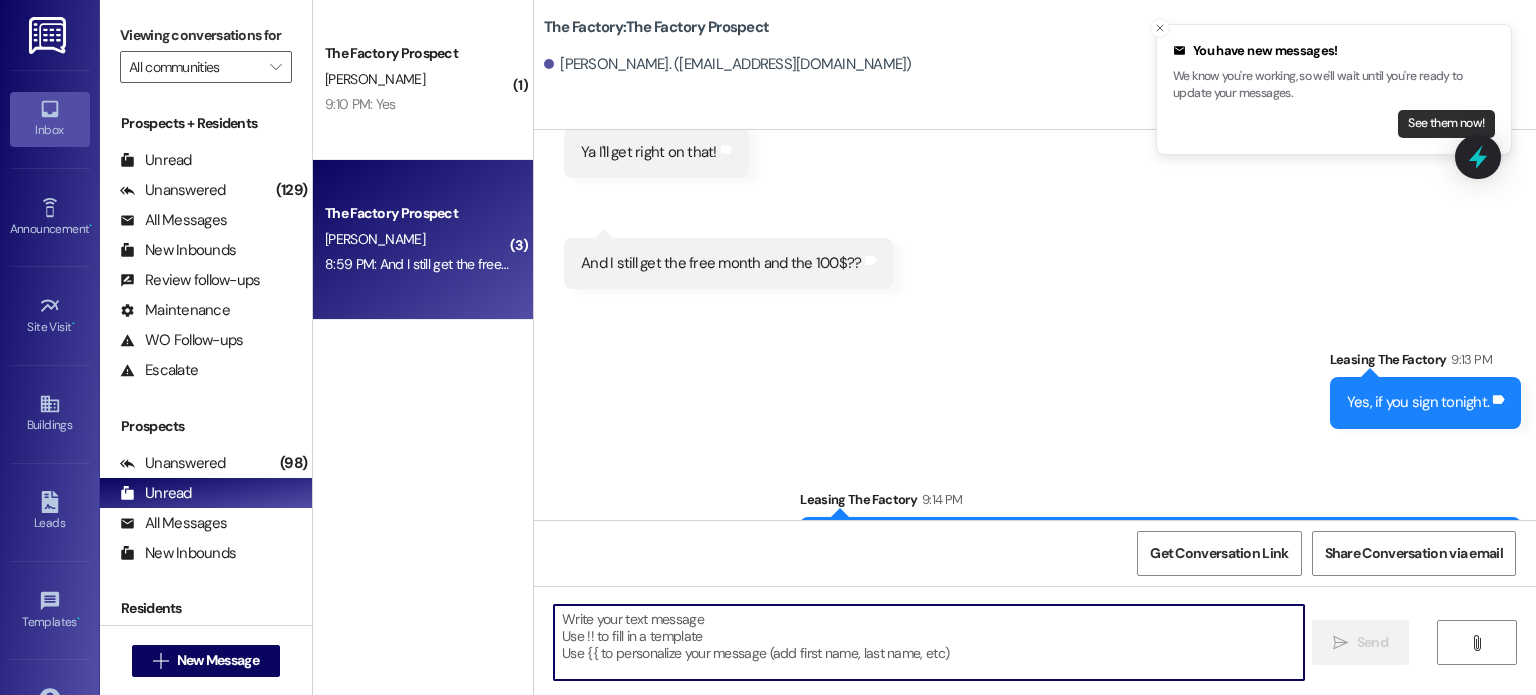 click on "See them now!" at bounding box center [1446, 124] 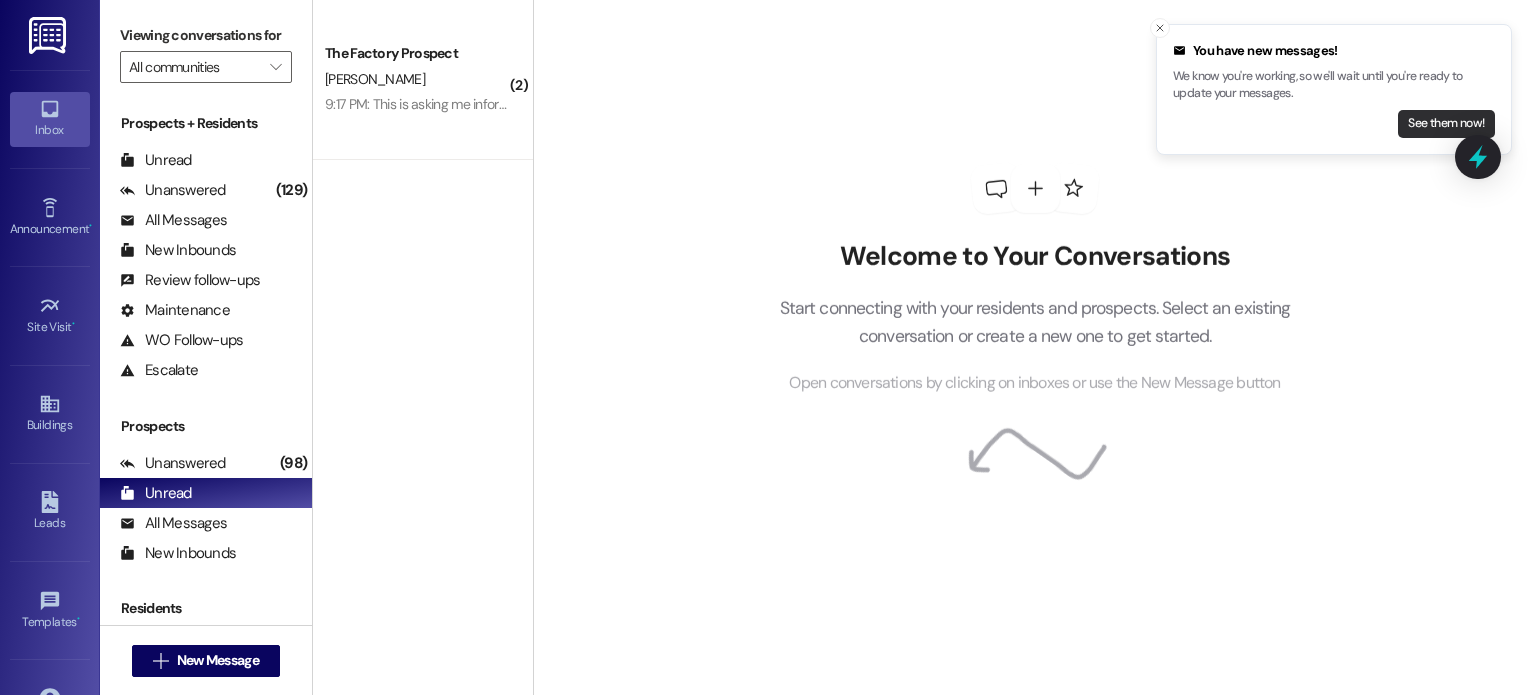 click on "See them now!" at bounding box center (1446, 124) 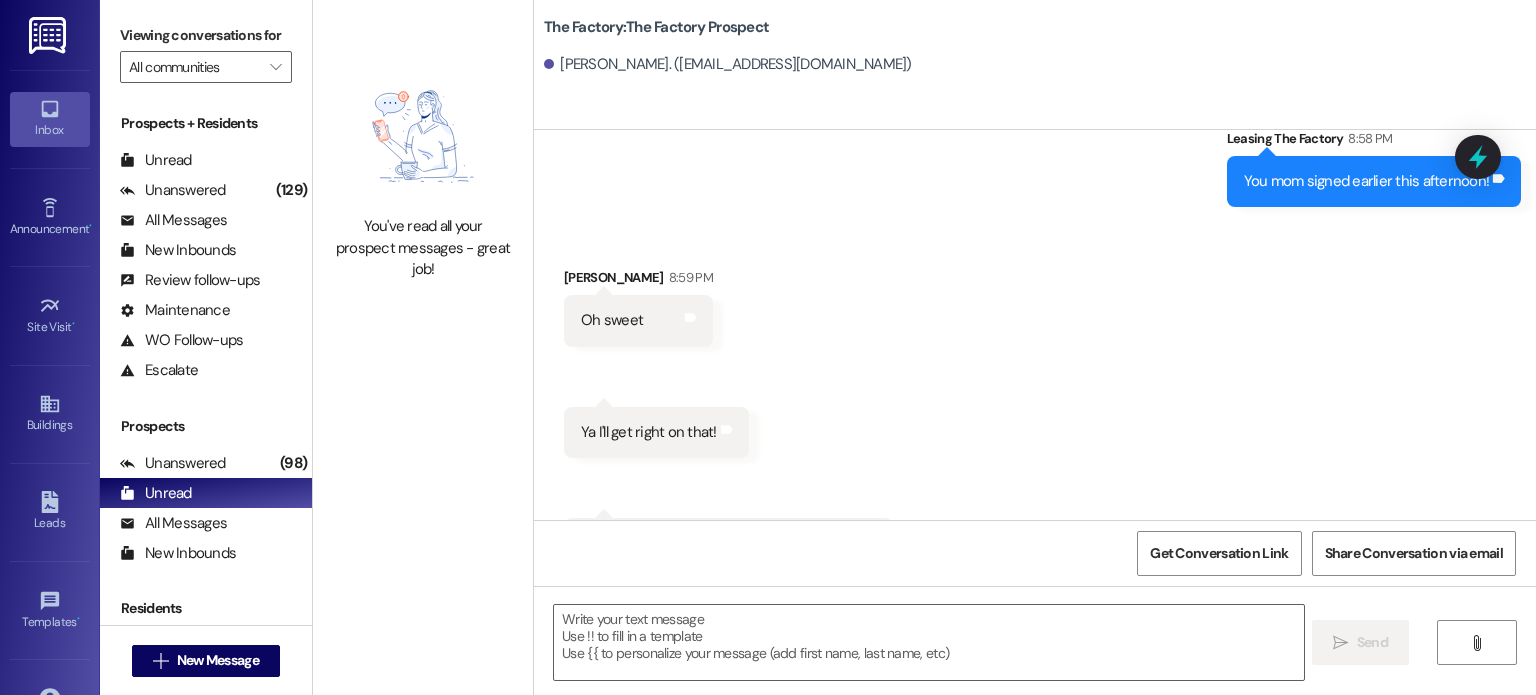 scroll, scrollTop: 4844, scrollLeft: 0, axis: vertical 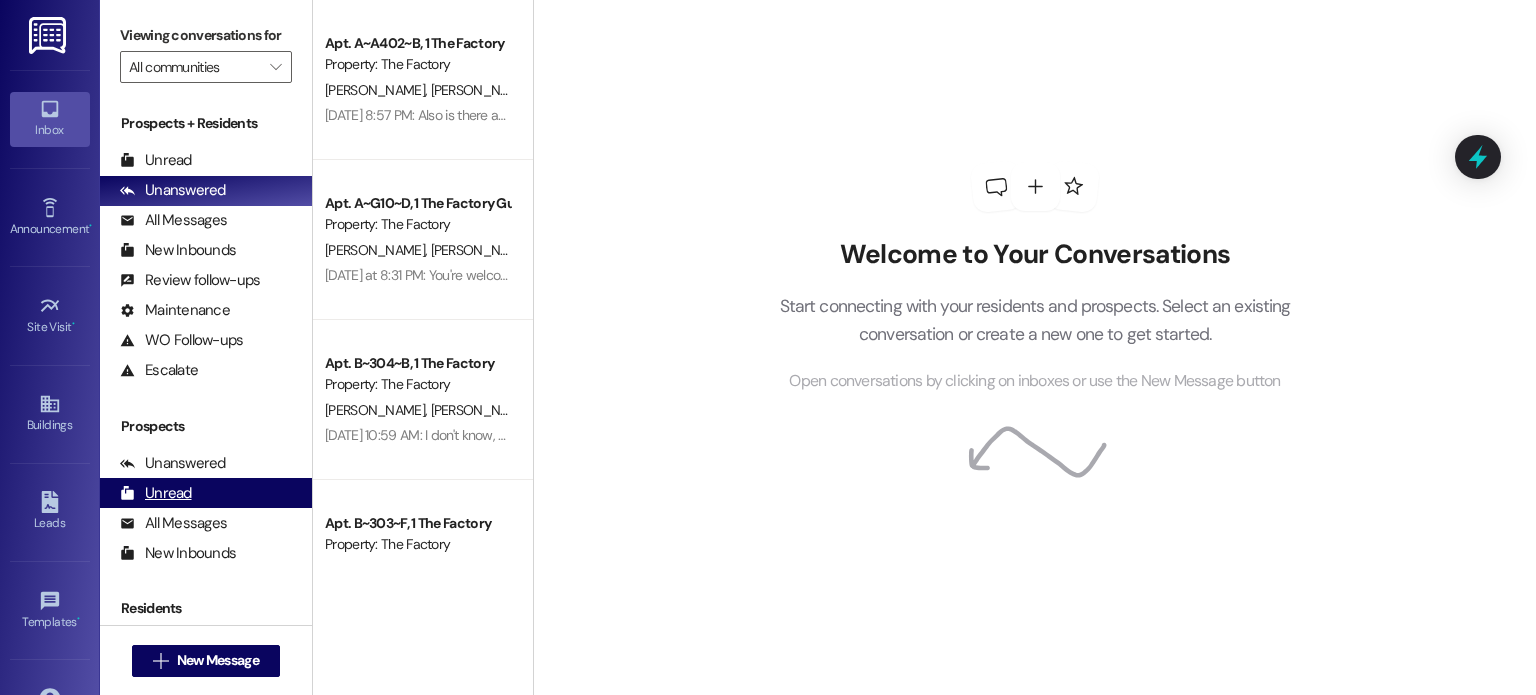click on "Unread (0)" at bounding box center (206, 493) 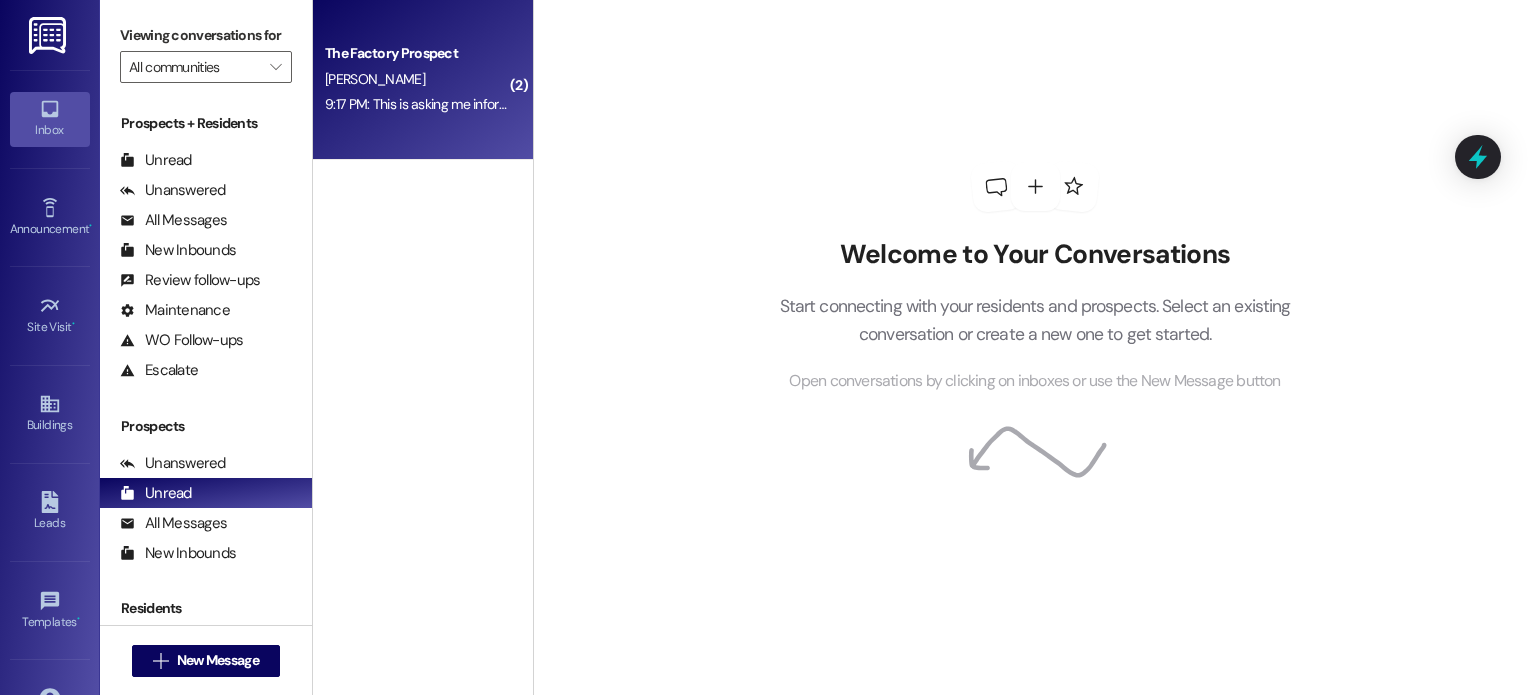 click on "9:17 PM: This is asking me information like I am going to be living there.  Am I in the wrong spot?  9:17 PM: This is asking me information like I am going to be living there.  Am I in the wrong spot?" at bounding box center [593, 104] 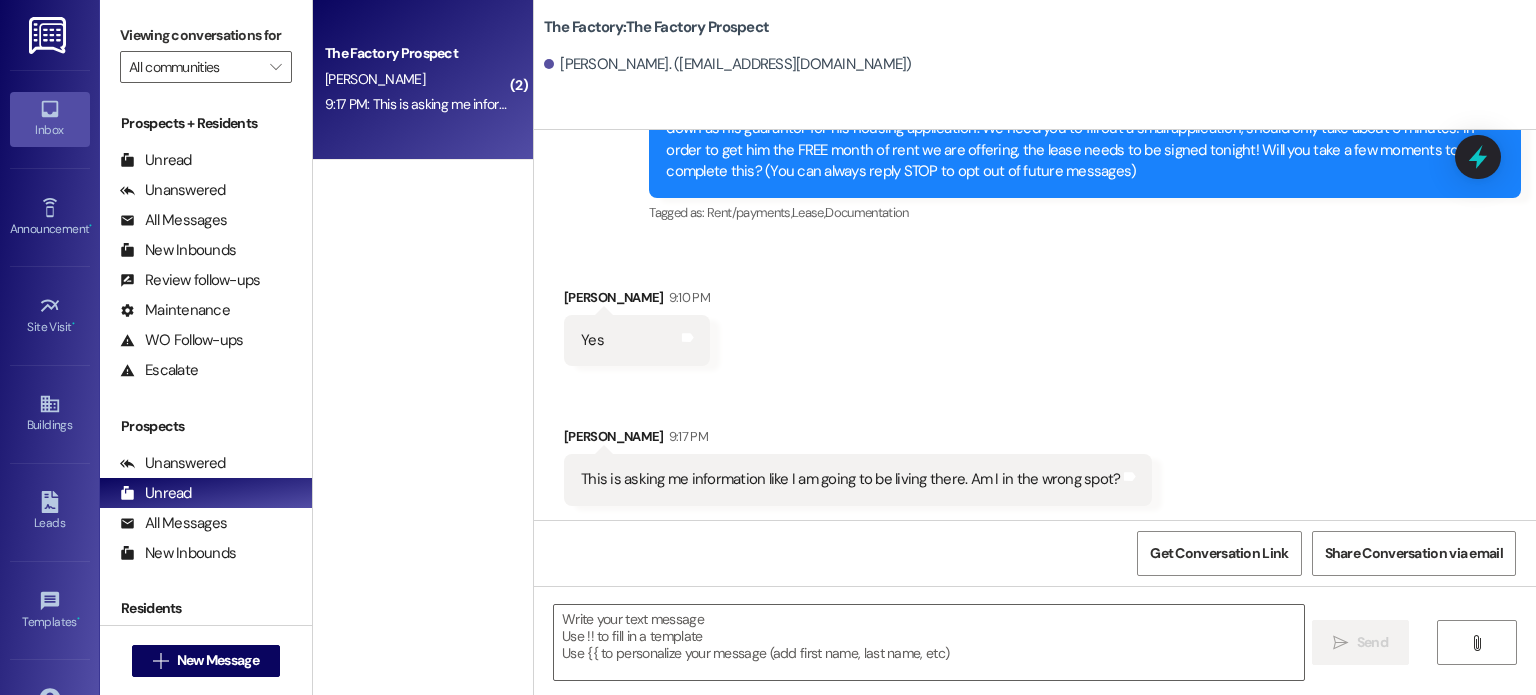 scroll, scrollTop: 138, scrollLeft: 0, axis: vertical 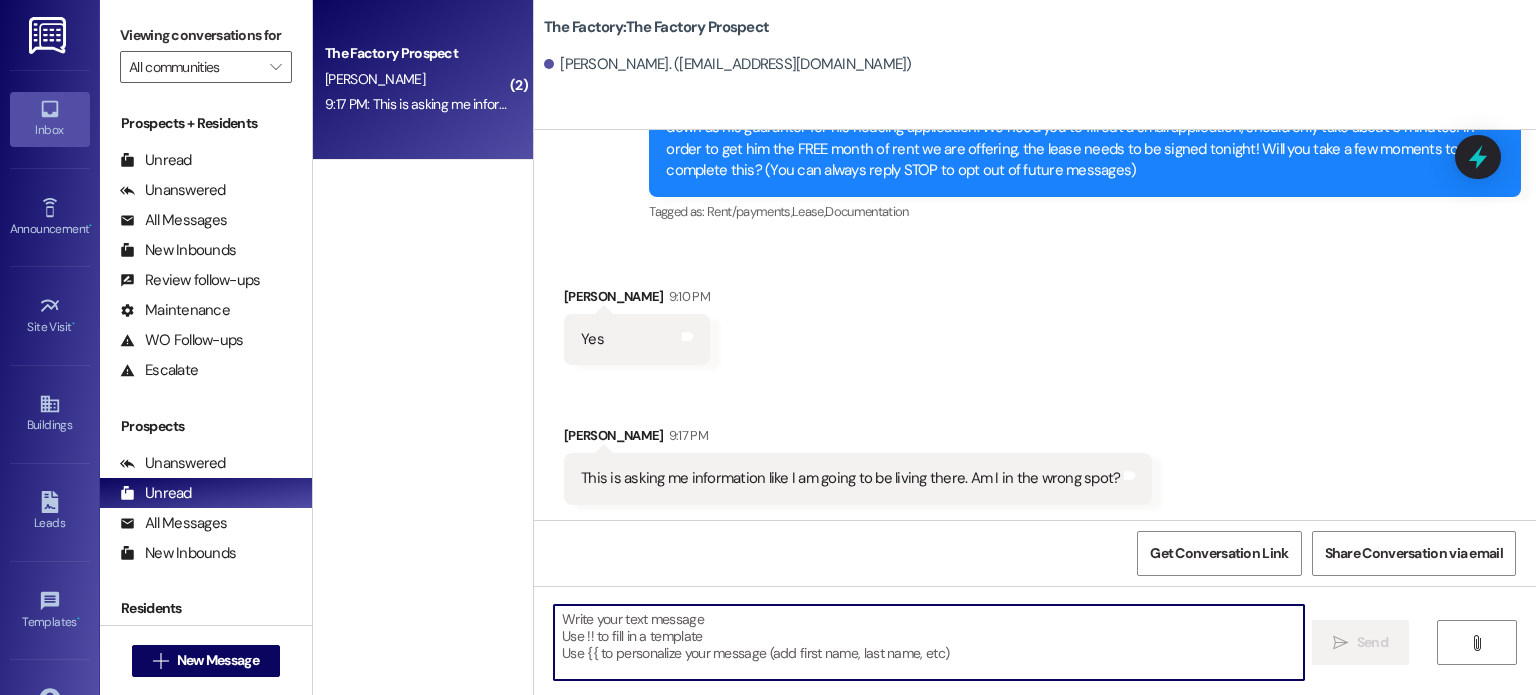 click at bounding box center [928, 642] 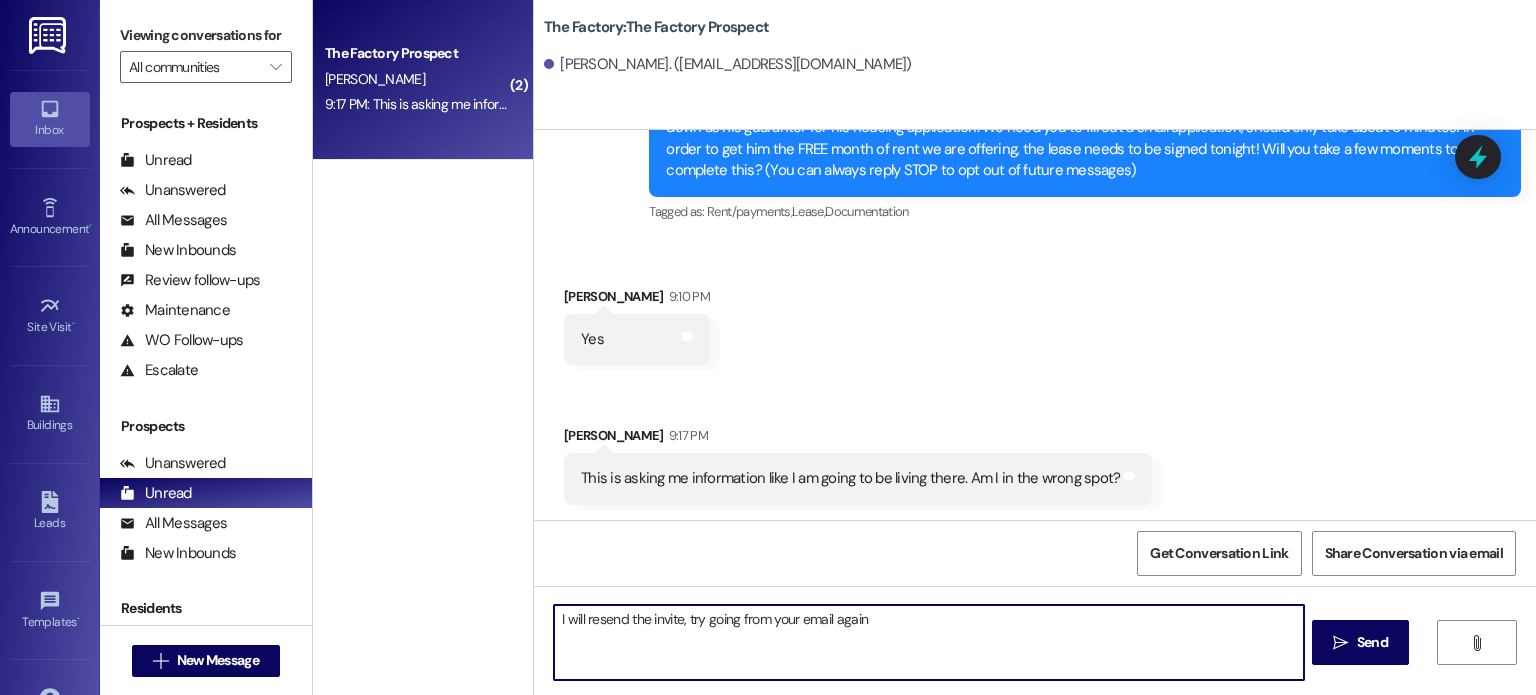 type on "I will resend the invite, try going from your email again." 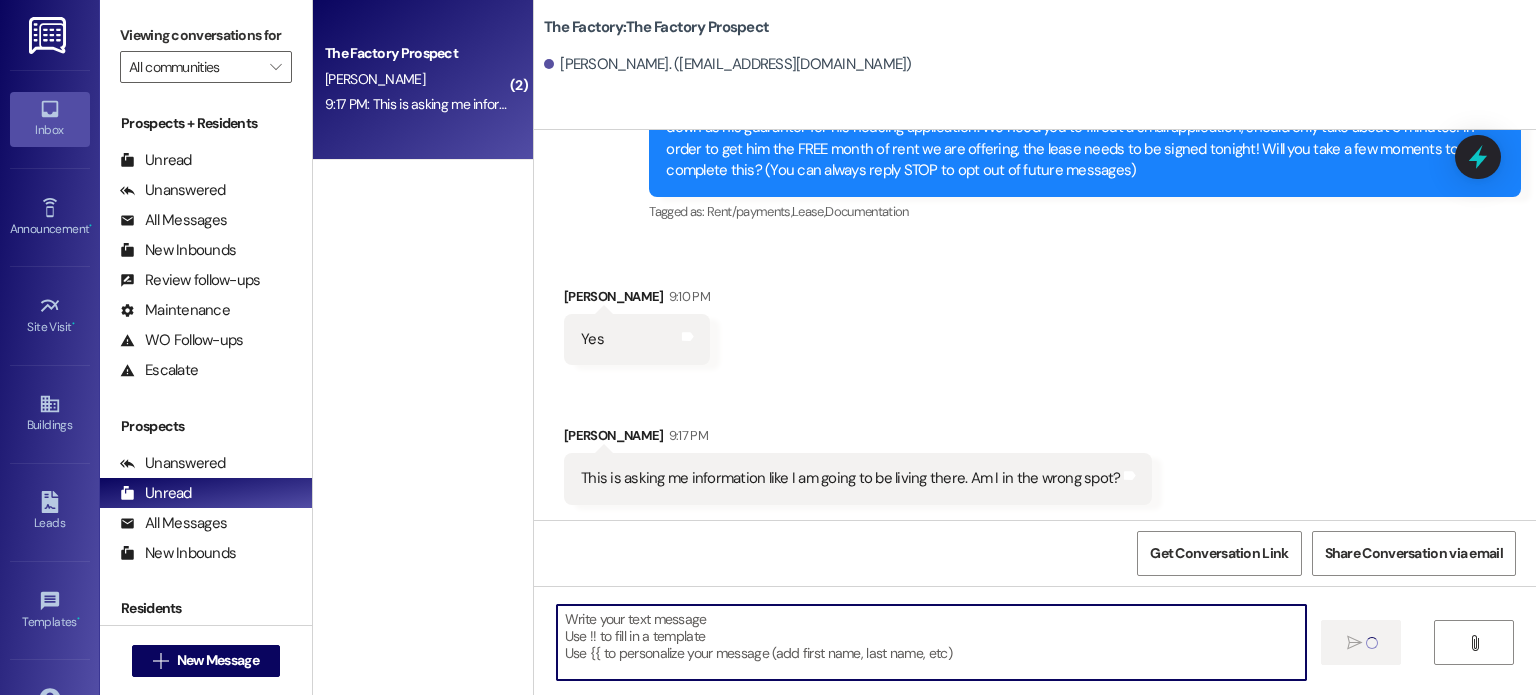 scroll, scrollTop: 137, scrollLeft: 0, axis: vertical 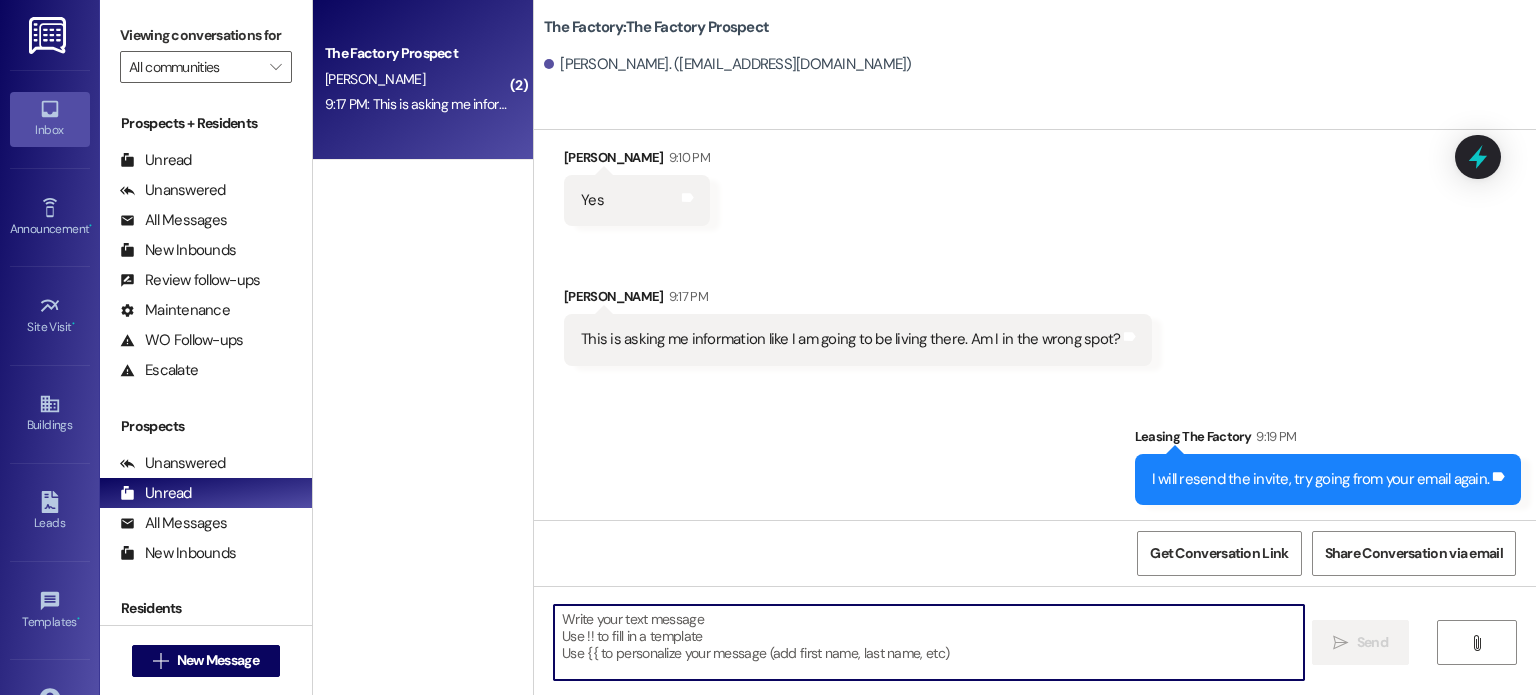 click at bounding box center (928, 642) 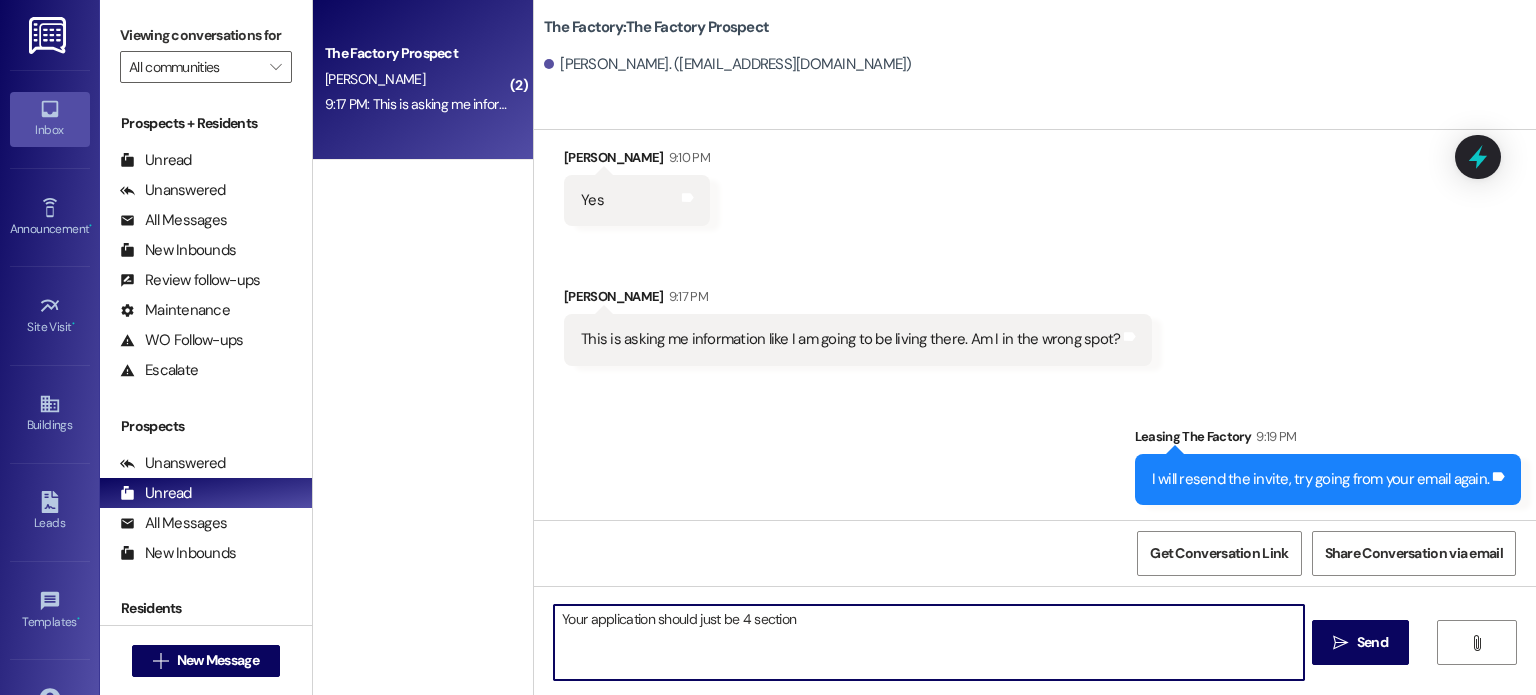 type on "Your application should just be 4 sections" 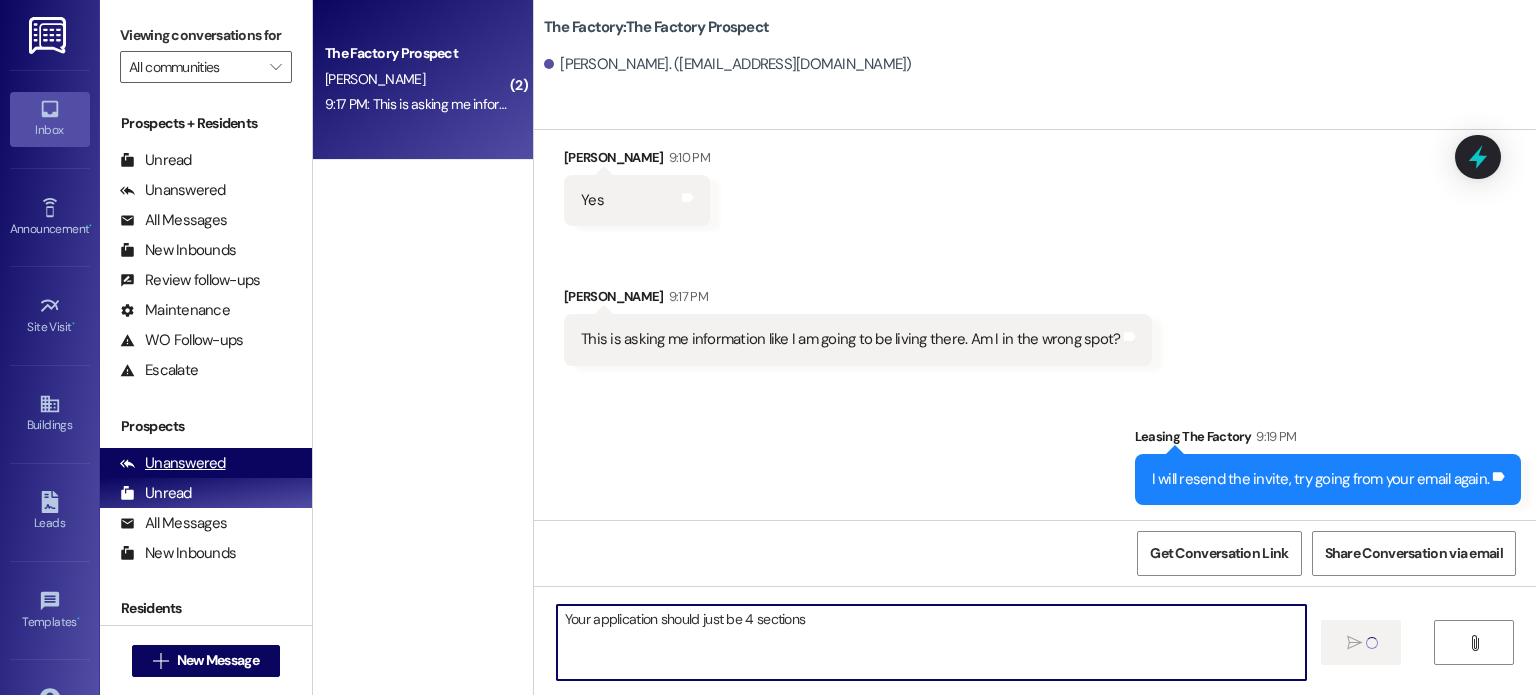type 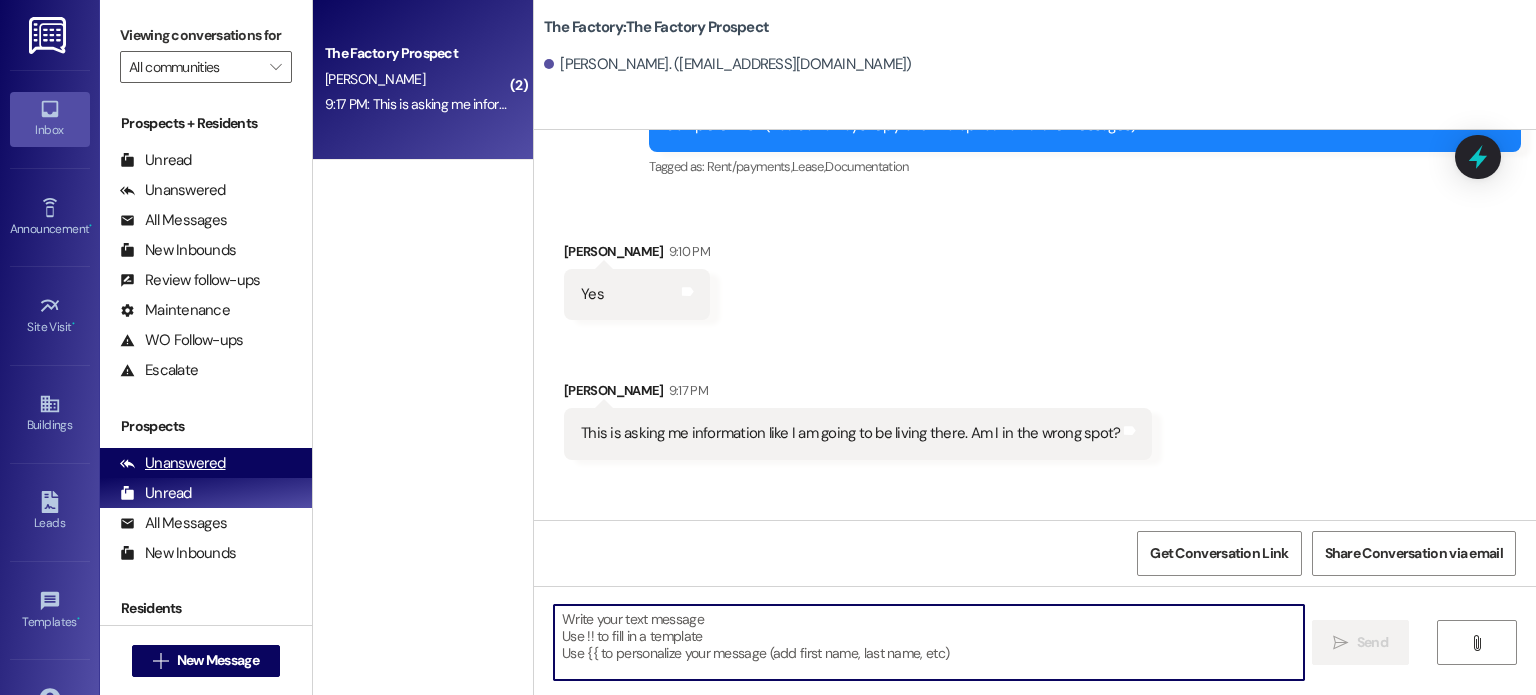 scroll, scrollTop: 137, scrollLeft: 0, axis: vertical 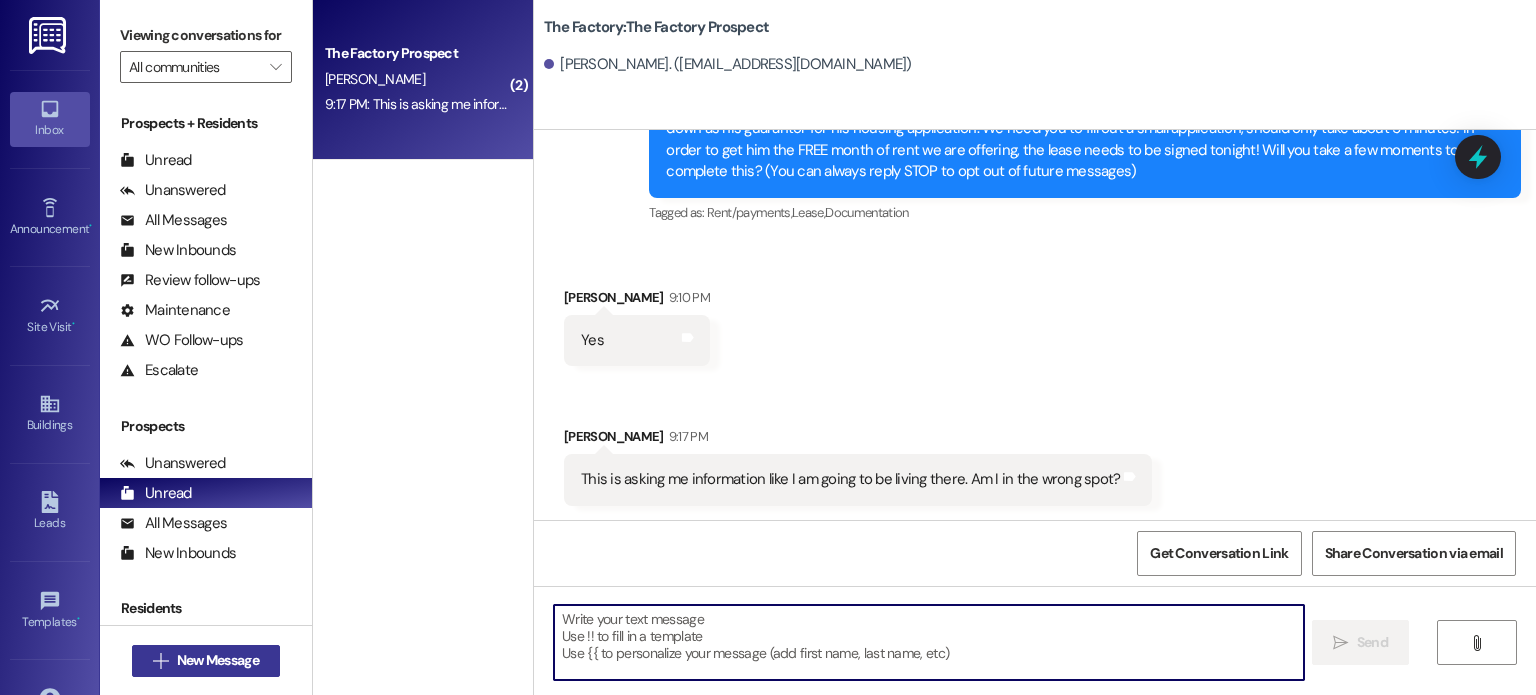 click on "New Message" at bounding box center (218, 660) 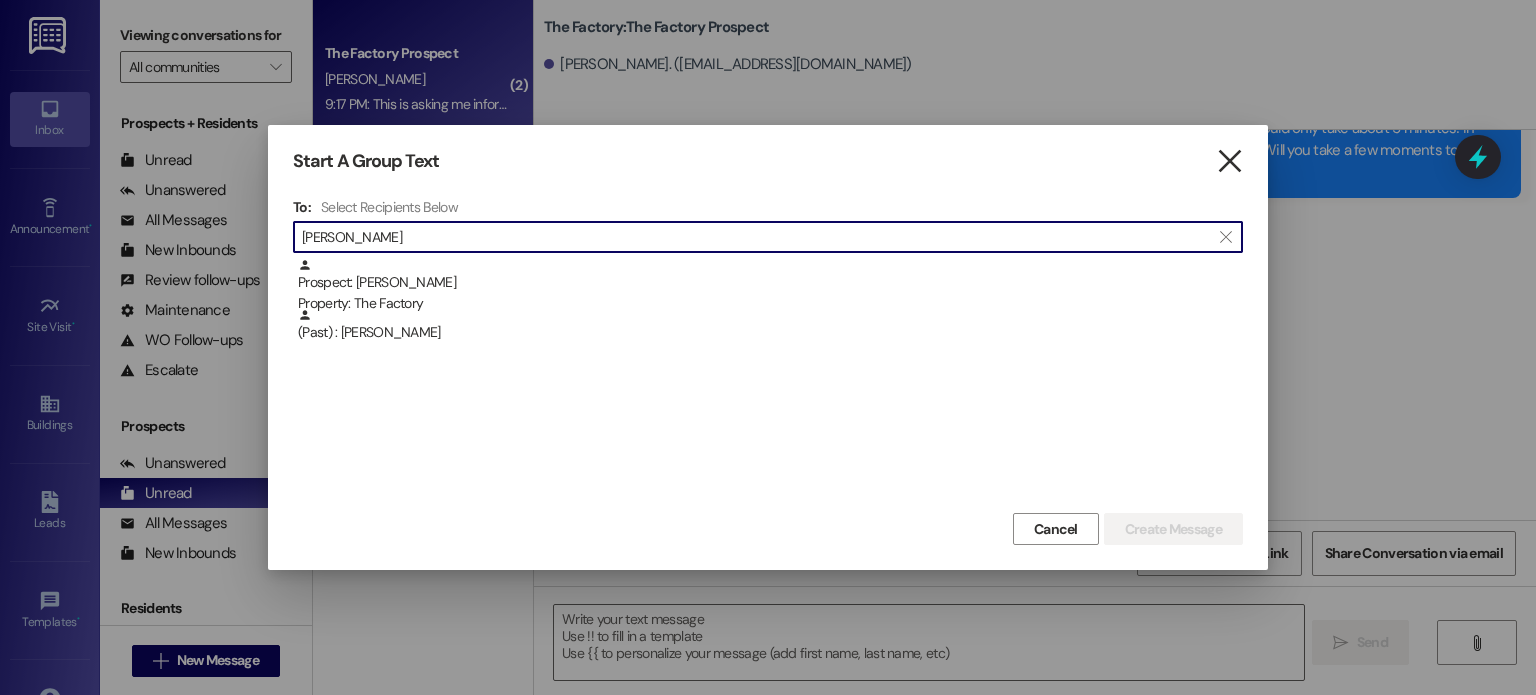 type on "[PERSON_NAME]" 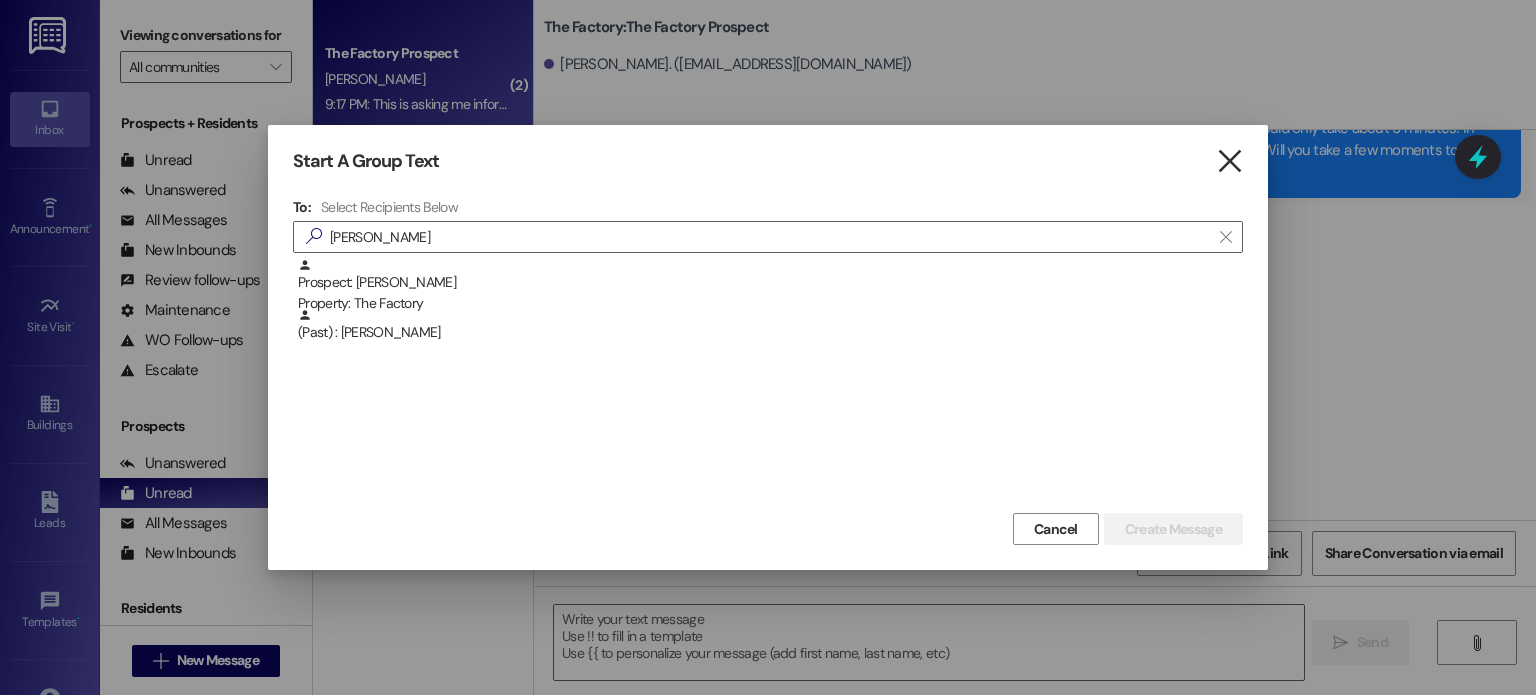 click on "" at bounding box center [1229, 161] 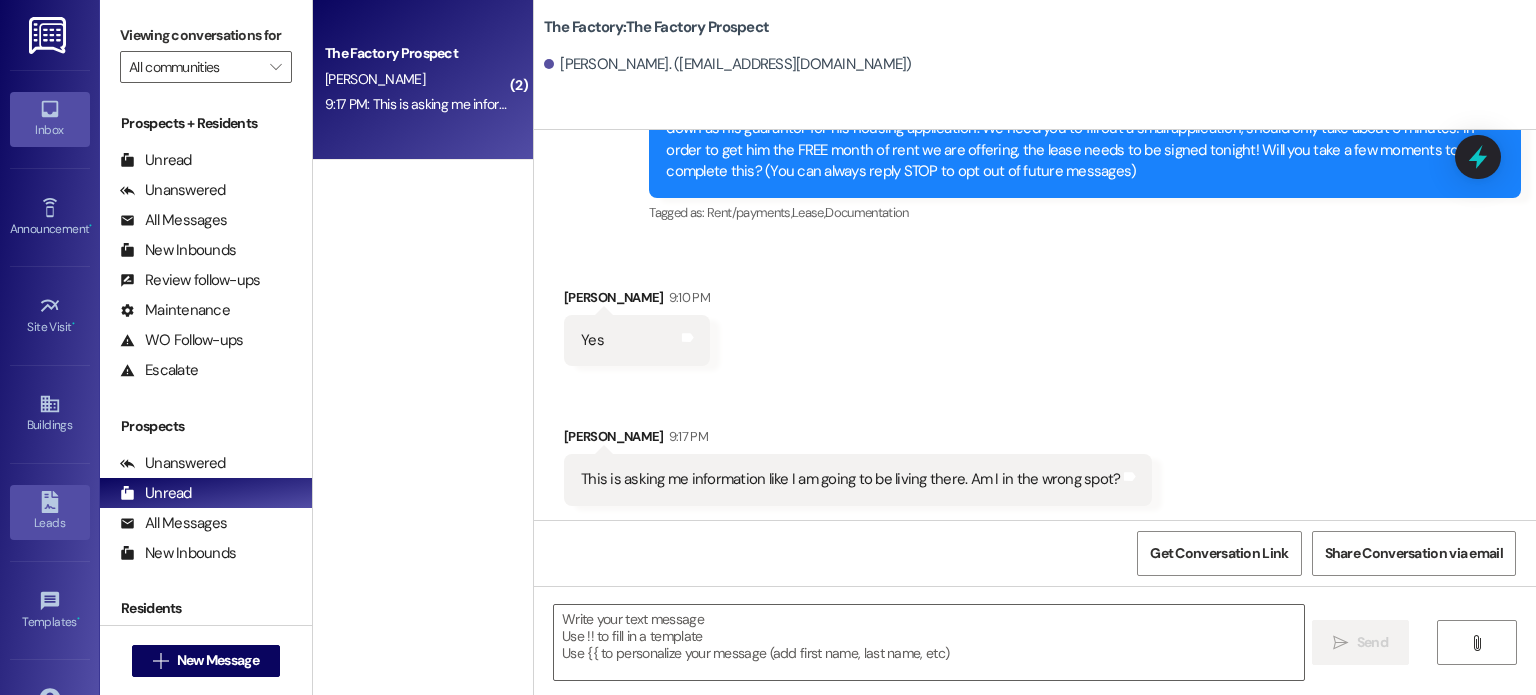 click on "Leads" at bounding box center (50, 523) 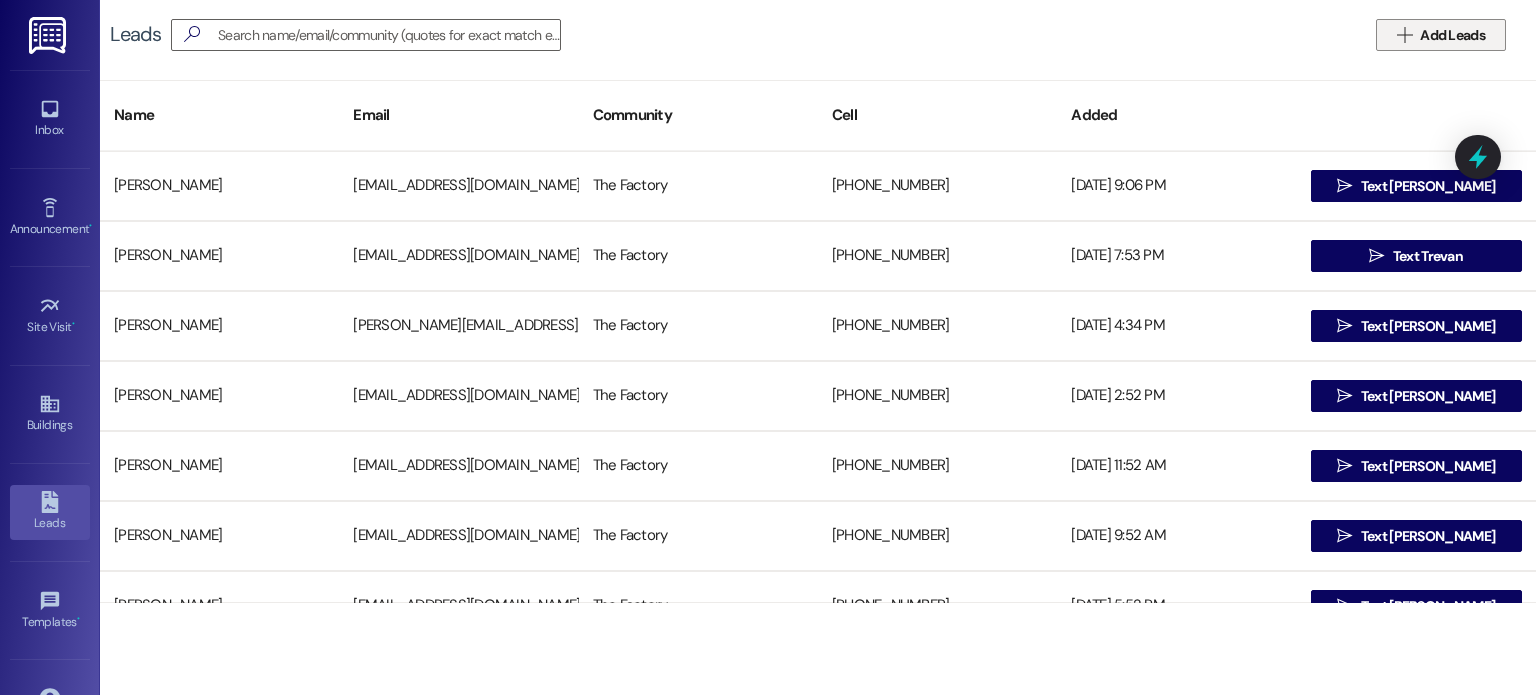 click on "Add Leads" at bounding box center [1452, 35] 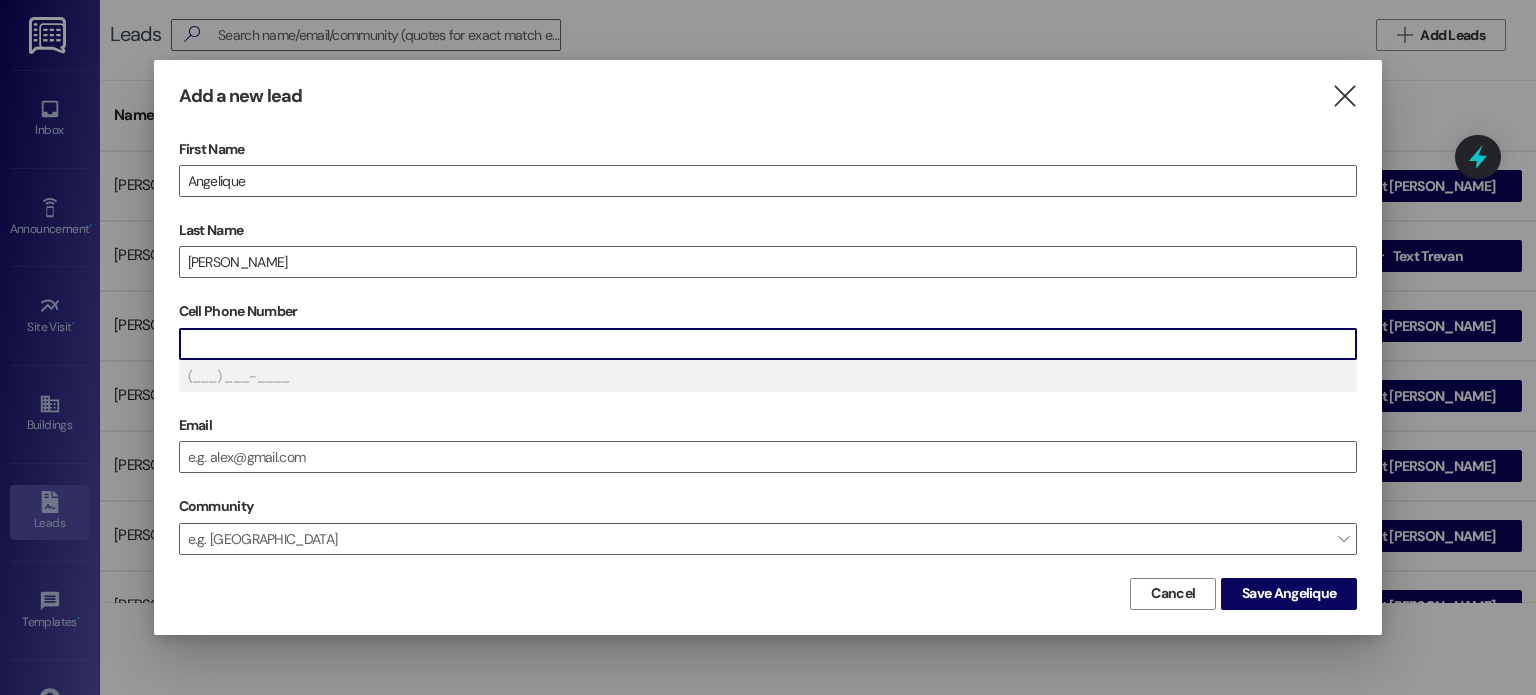 click on "Cell Phone Number" at bounding box center (768, 344) 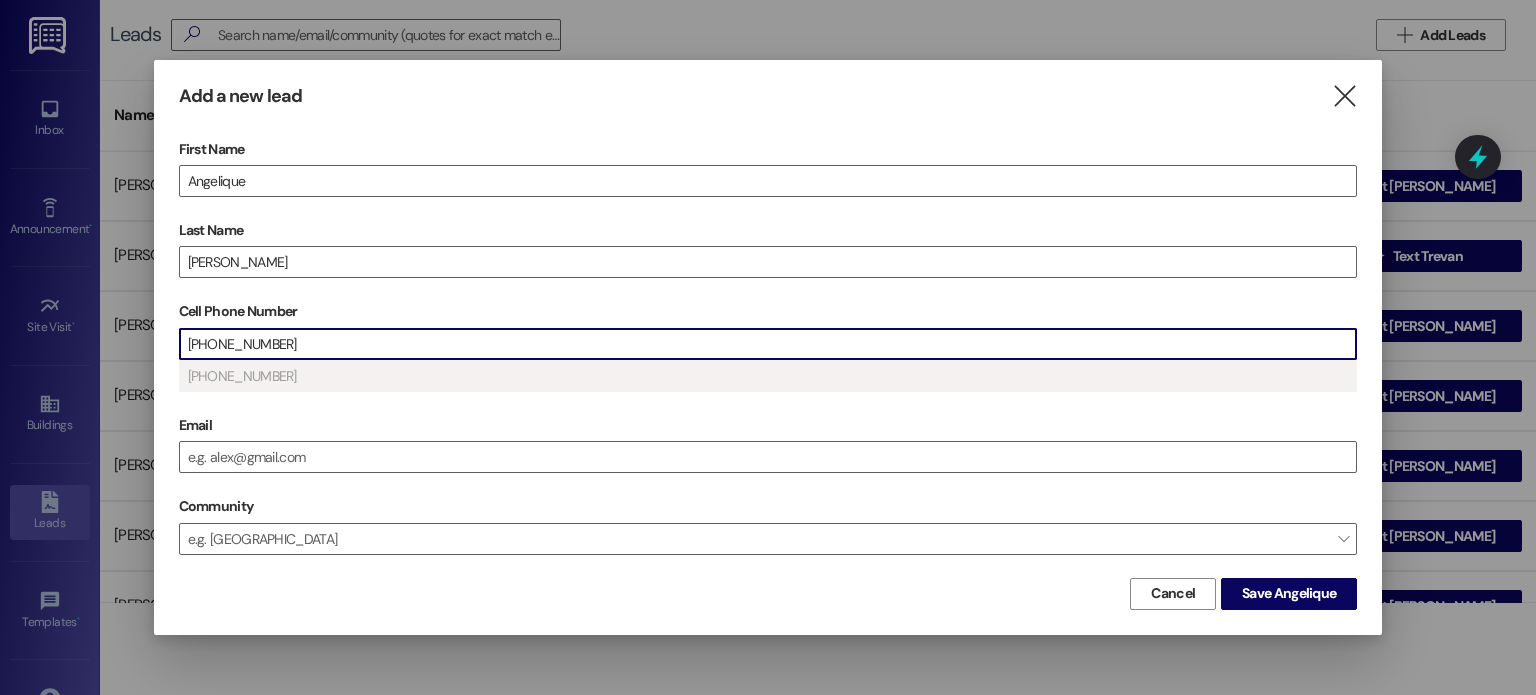 click on "Email" at bounding box center [768, 425] 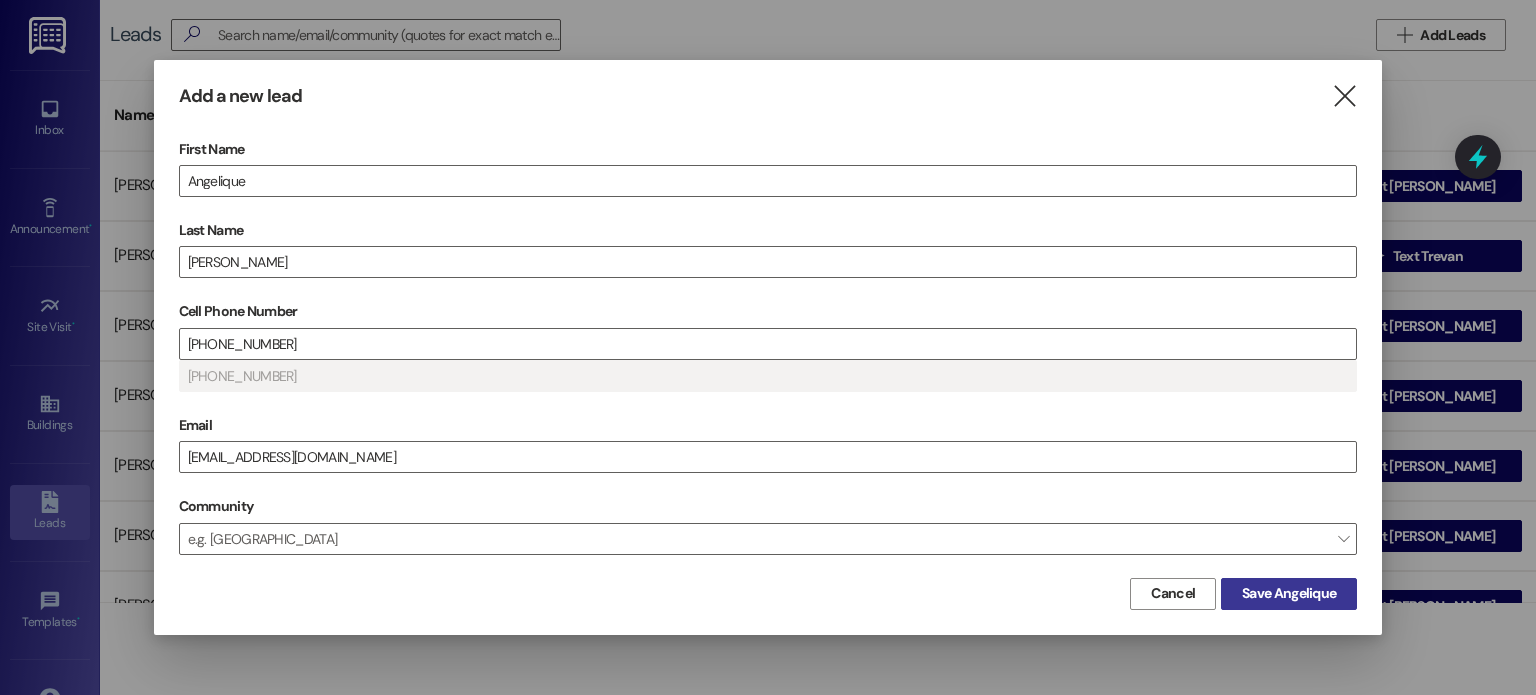 click on "Save Angelique" at bounding box center [1289, 594] 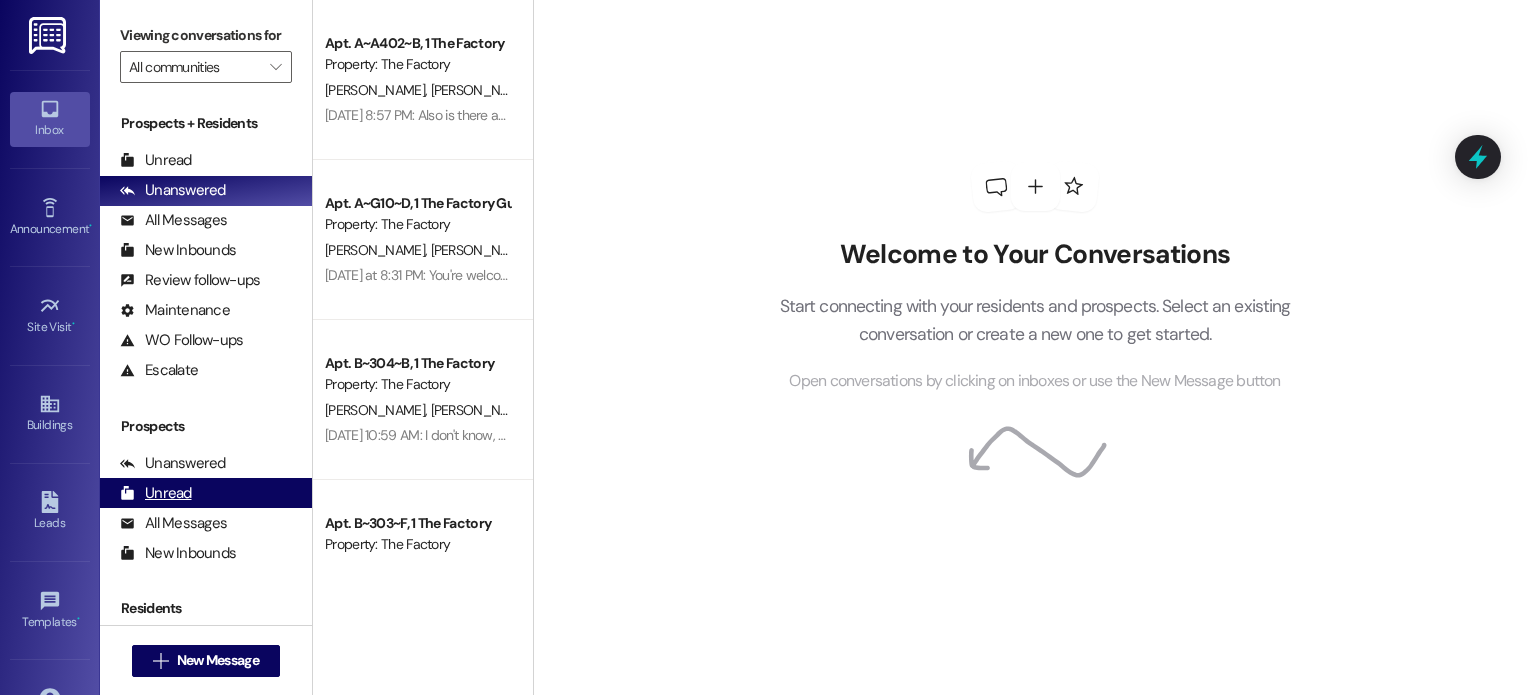 click on "Unread (0)" at bounding box center (206, 493) 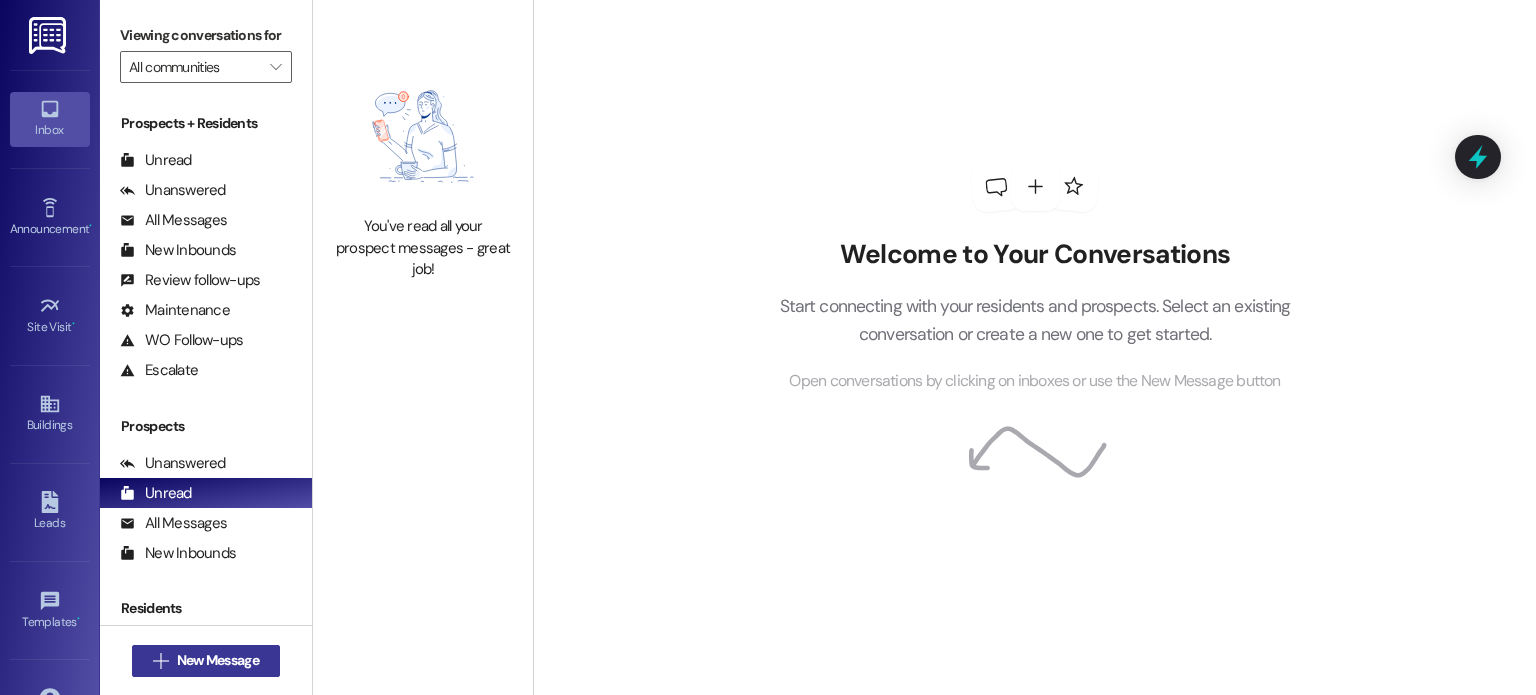 click on "New Message" at bounding box center [218, 660] 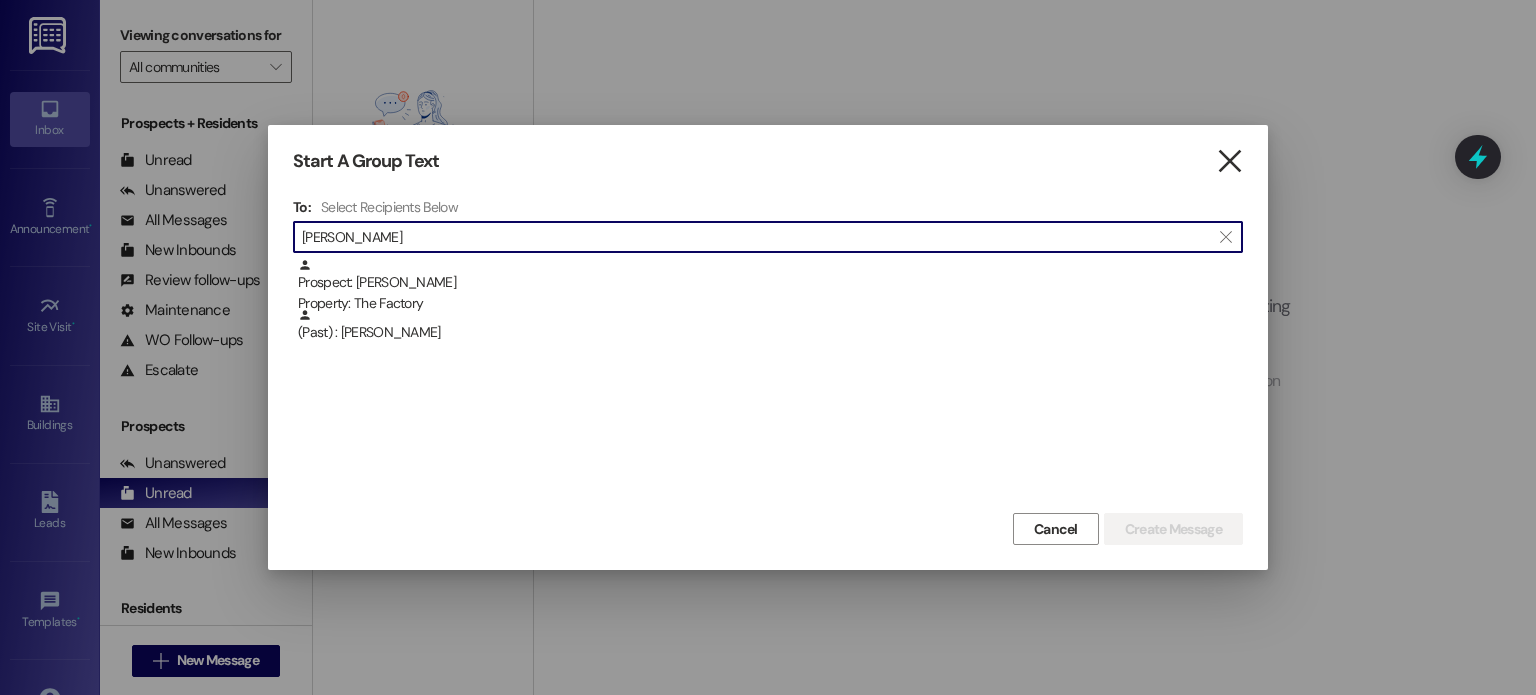 type on "[PERSON_NAME]" 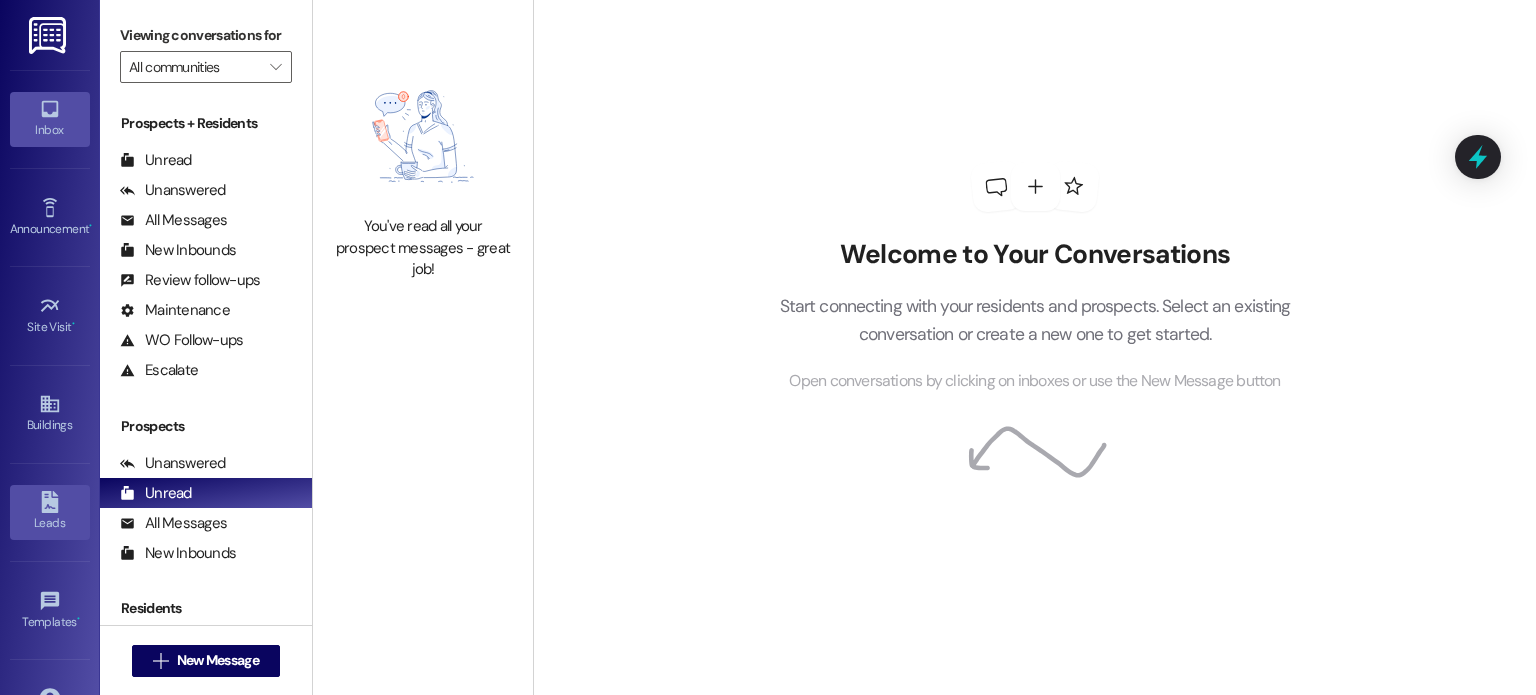 click on "Leads" at bounding box center (50, 523) 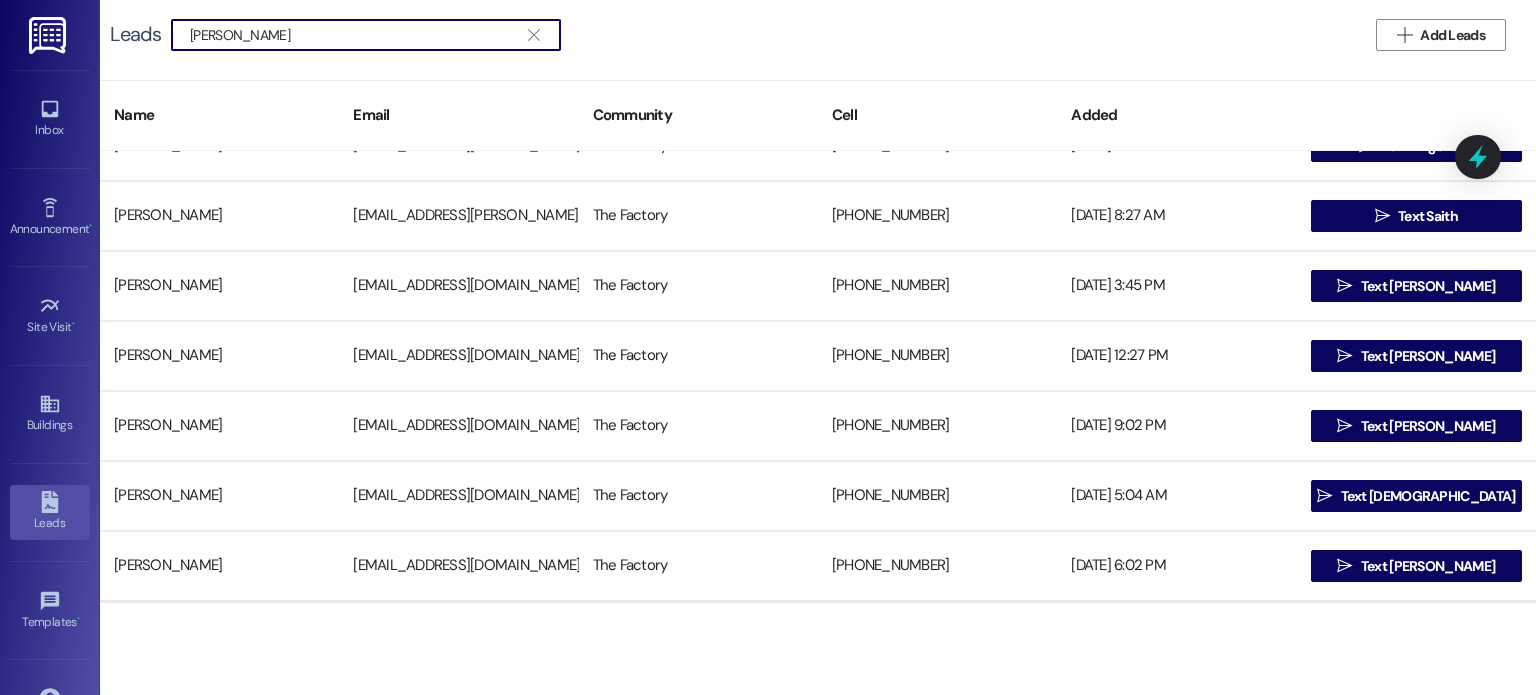 scroll, scrollTop: 0, scrollLeft: 0, axis: both 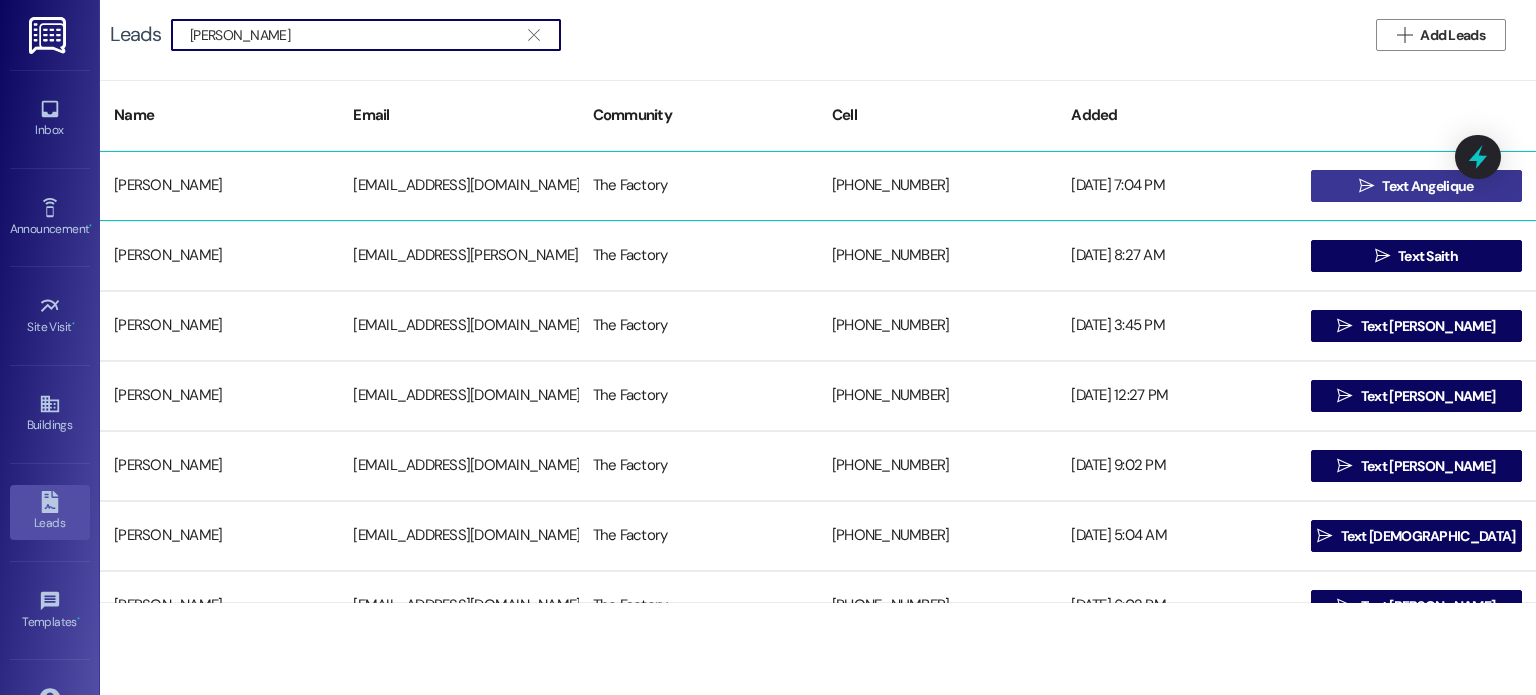 type on "[PERSON_NAME]" 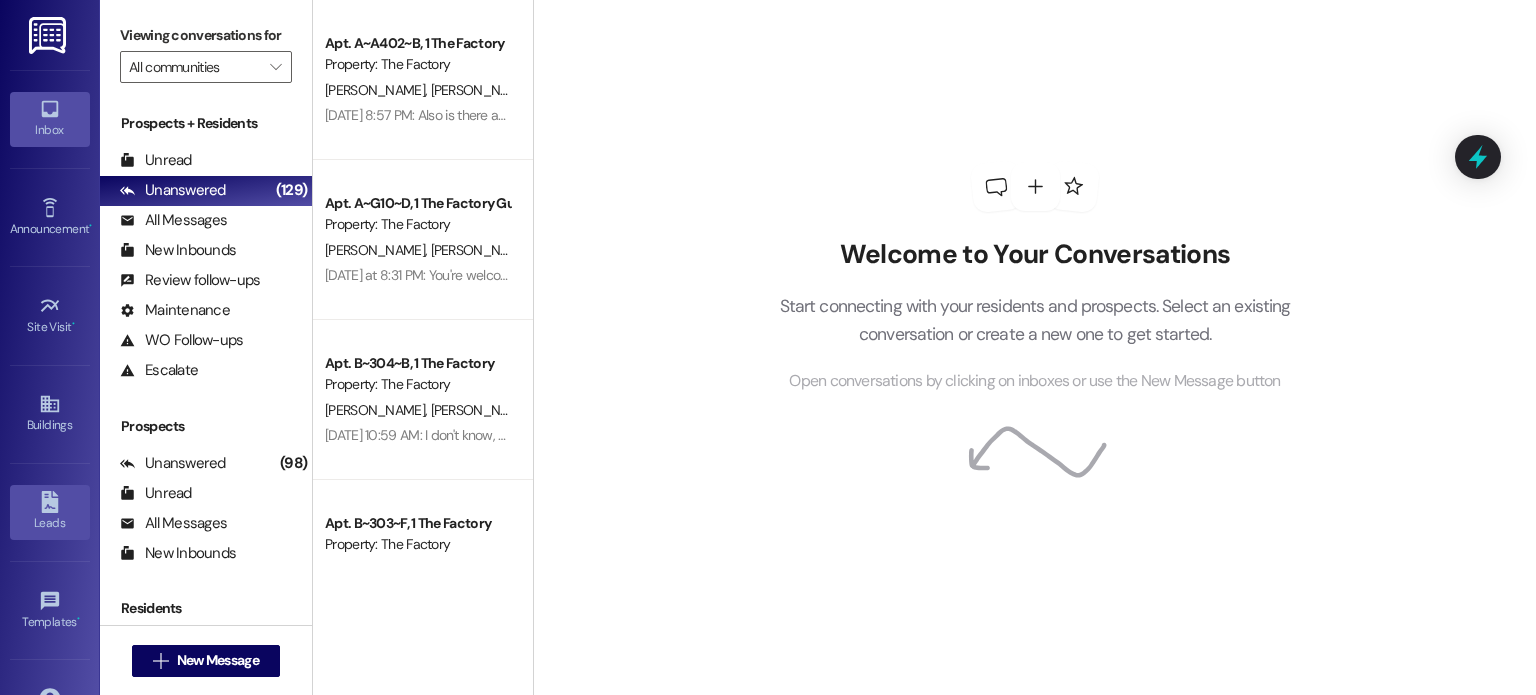 click 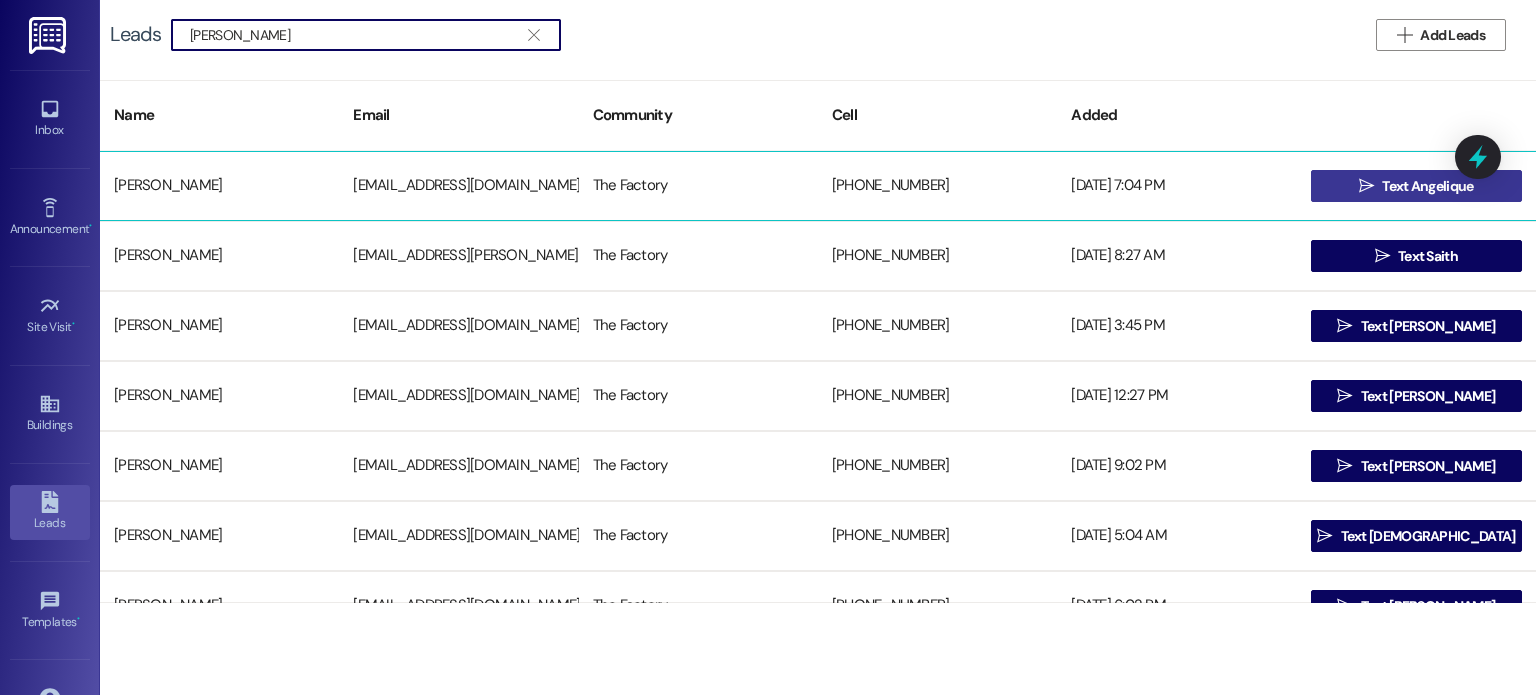 type on "[PERSON_NAME]" 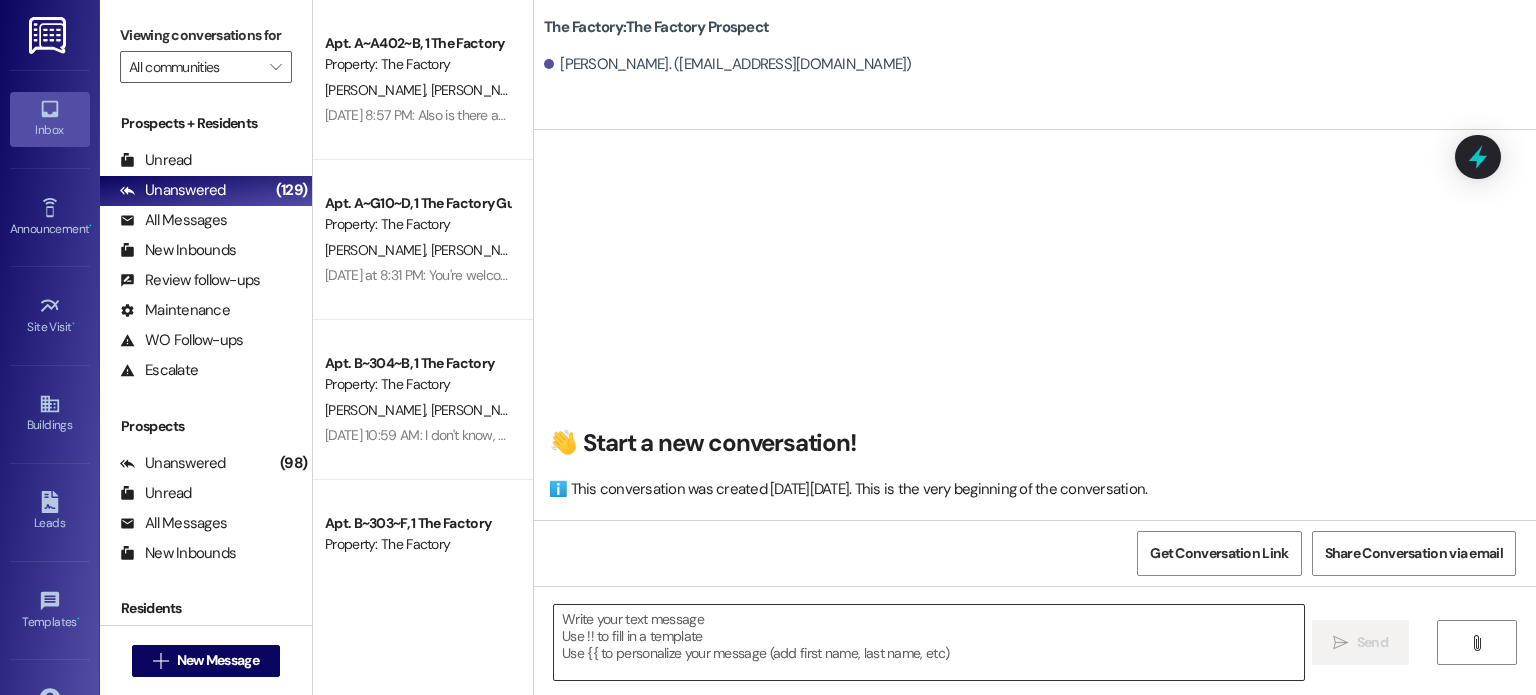 click at bounding box center (928, 642) 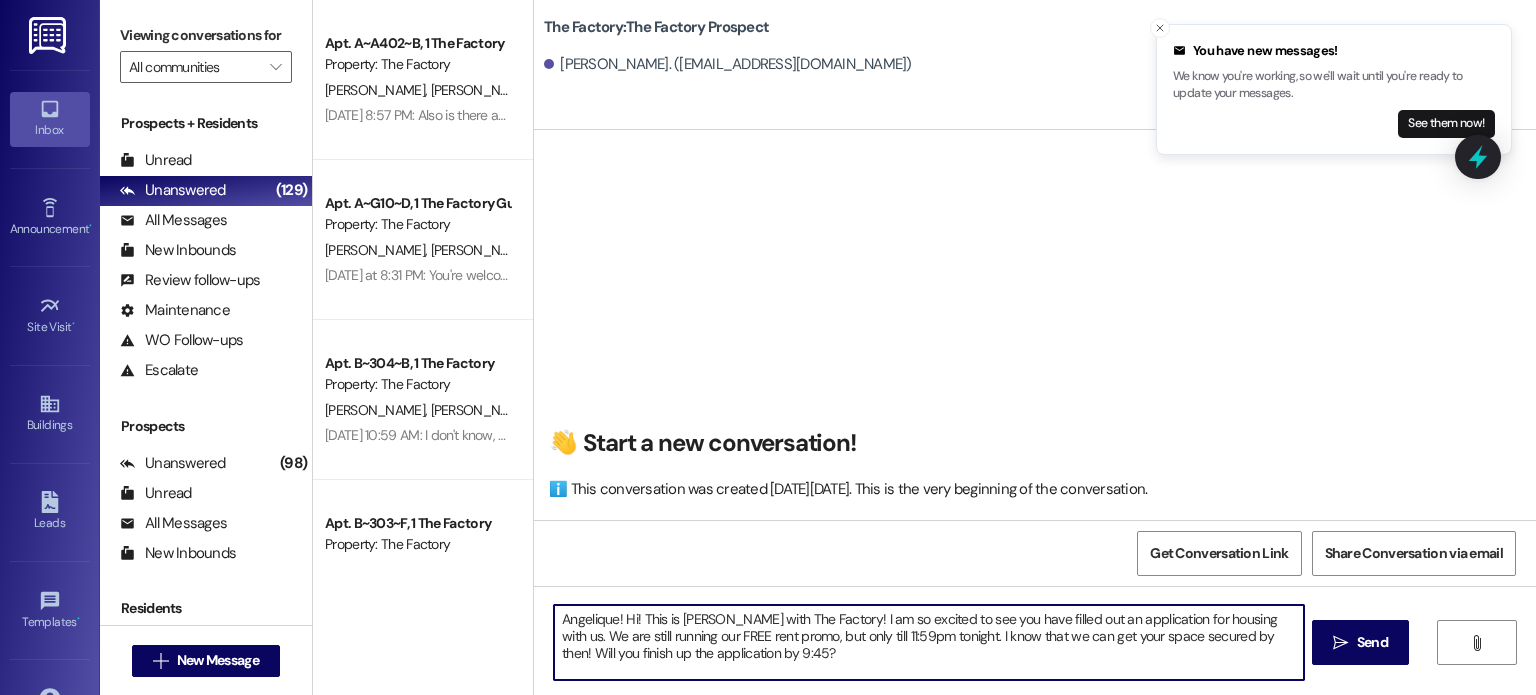 click on "Angelique! Hi! This is [PERSON_NAME] with The Factory! I am so excited to see you have filled out an application for housing with us. We are still running our FREE rent promo, but only till 11:59pm tonight. I know that we can get your space secured by then! Will you finish up the application by 9:45?" at bounding box center (928, 642) 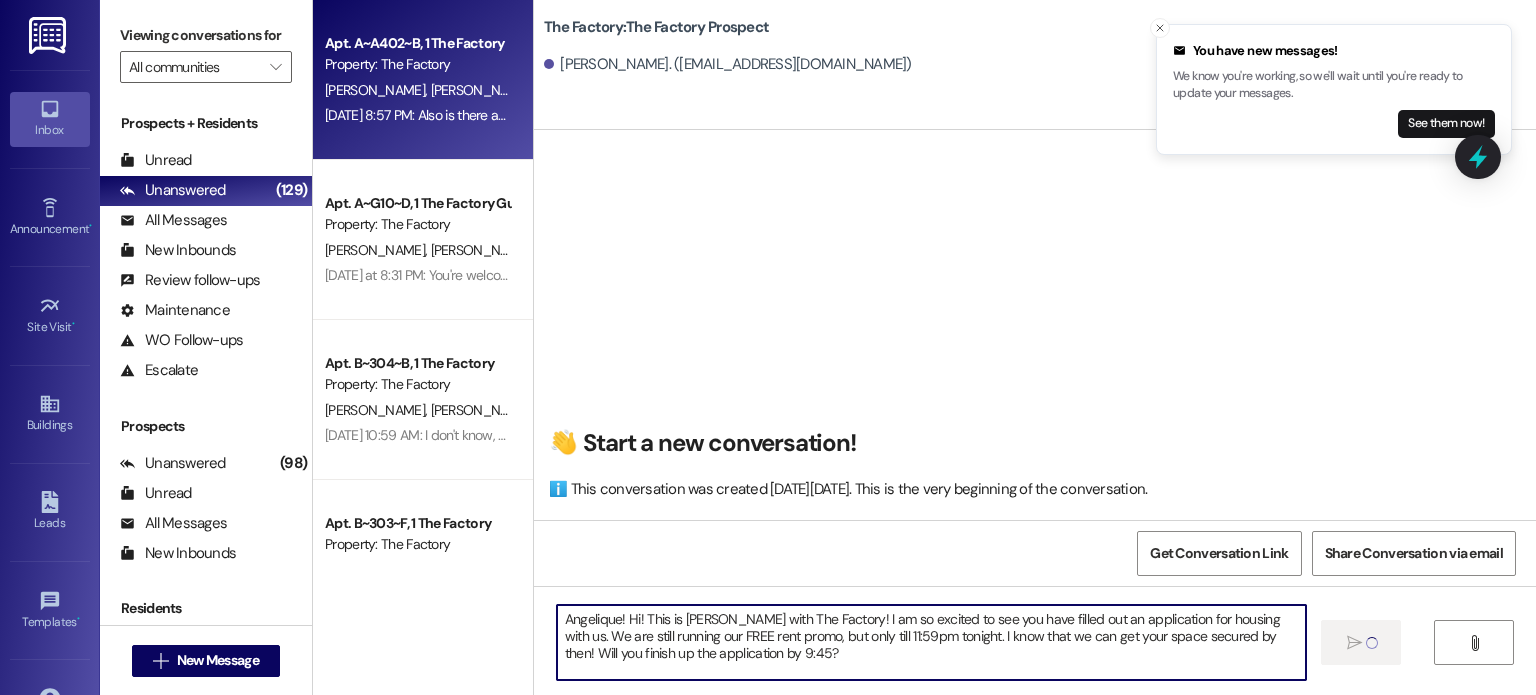 type on "Angelique! Hi! This is [PERSON_NAME] with The Factory! I am so excited to see you have filled out an application for housing with us. We are still running our FREE rent promo, but only till 11:59pm tonight. I know that we can get your space secured by then! Will you finish up the application by 9:45?" 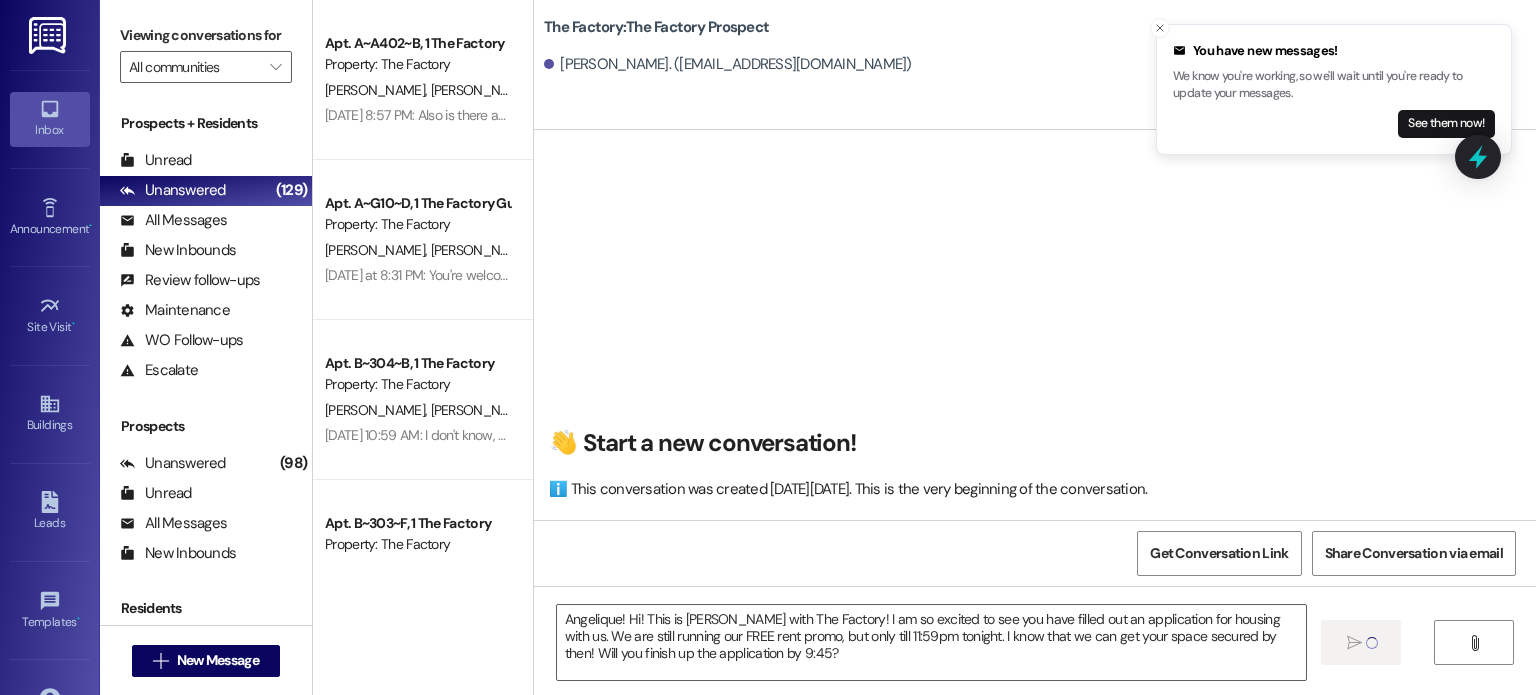 type 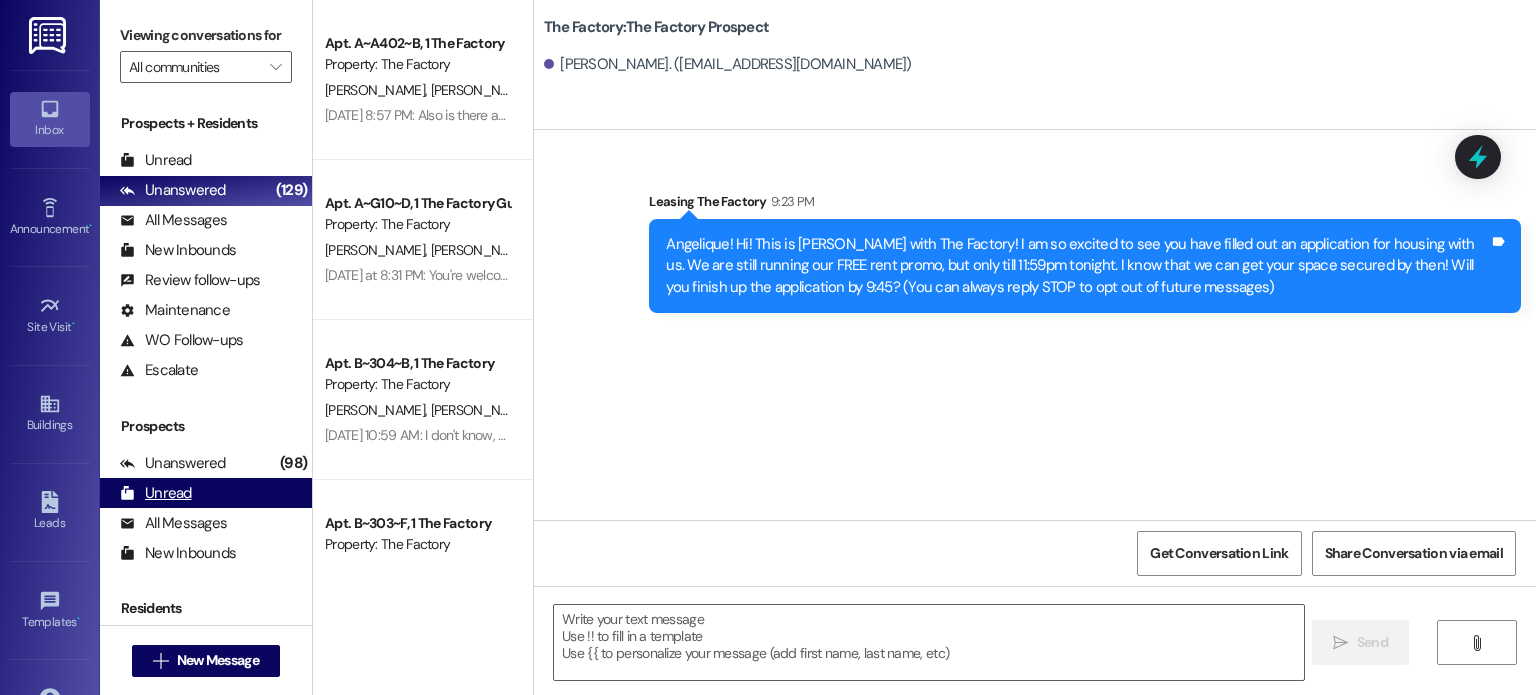 click on "Unread" at bounding box center [156, 493] 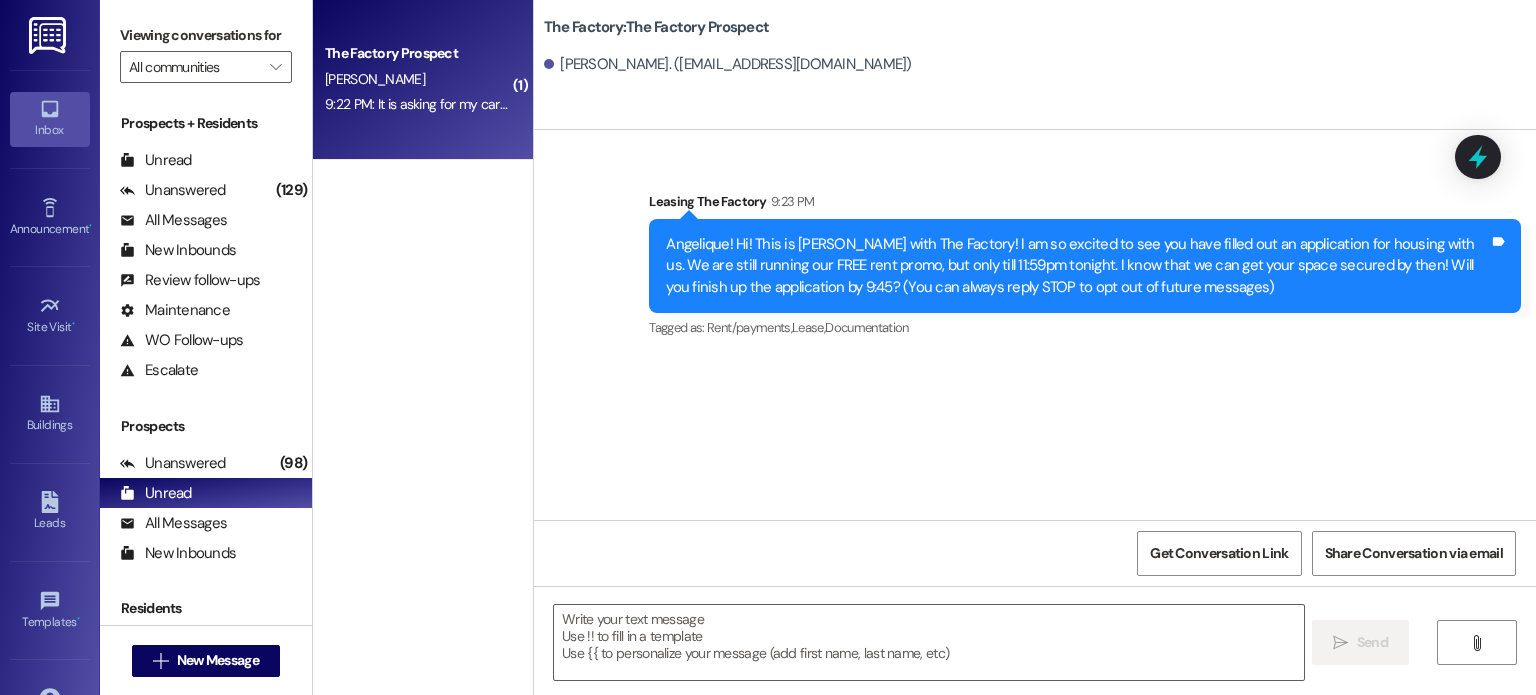 click on "The Factory Prospect [PERSON_NAME] 9:22 PM: It is asking for my car information rental lease.  Which  I started filling out but I don't think that is correct.  Do I need to sign up with a different email now 9:22 PM: It is asking for my car information rental lease.  Which  I started filling out but I don't think that is correct.  Do I need to sign up with a different email now" at bounding box center (423, 80) 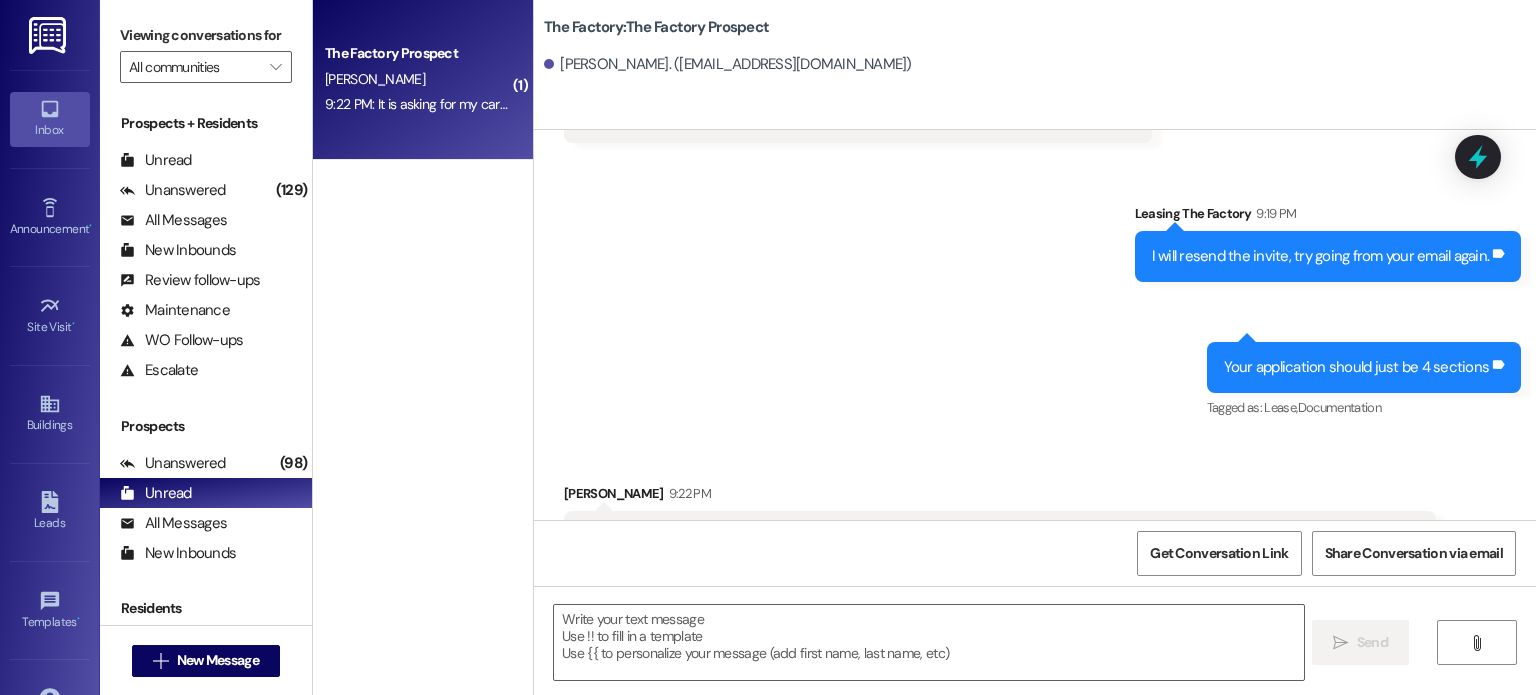 scroll, scrollTop: 578, scrollLeft: 0, axis: vertical 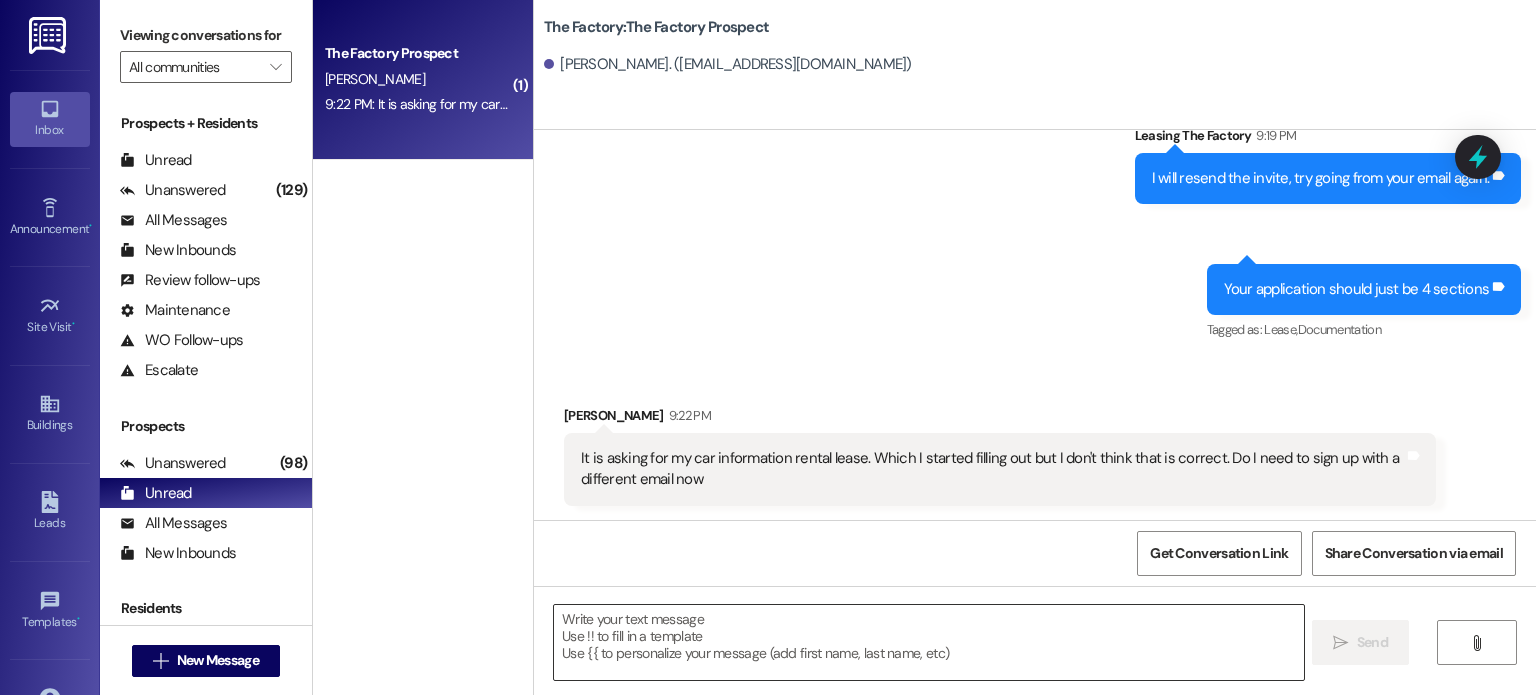 click at bounding box center [928, 642] 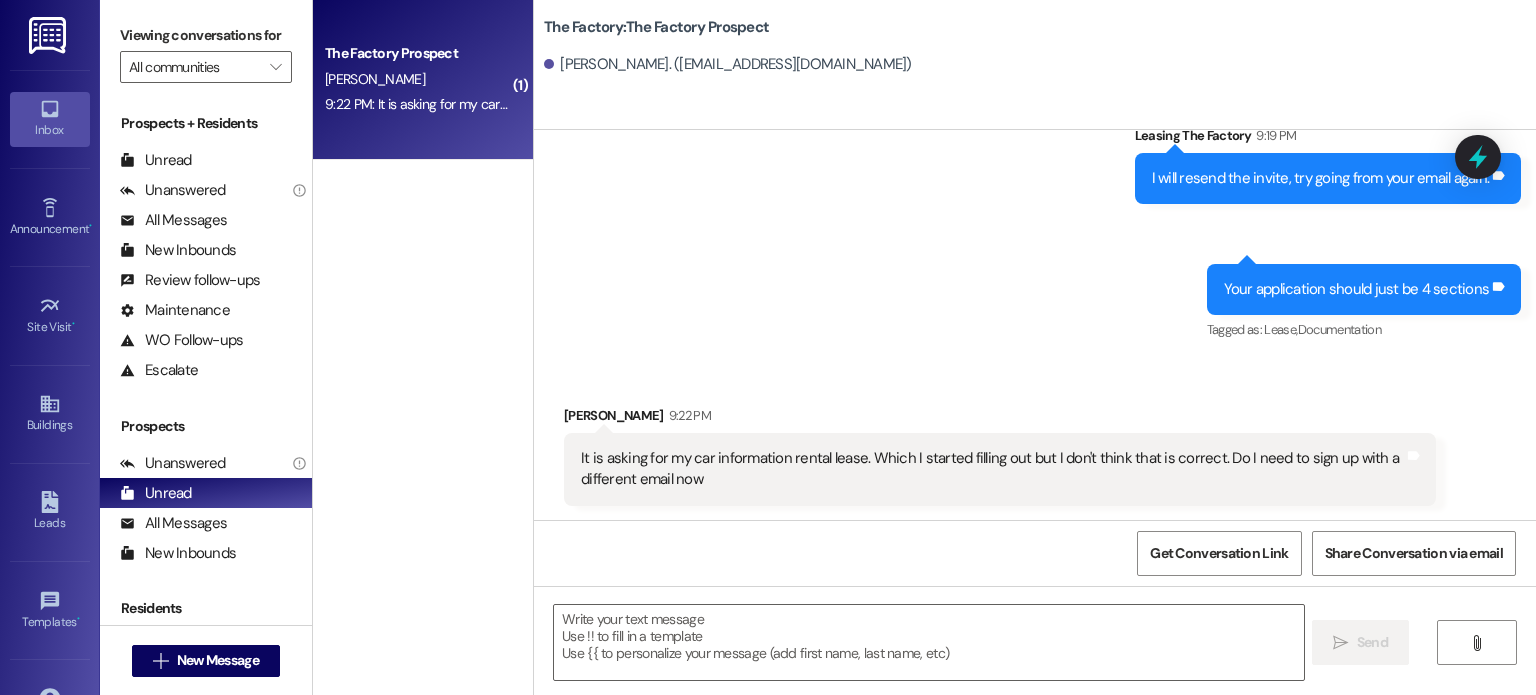 click on " Send " at bounding box center [1035, 661] 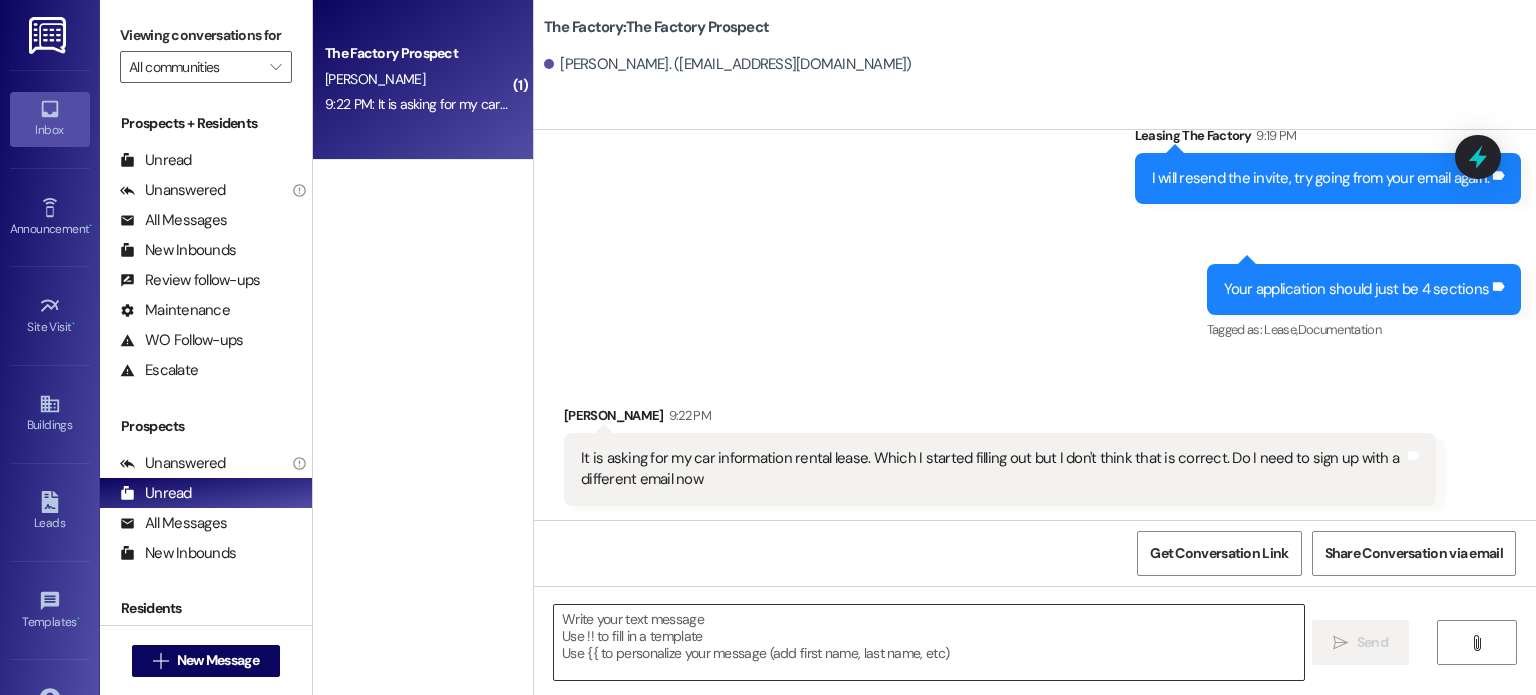 click at bounding box center (928, 642) 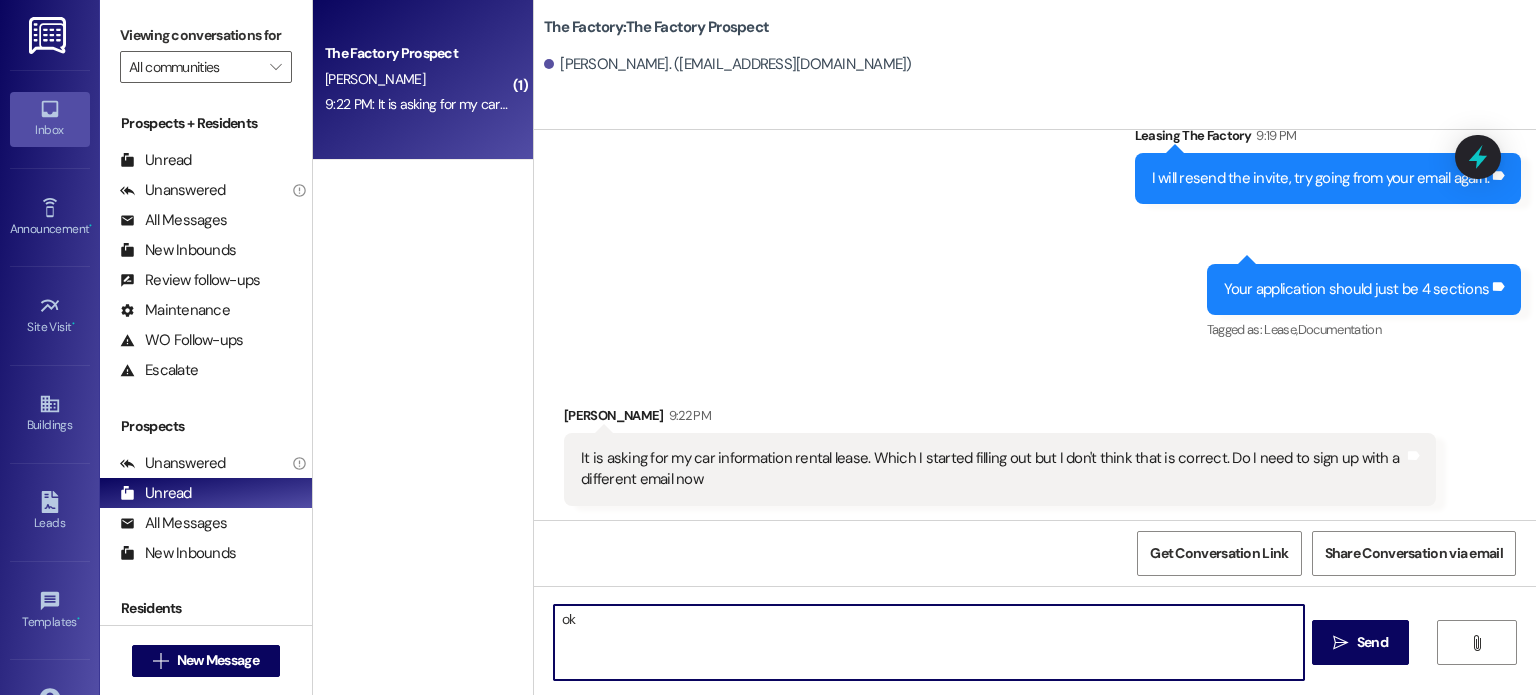 type on "o" 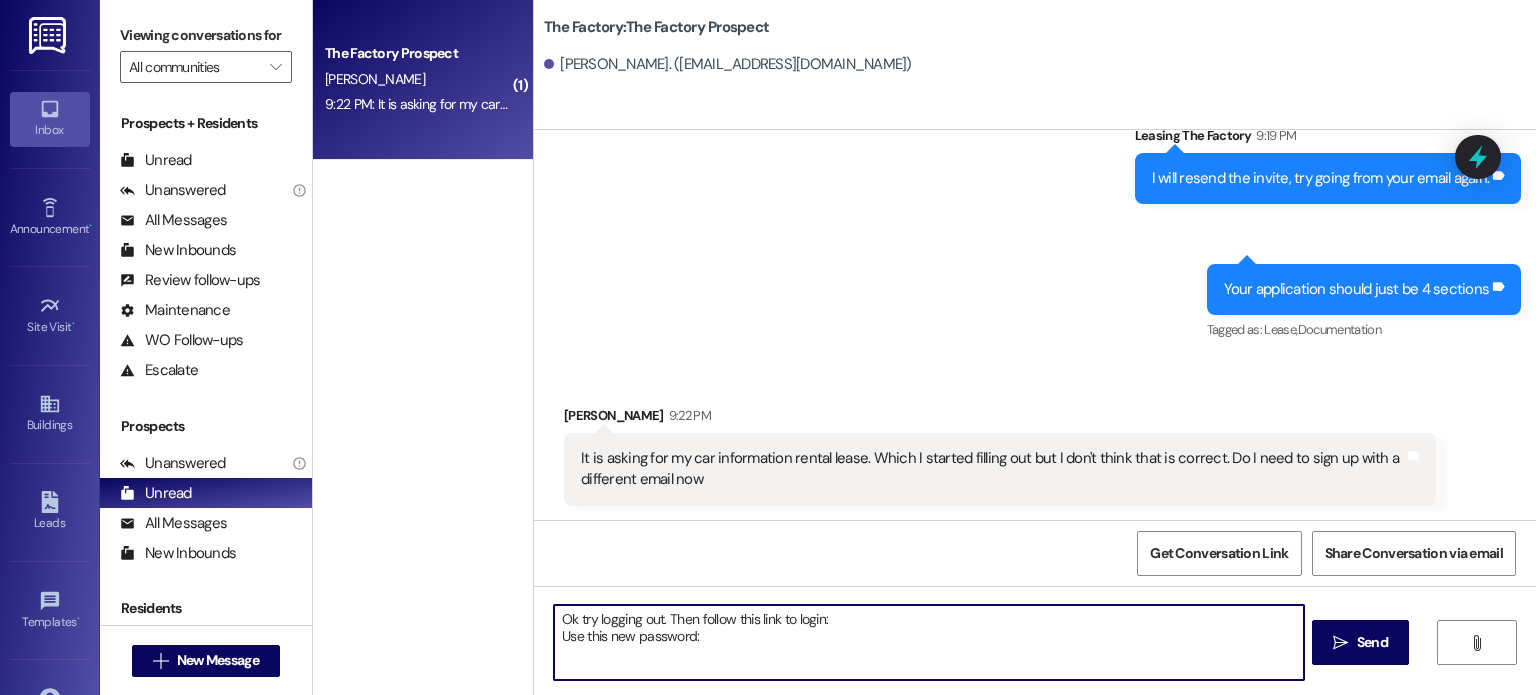 paste on "WelcomeMarilee25!" 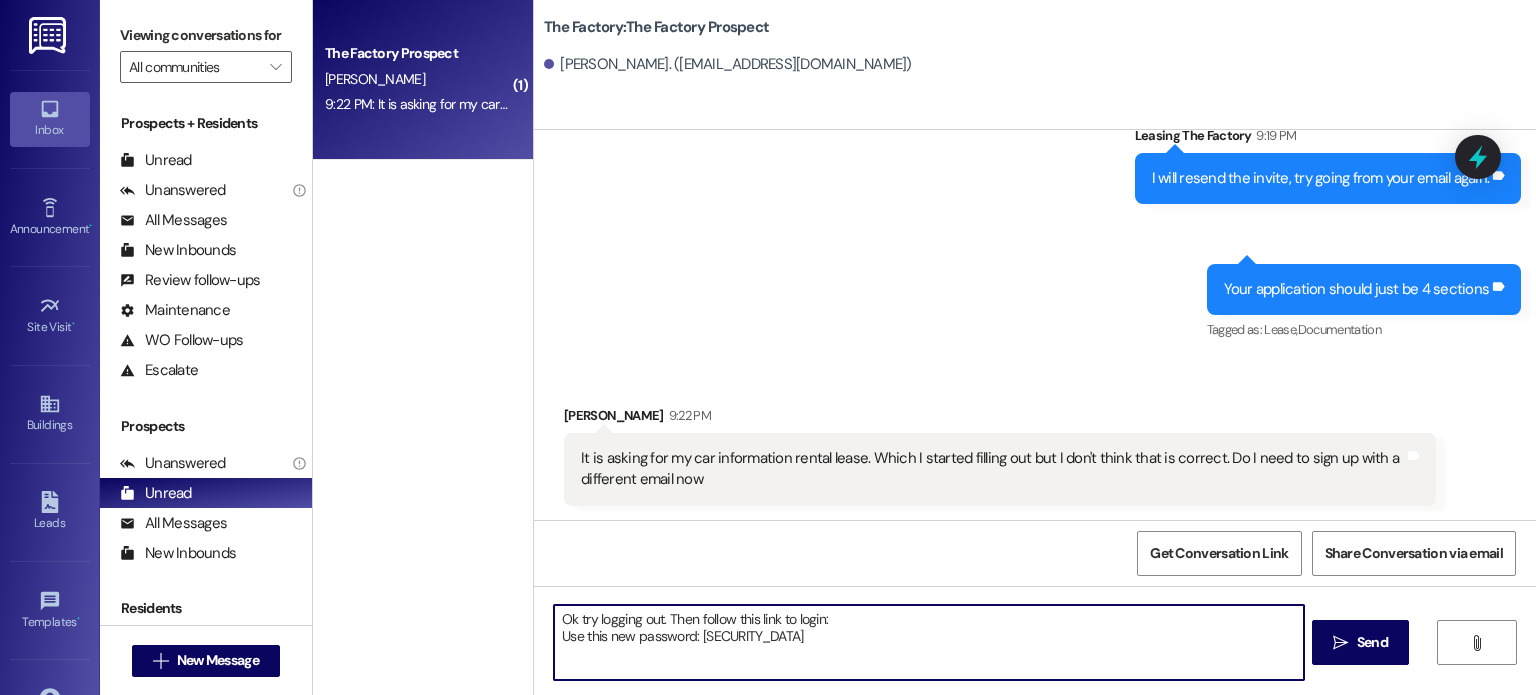 click on "Ok try logging out. Then follow this link to login:
Use this new password: [SECURITY_DATA]" at bounding box center [928, 642] 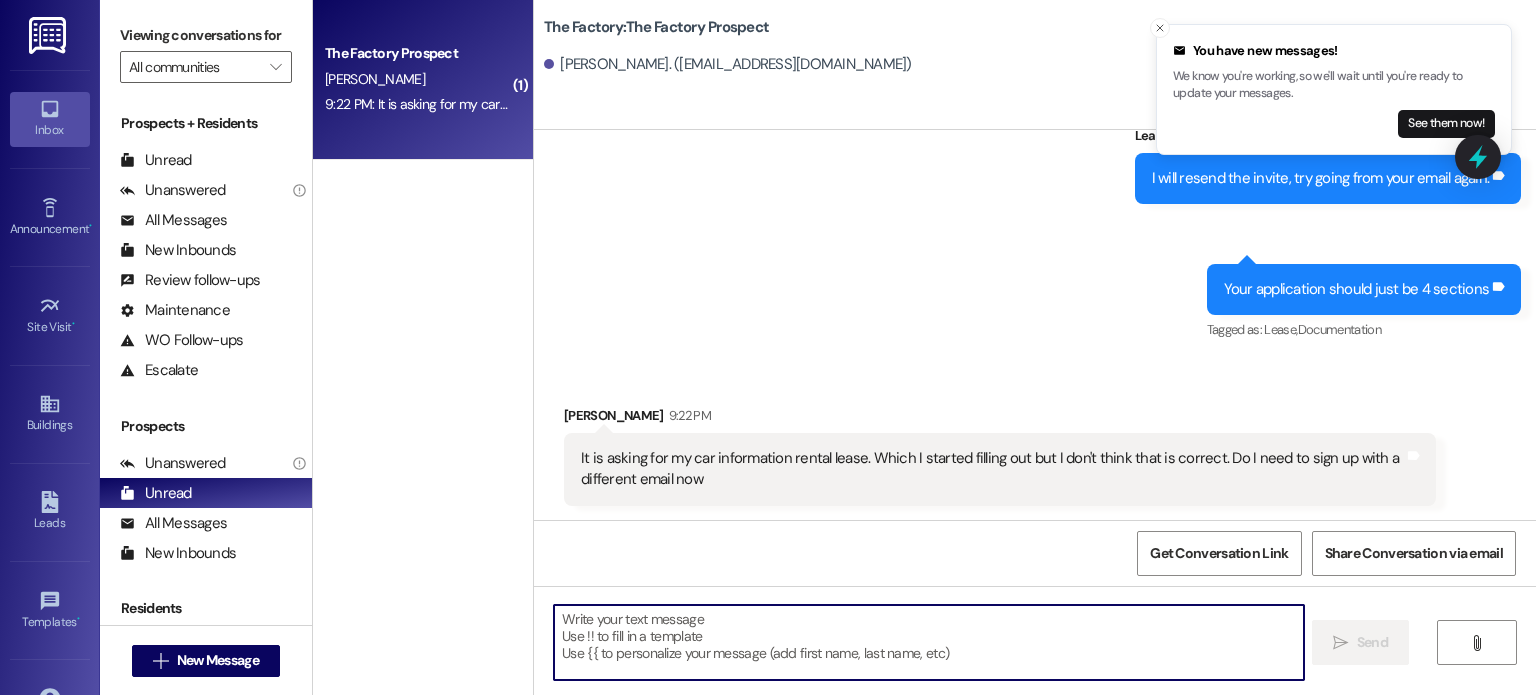 scroll, scrollTop: 740, scrollLeft: 0, axis: vertical 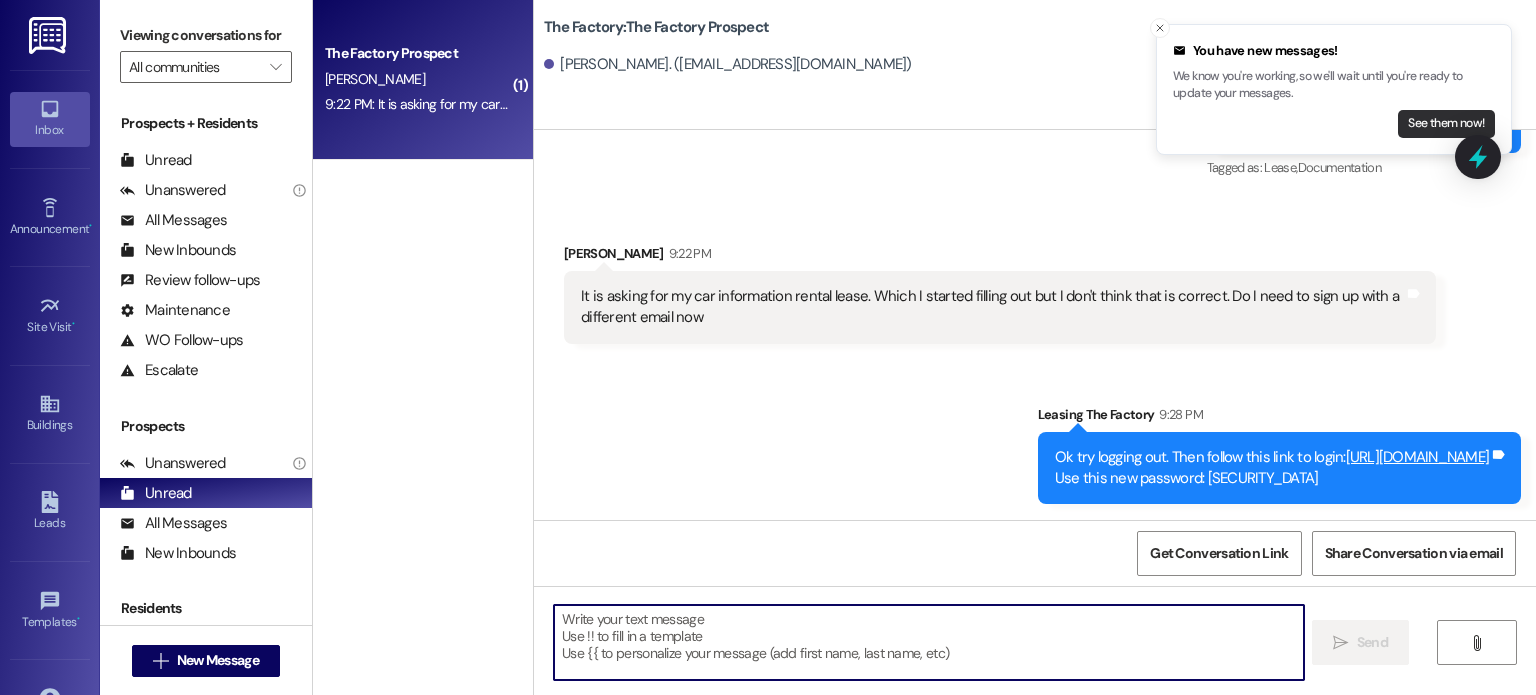 type 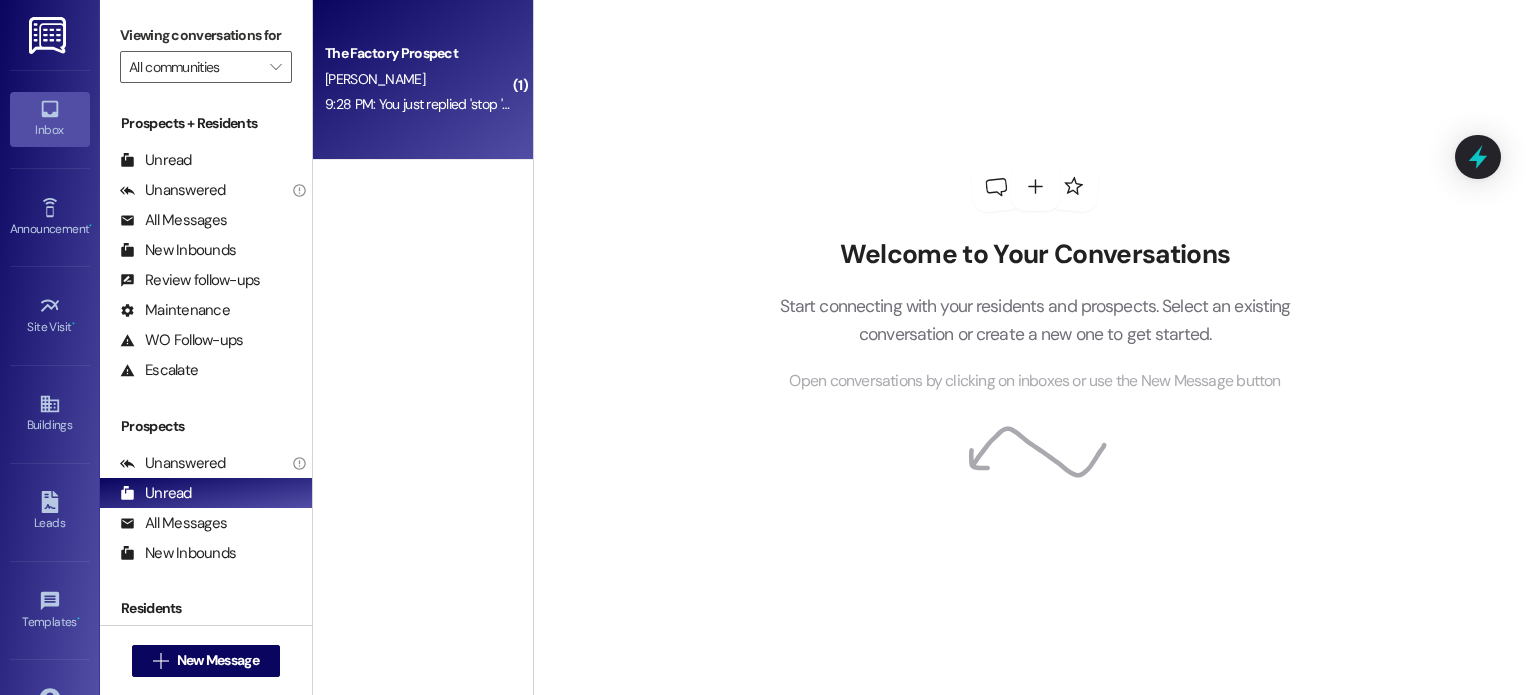 click on "[PERSON_NAME]" at bounding box center (417, 79) 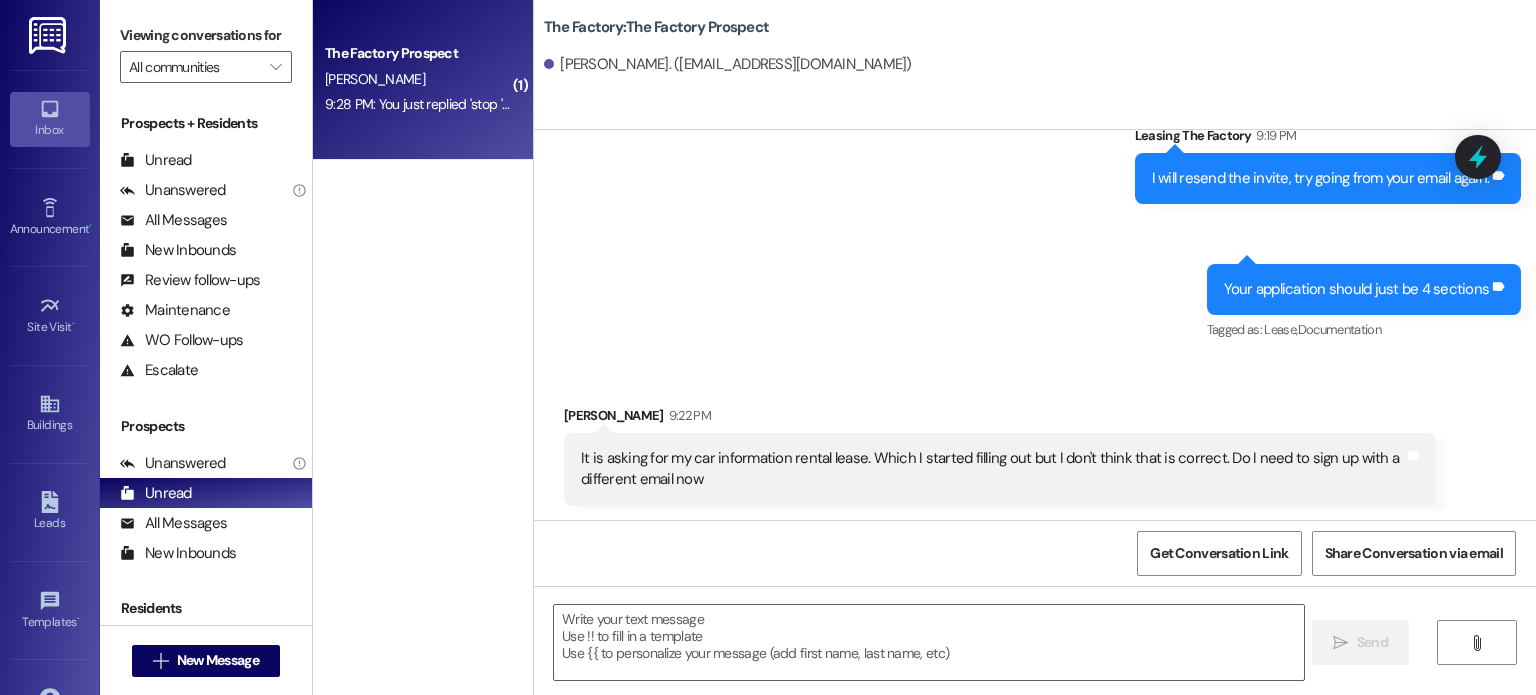 scroll, scrollTop: 740, scrollLeft: 0, axis: vertical 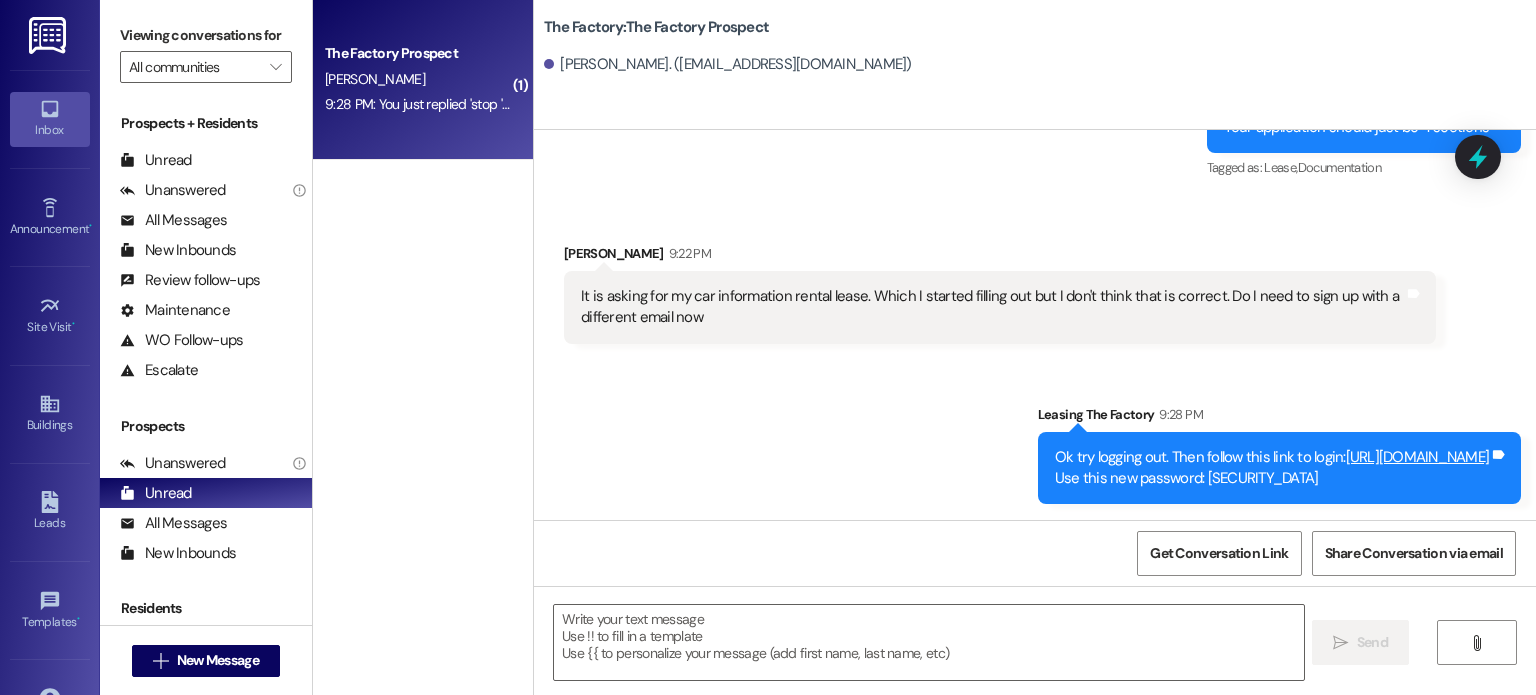 click on "[PERSON_NAME]" at bounding box center [417, 79] 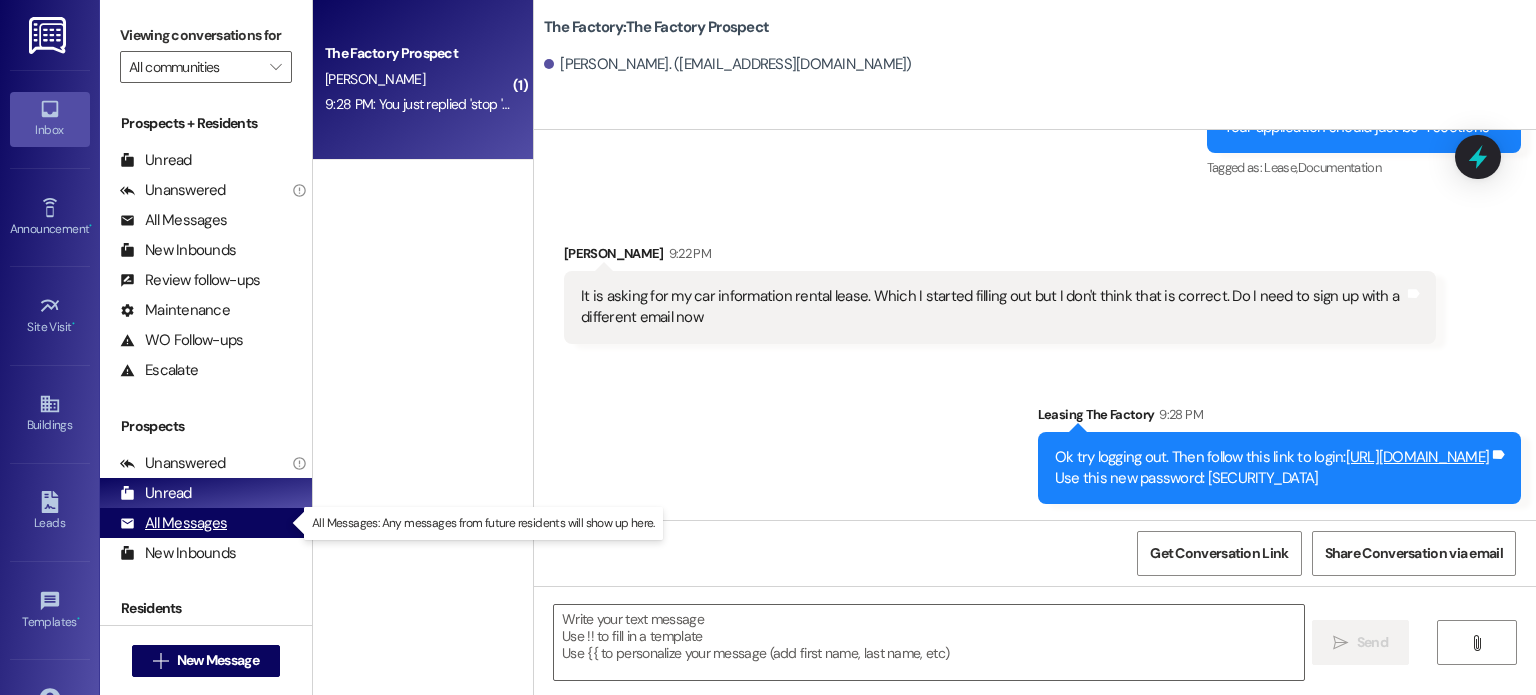 click on "All Messages" at bounding box center [173, 523] 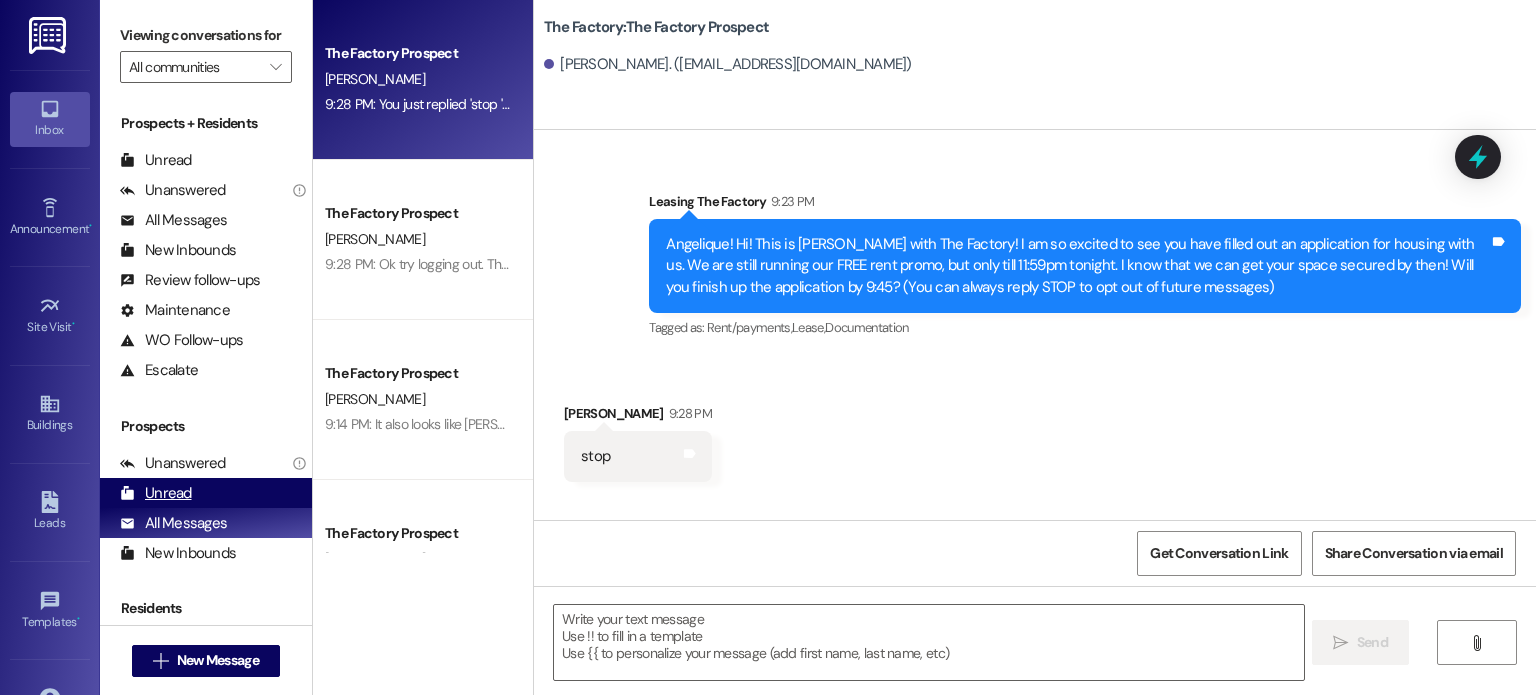 click on "Unread Unable to load unread count. Refresh and try again." at bounding box center [206, 493] 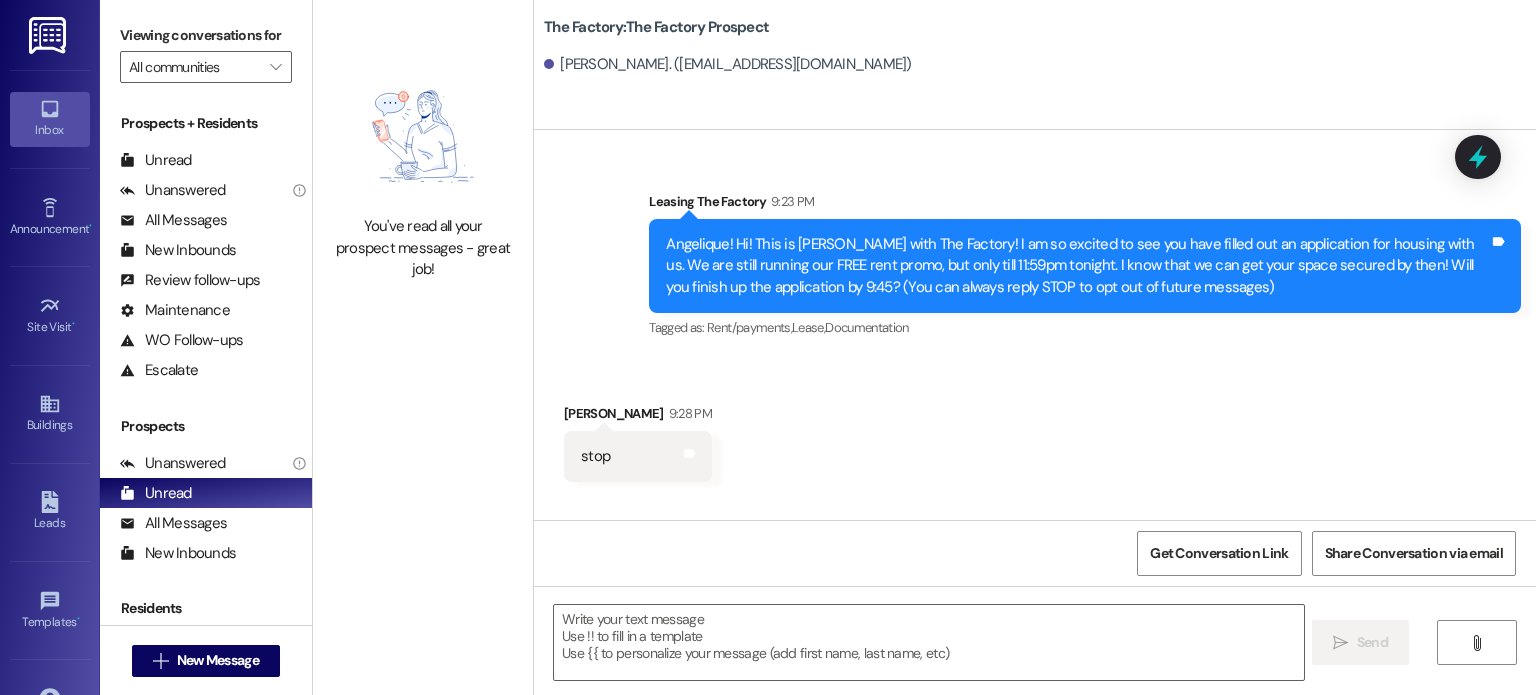 scroll, scrollTop: 116, scrollLeft: 0, axis: vertical 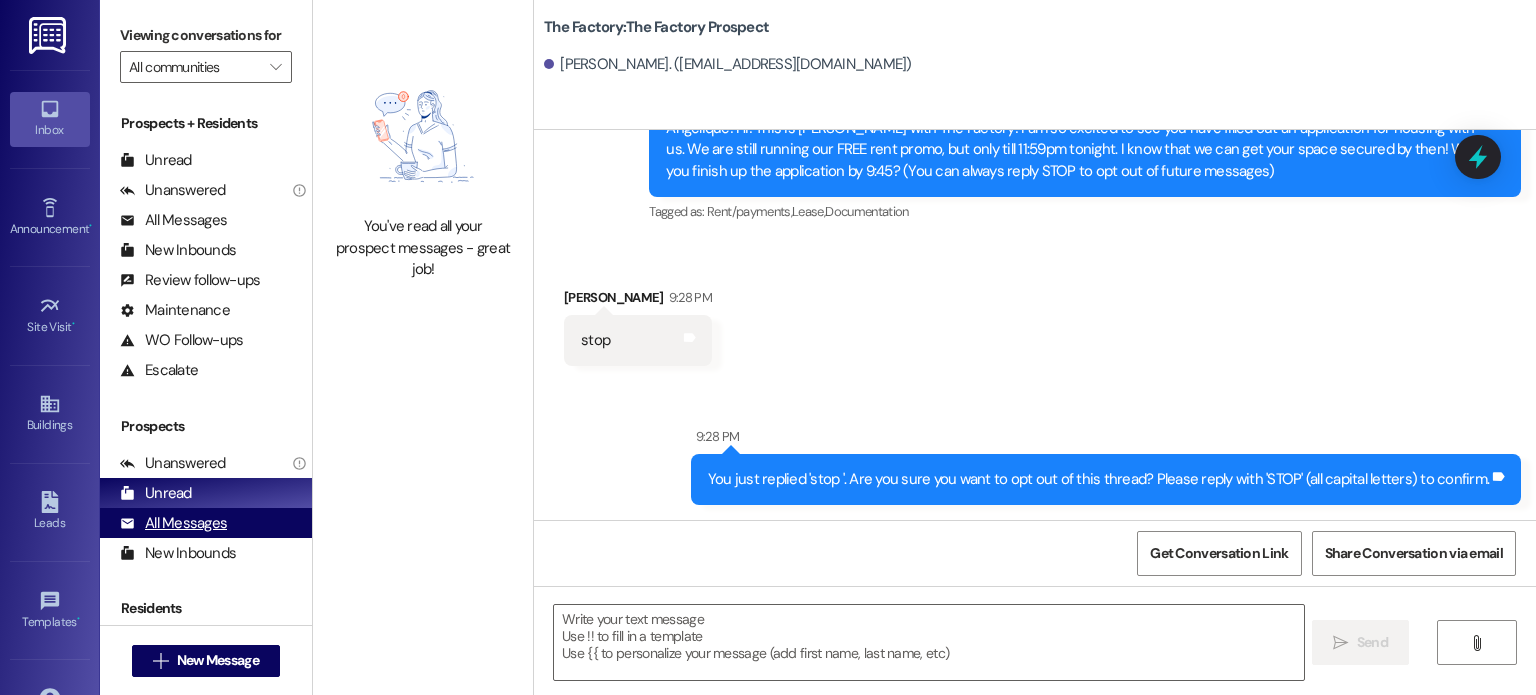 click on "All Messages" at bounding box center (173, 523) 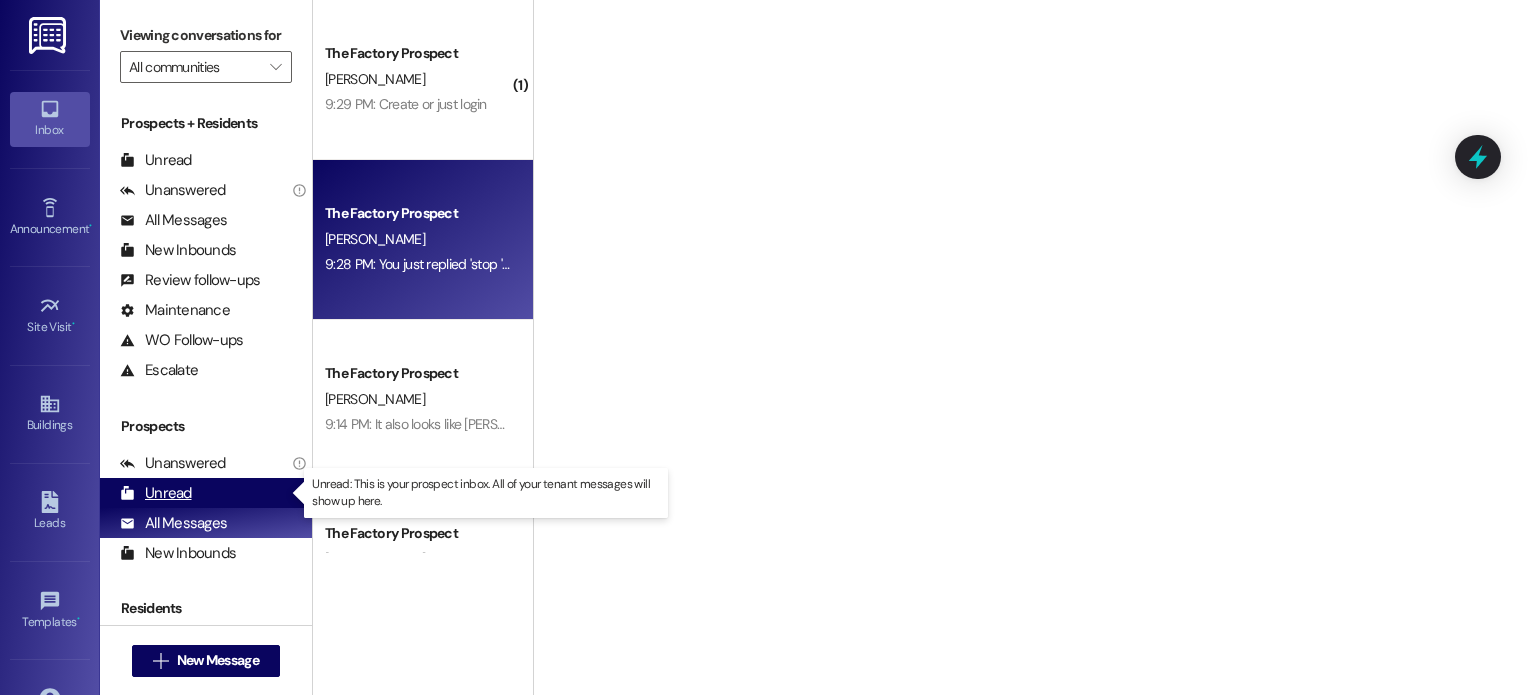 click on "Unread" at bounding box center (156, 493) 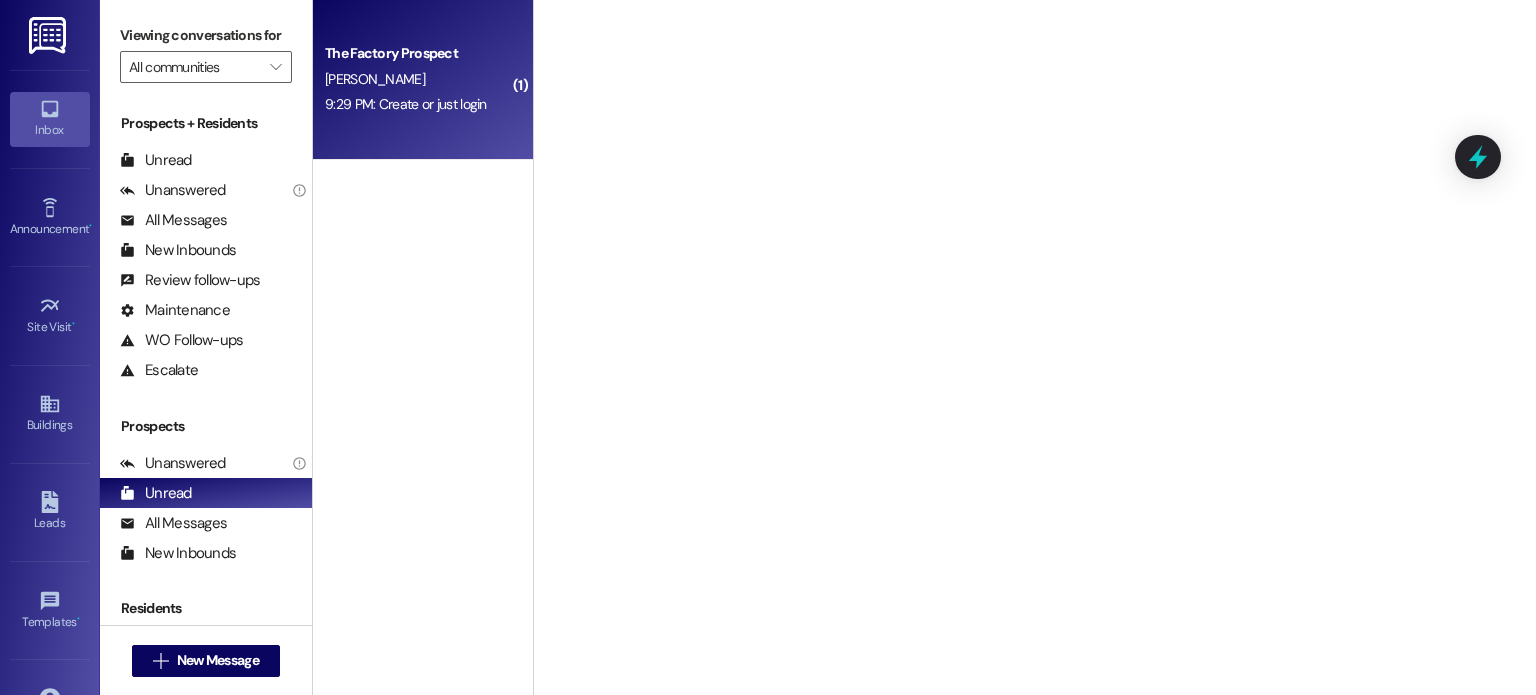 click on "The Factory Prospect [PERSON_NAME] 9:29 PM: Create or just login 9:29 PM: Create or just login" at bounding box center (423, 80) 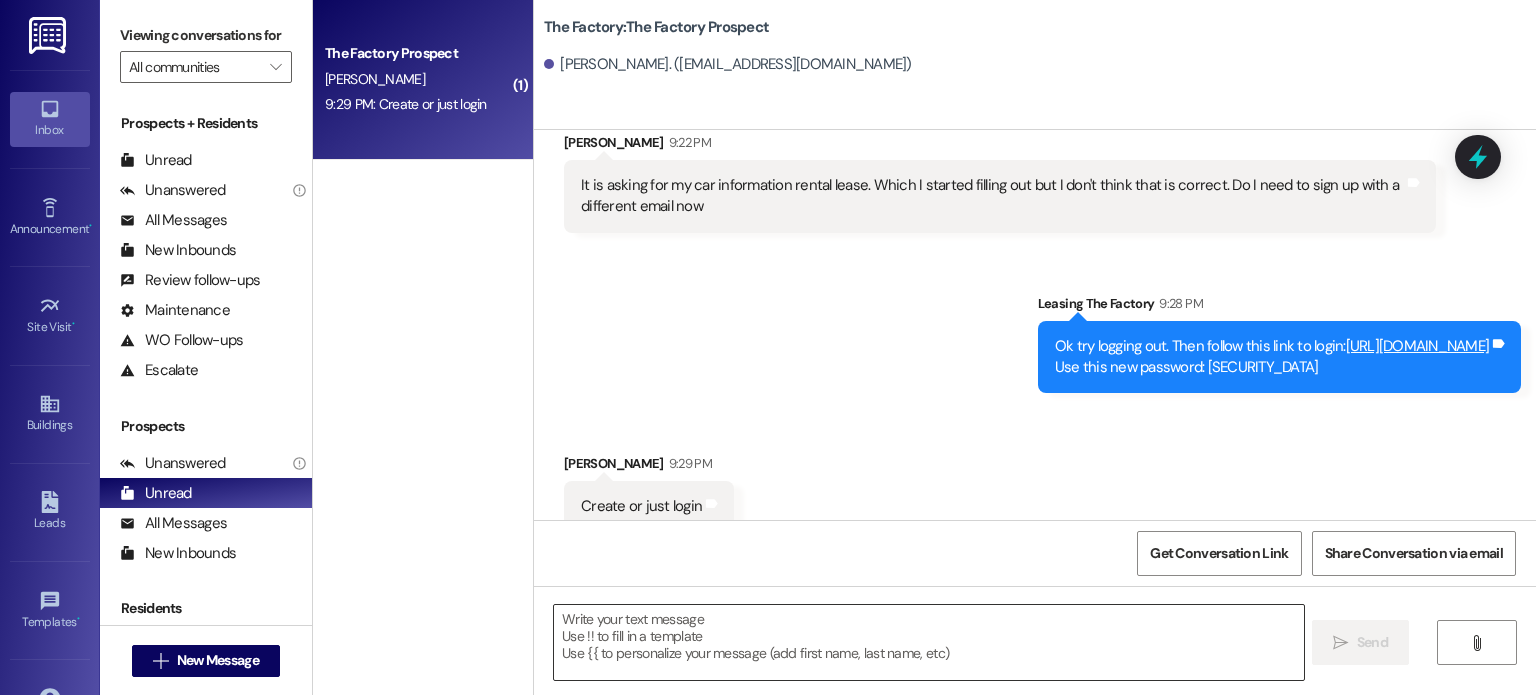 scroll, scrollTop: 878, scrollLeft: 0, axis: vertical 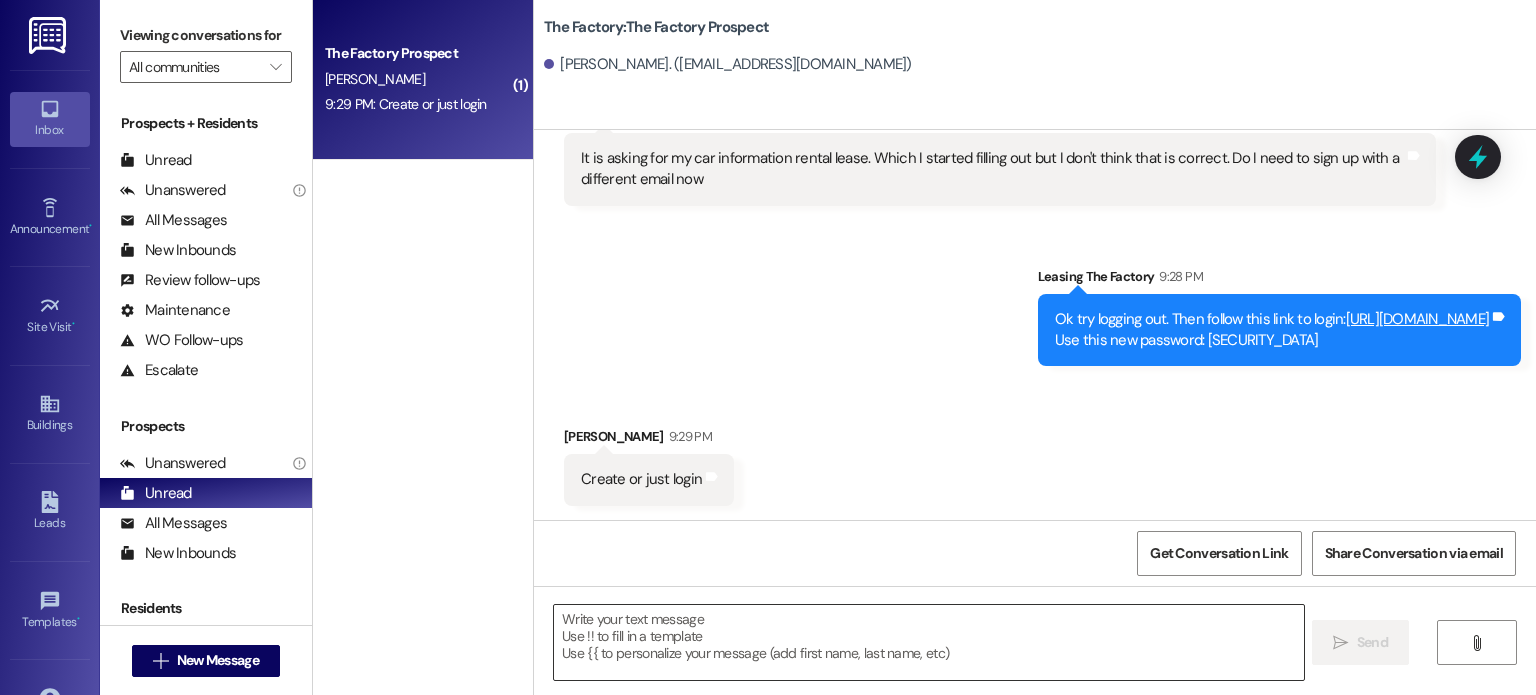 click at bounding box center [928, 642] 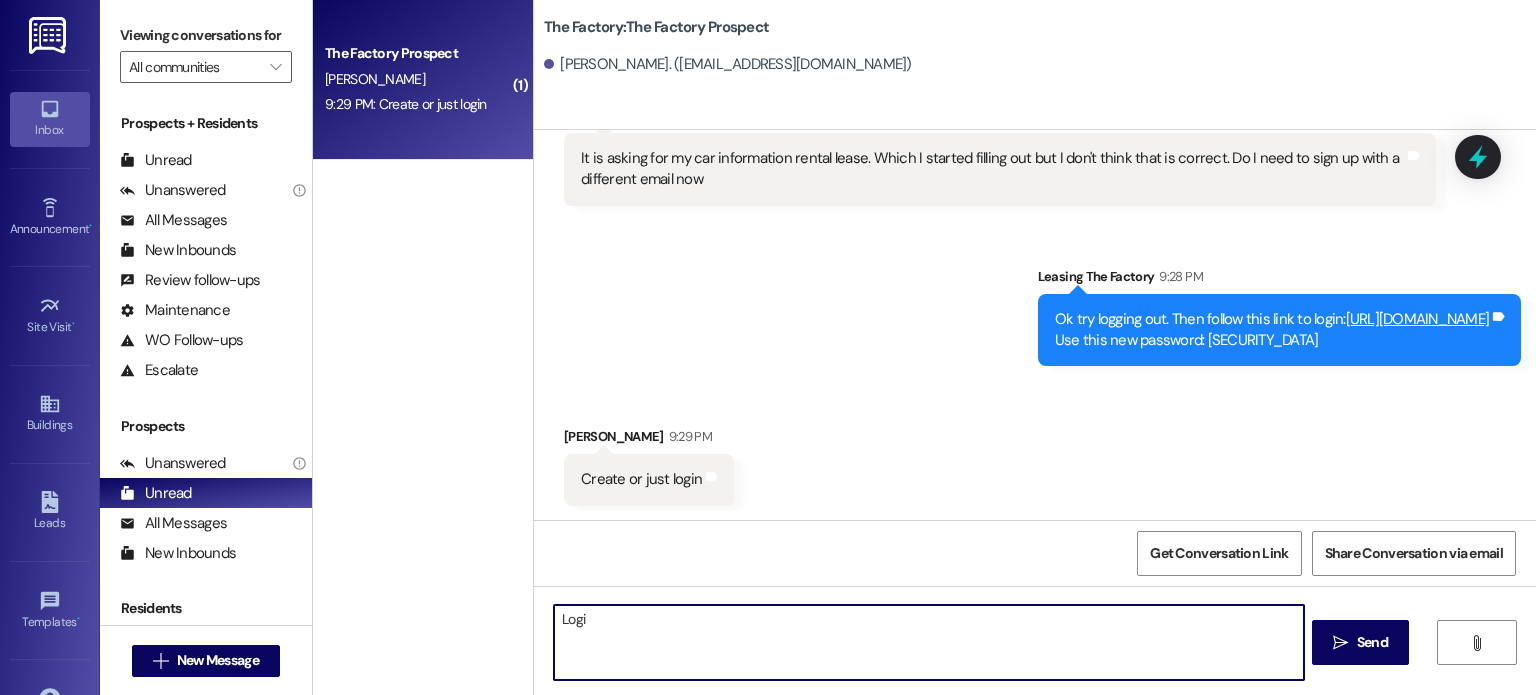 type on "Login" 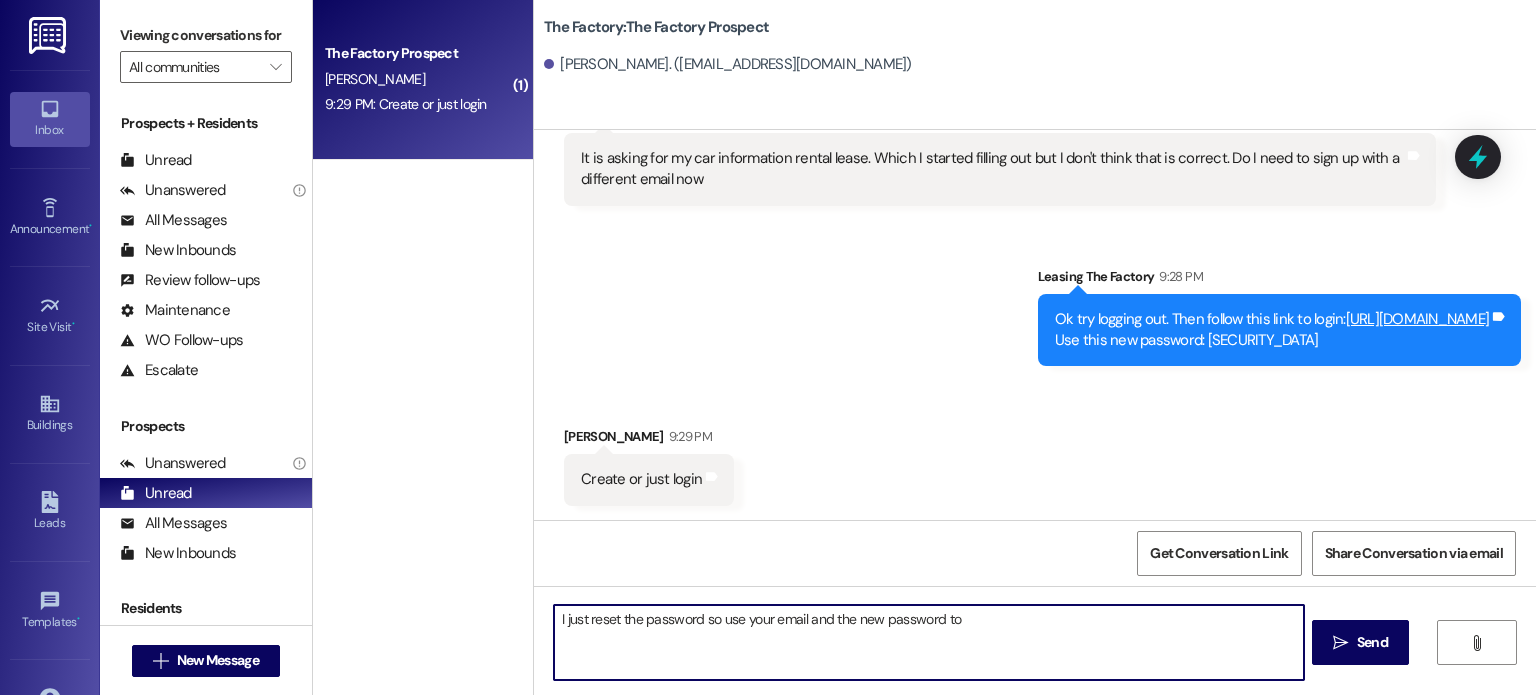 scroll, scrollTop: 1019, scrollLeft: 0, axis: vertical 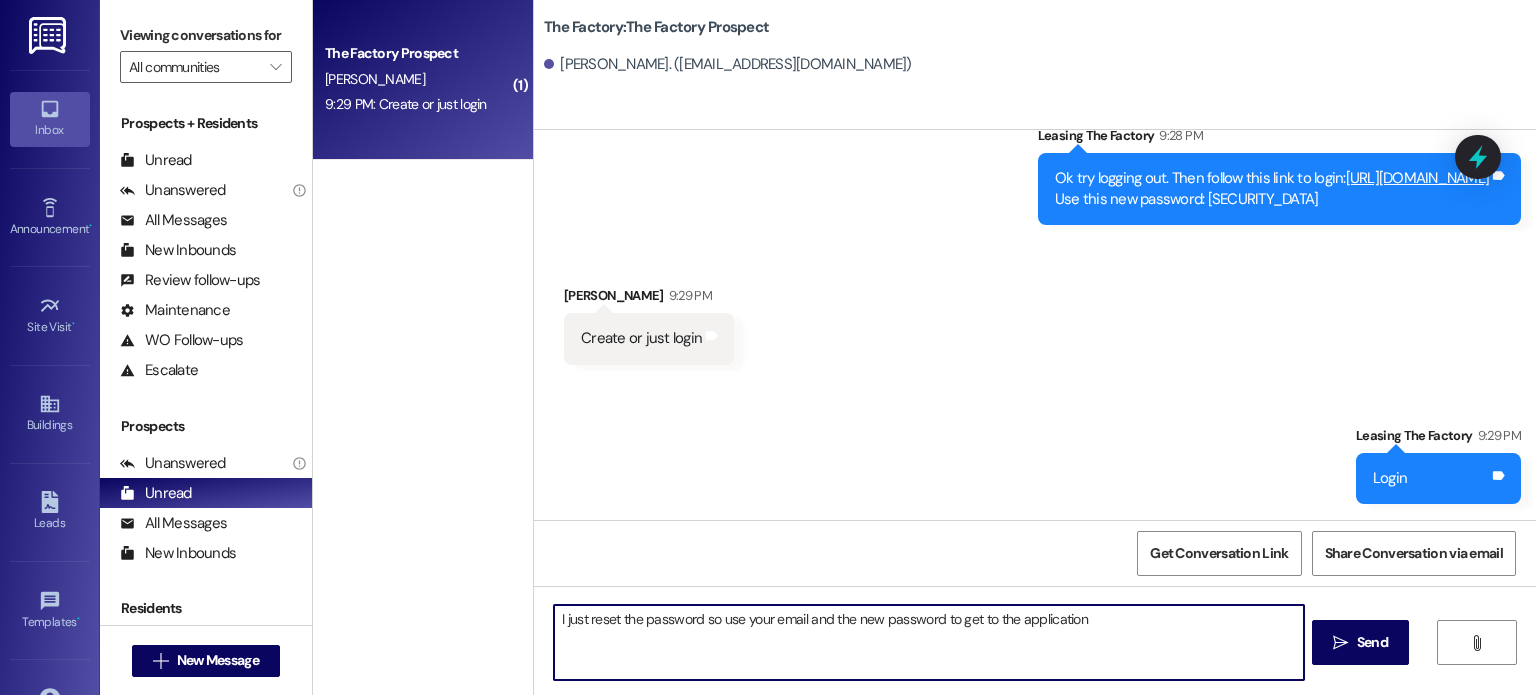 type on "I just reset the password so use your email and the new password to get to the application!" 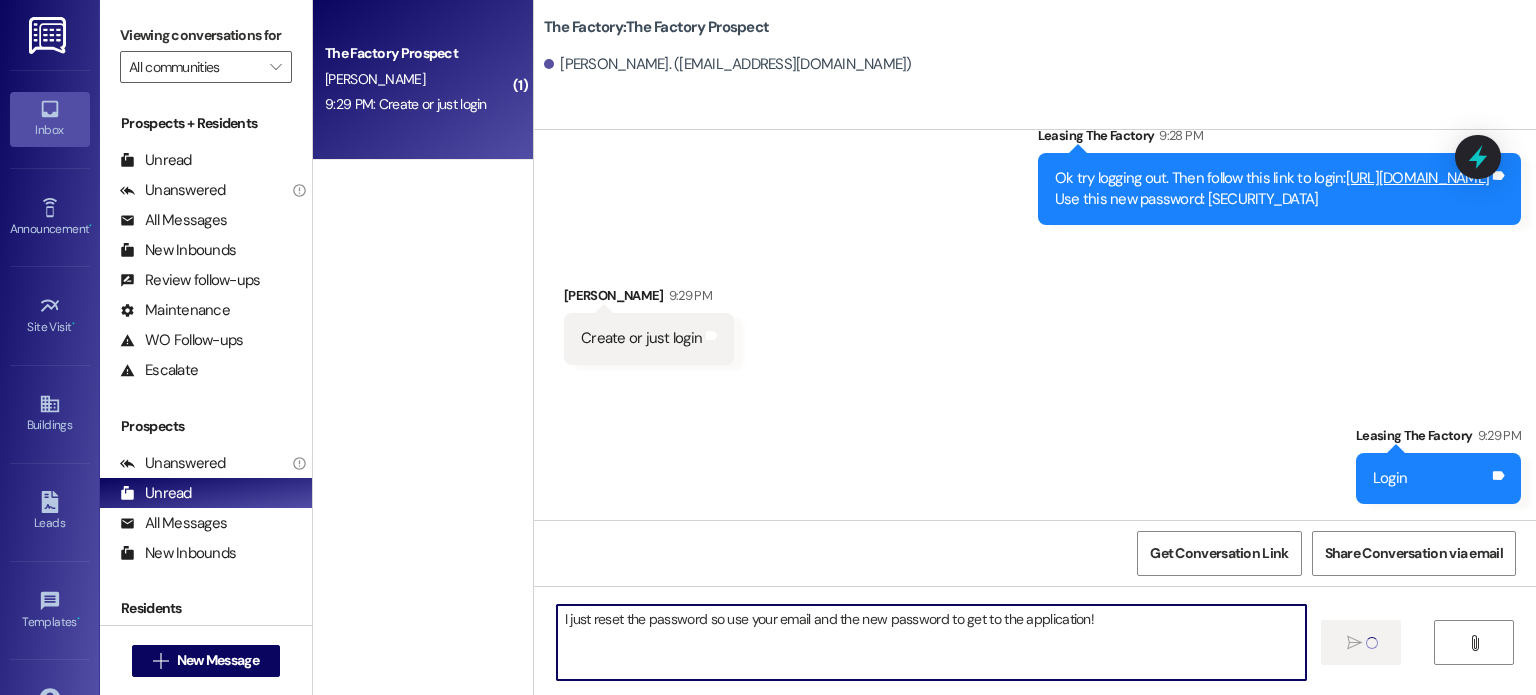 type 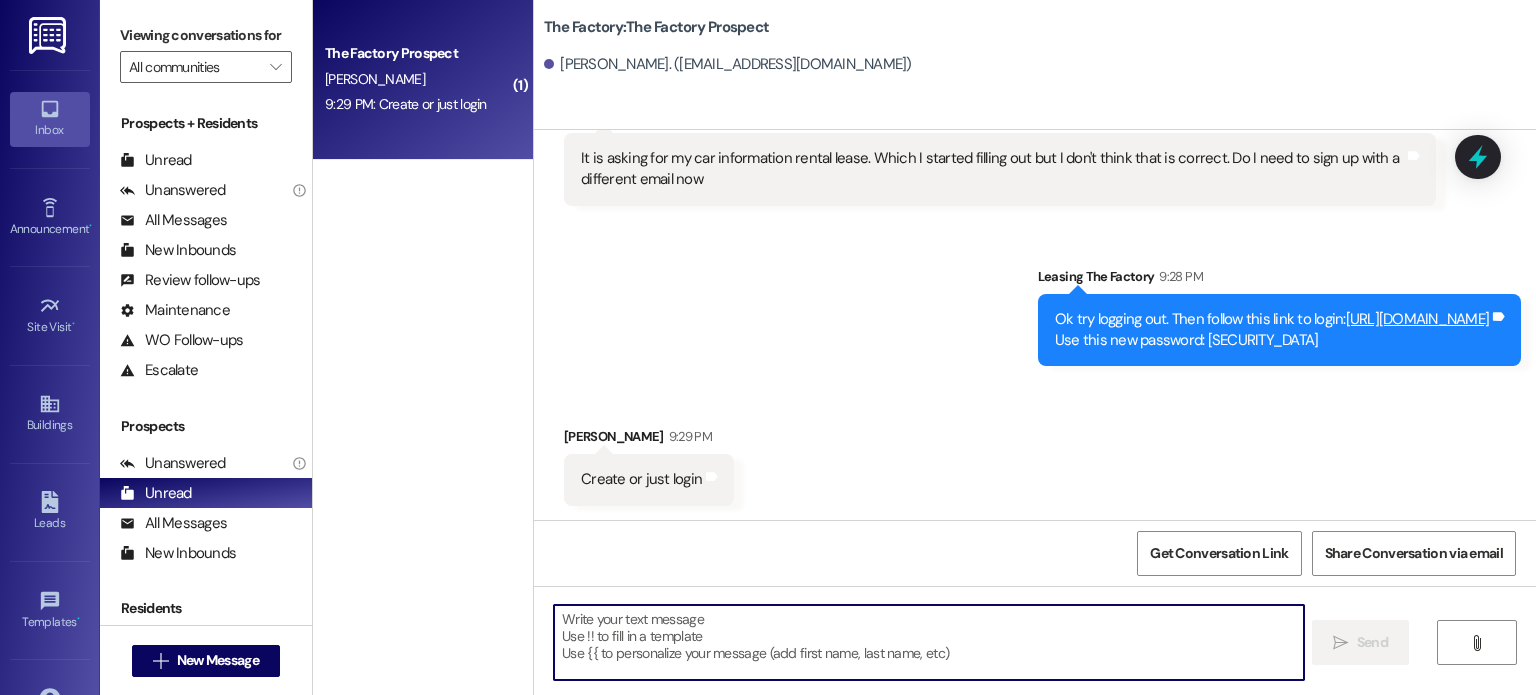 scroll, scrollTop: 1158, scrollLeft: 0, axis: vertical 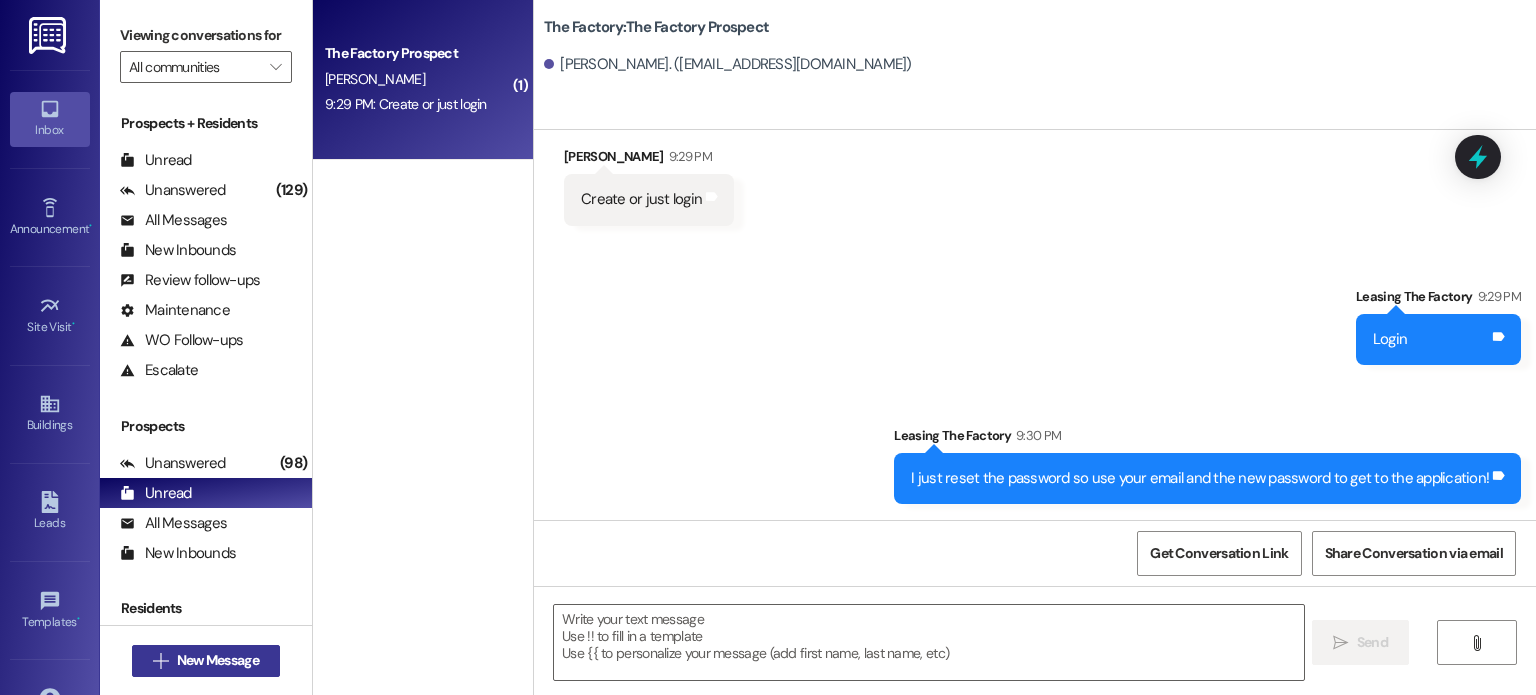 click on "New Message" at bounding box center (218, 660) 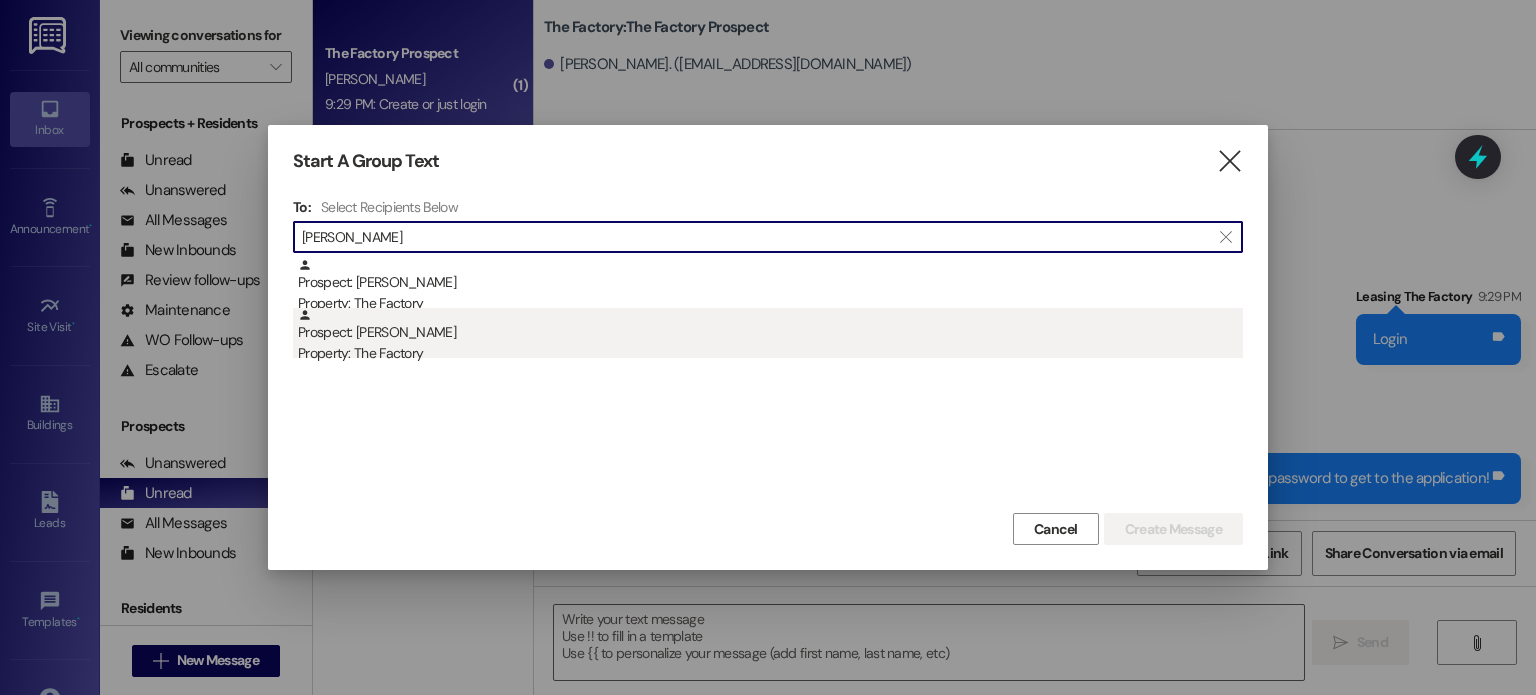 type on "[PERSON_NAME]" 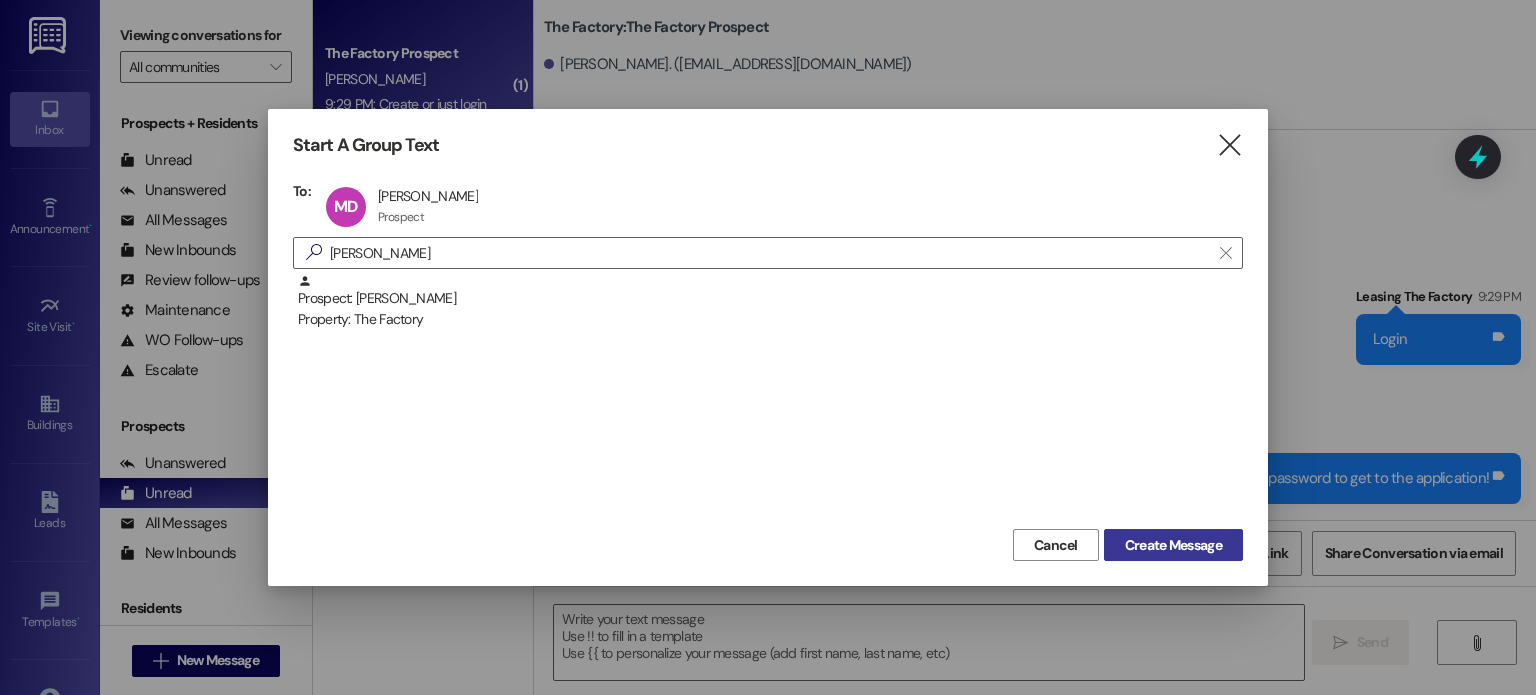 click on "Create Message" at bounding box center (1173, 545) 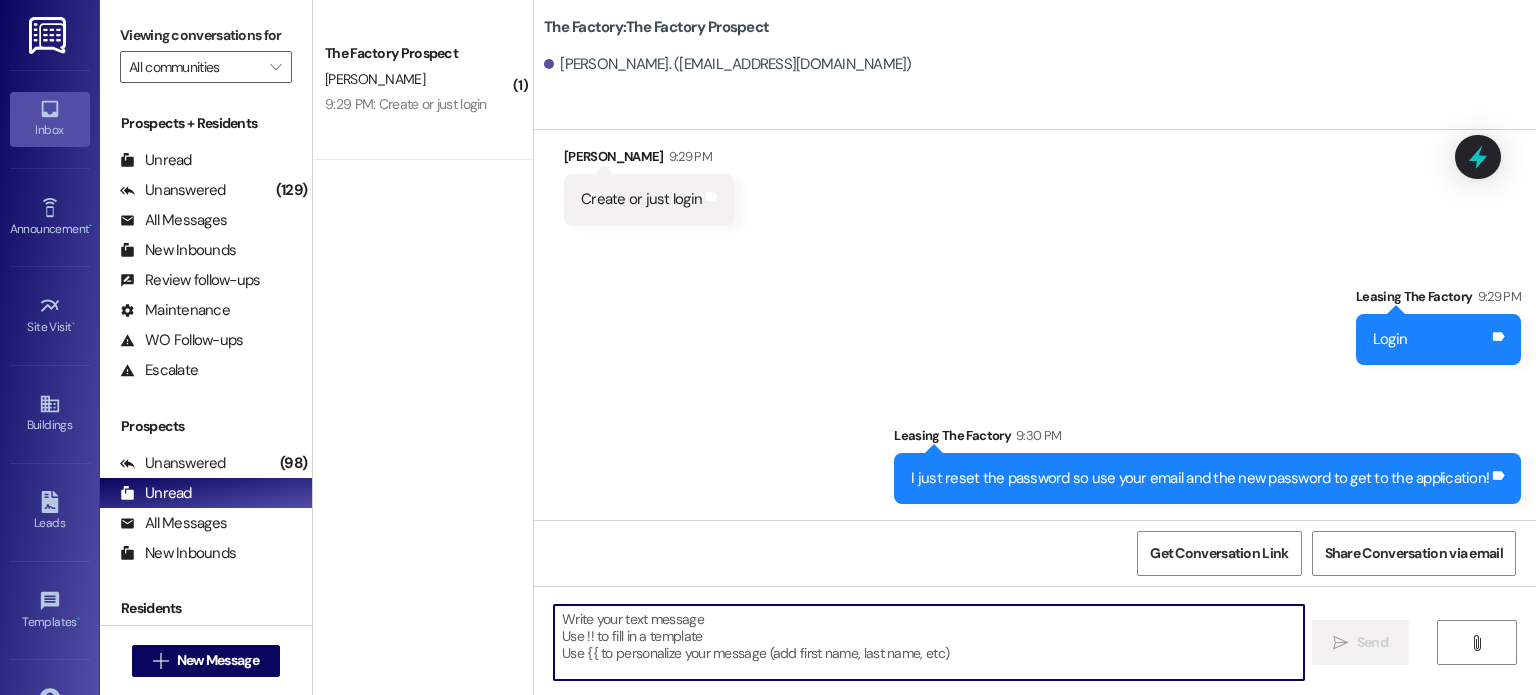 click at bounding box center (928, 642) 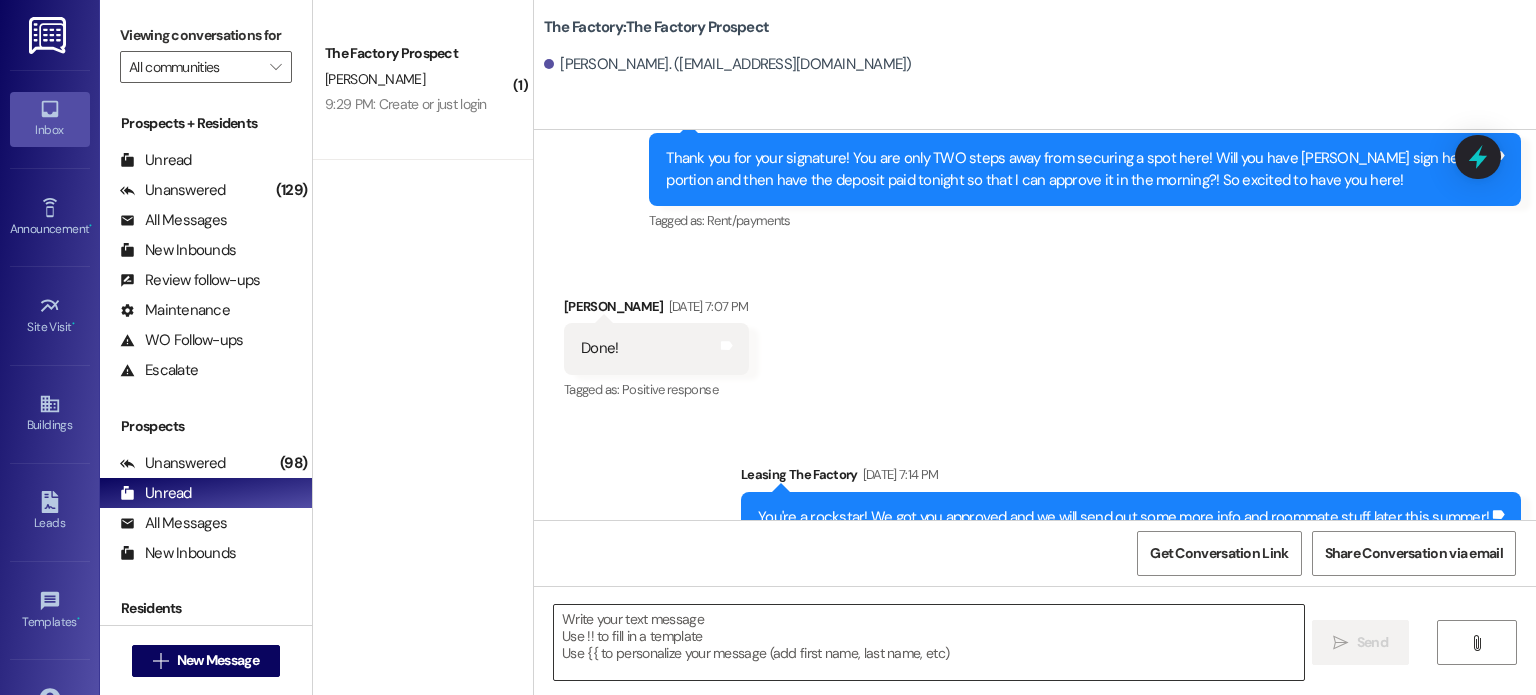 scroll, scrollTop: 3692, scrollLeft: 0, axis: vertical 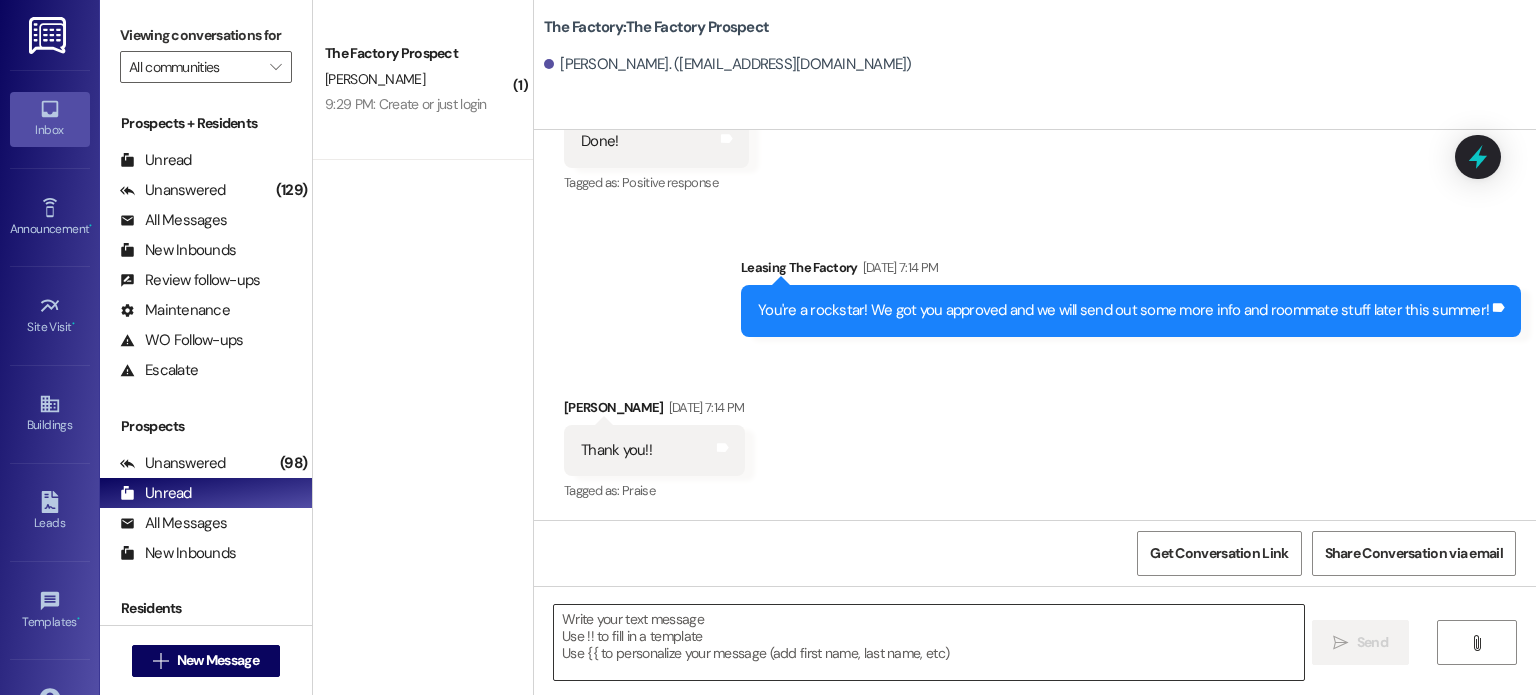 click at bounding box center [928, 642] 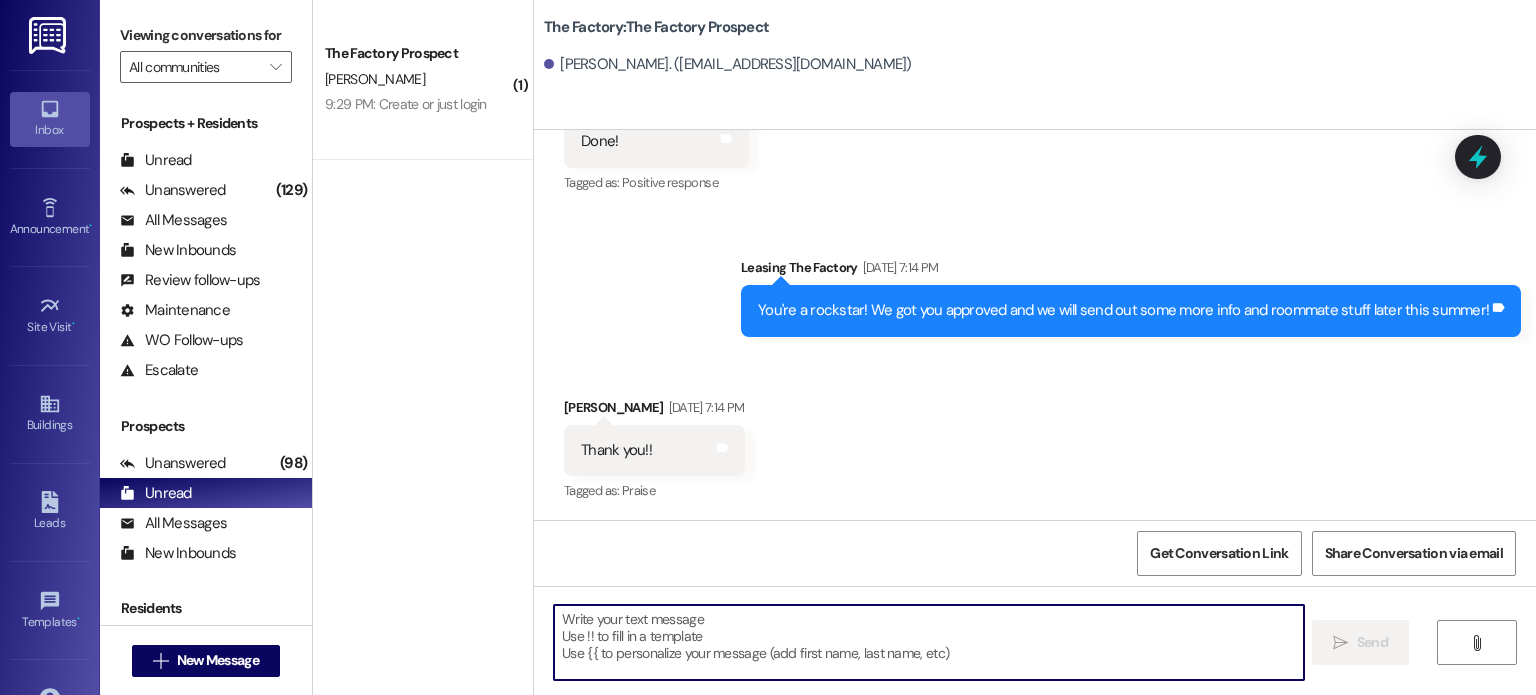 paste on "Hey [PERSON_NAME]! I just sent over an addendum for your rent concession. Please have it signed by [DATE] by both you AND your guarantor.
Also, are you needing a parking space for the fall? We only have about 290 spaces total so we wanted to give you the chance to grab a spot before we fill up! Please fill out this form, even if you don't want a pass or if you are unsure: [URL][DOMAIN_NAME]" 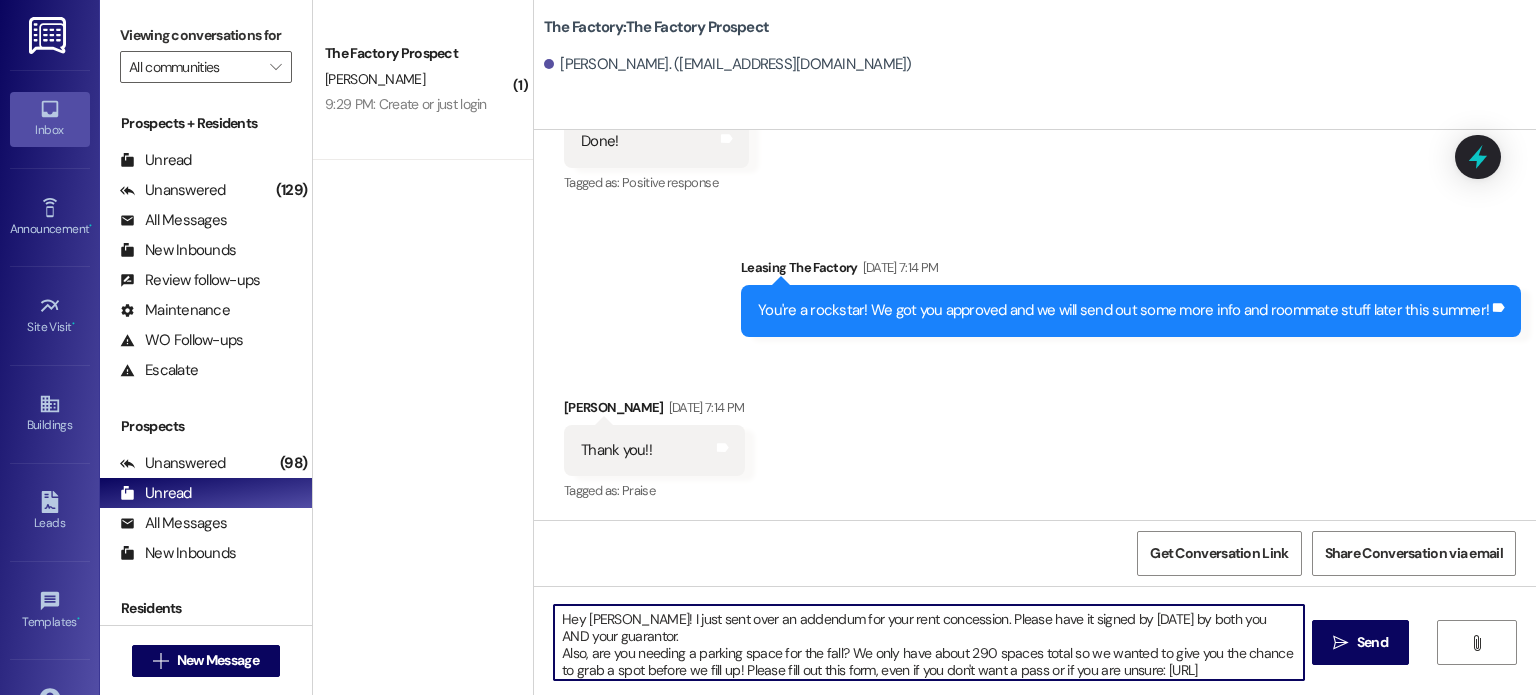 scroll, scrollTop: 16, scrollLeft: 0, axis: vertical 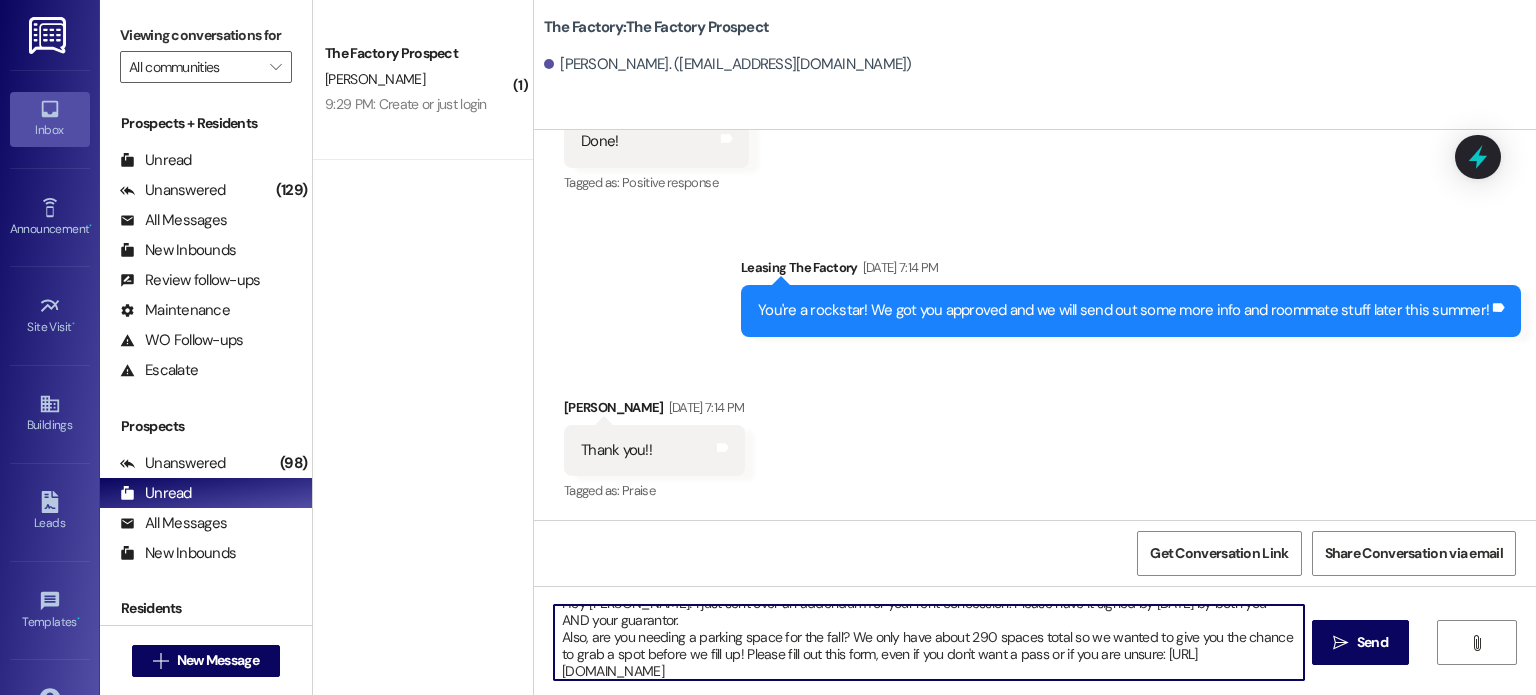 click on "Hey [PERSON_NAME]! I just sent over an addendum for your rent concession. Please have it signed by [DATE] by both you AND your guarantor.
Also, are you needing a parking space for the fall? We only have about 290 spaces total so we wanted to give you the chance to grab a spot before we fill up! Please fill out this form, even if you don't want a pass or if you are unsure: [URL][DOMAIN_NAME]" at bounding box center (928, 642) 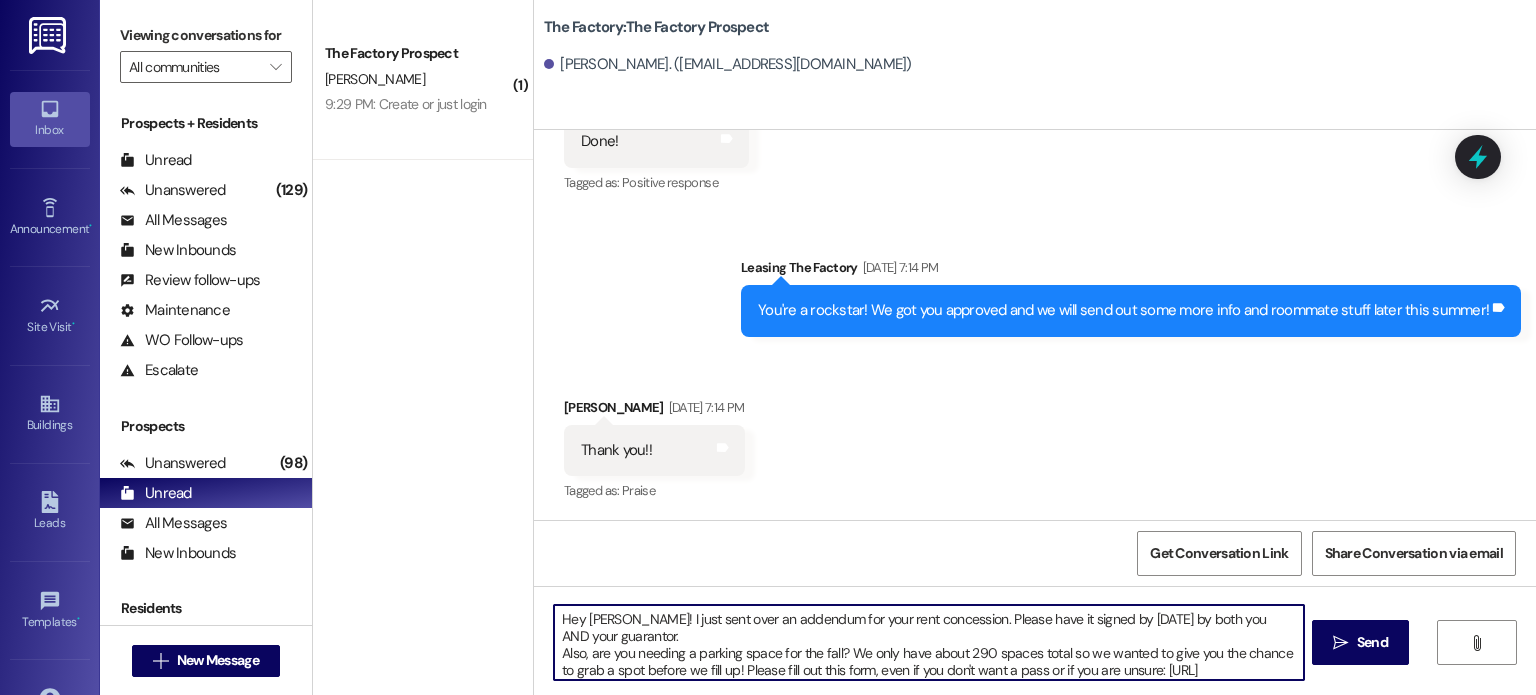 click on "Hey [PERSON_NAME]! I just sent over an addendum for your rent concession. Please have it signed by [DATE] by both you AND your guarantor.
Also, are you needing a parking space for the fall? We only have about 290 spaces total so we wanted to give you the chance to grab a spot before we fill up! Please fill out this form, even if you don't want a pass or if you are unsure: [URL][DOMAIN_NAME]" at bounding box center (928, 642) 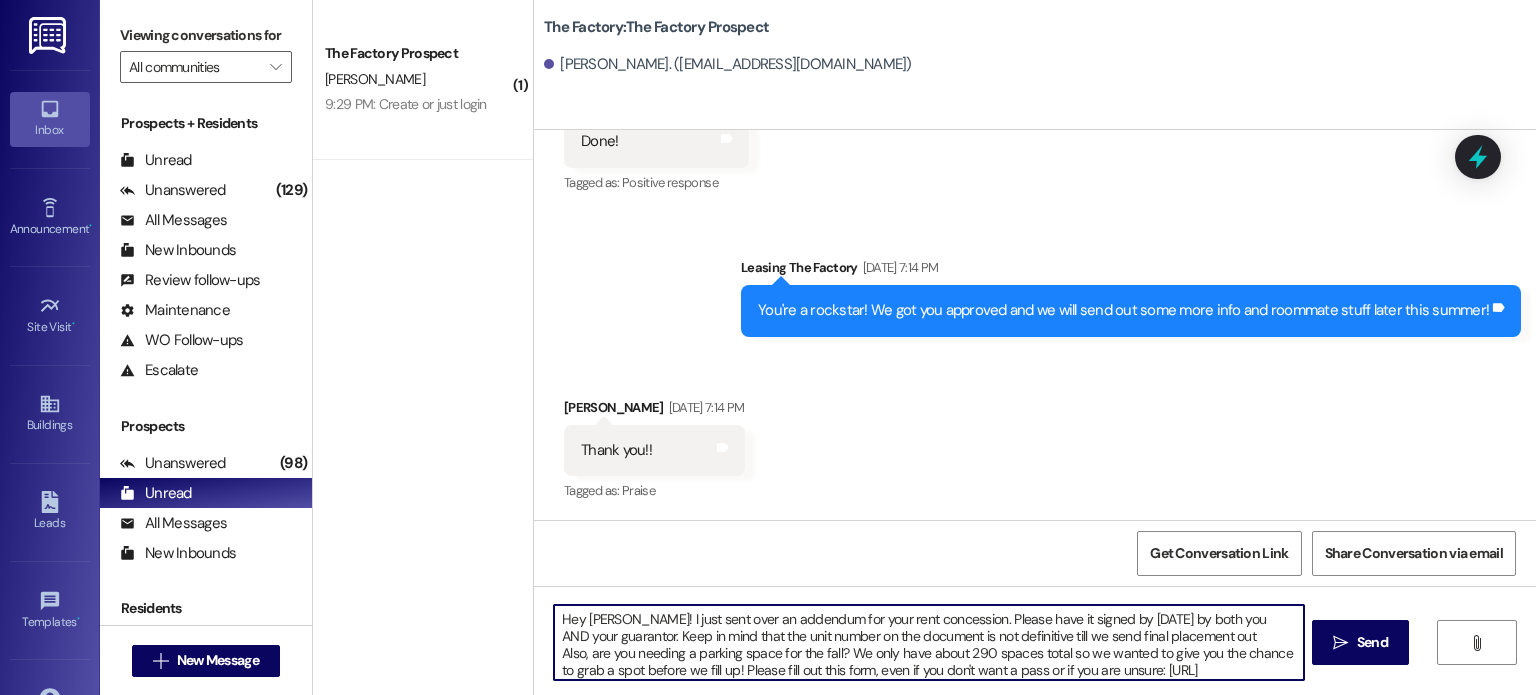 type on "Hey [PERSON_NAME]! I just sent over an addendum for your rent concession. Please have it signed by [DATE] by both you AND your guarantor. Keep in mind that the unit number on the document is not definitive till we send final placement out!
Also, are you needing a parking space for the fall? We only have about 290 spaces total so we wanted to give you the chance to grab a spot before we fill up! Please fill out this form, even if you don't want a pass or if you are unsure: [URL][DOMAIN_NAME]" 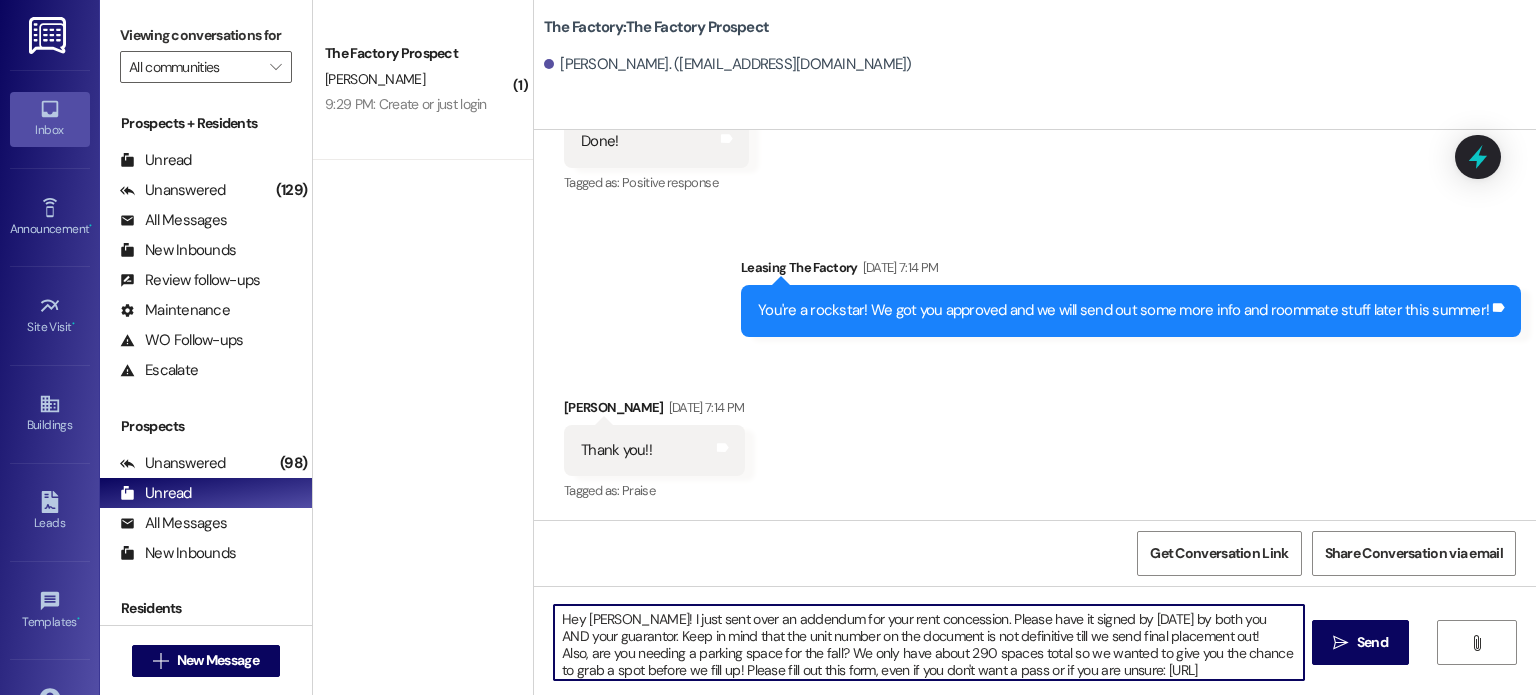 scroll, scrollTop: 21, scrollLeft: 0, axis: vertical 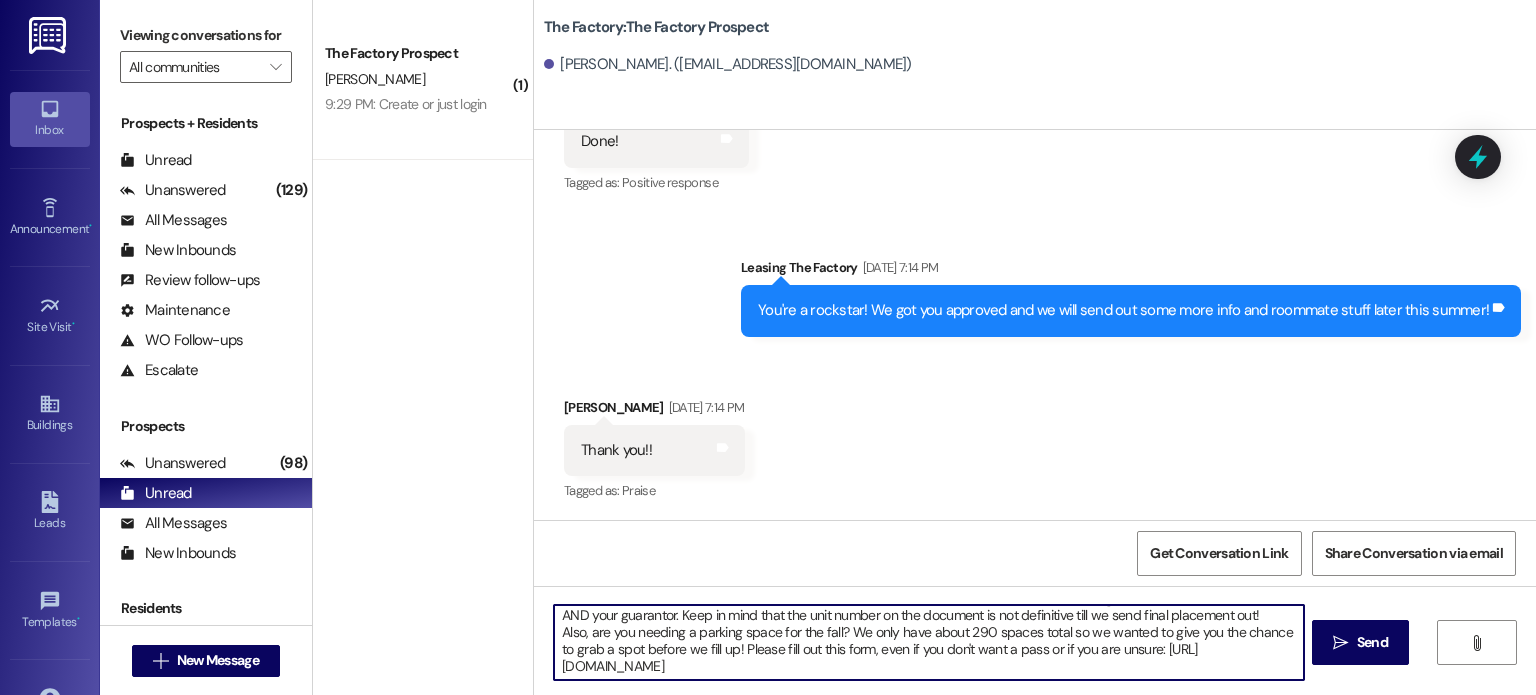 drag, startPoint x: 551, startPoint y: 617, endPoint x: 1184, endPoint y: 721, distance: 641.4866 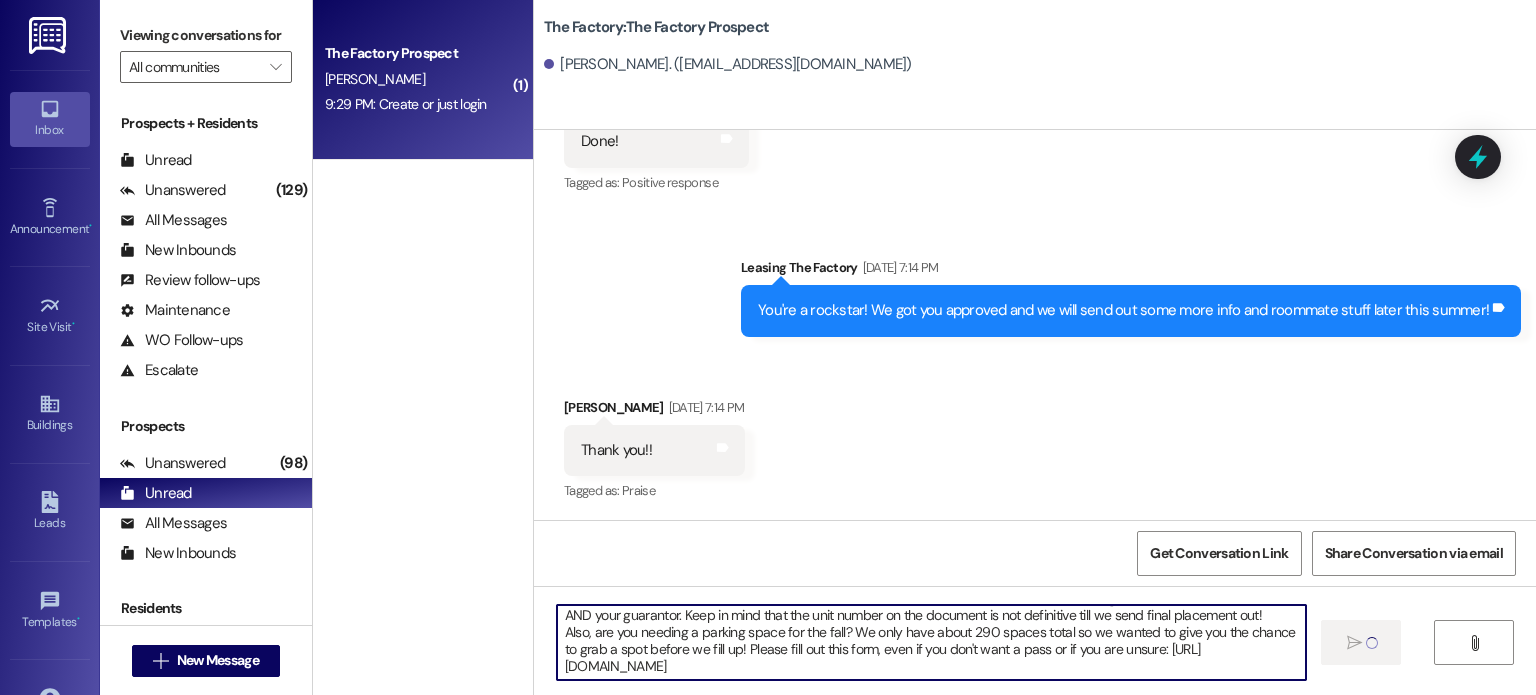 type 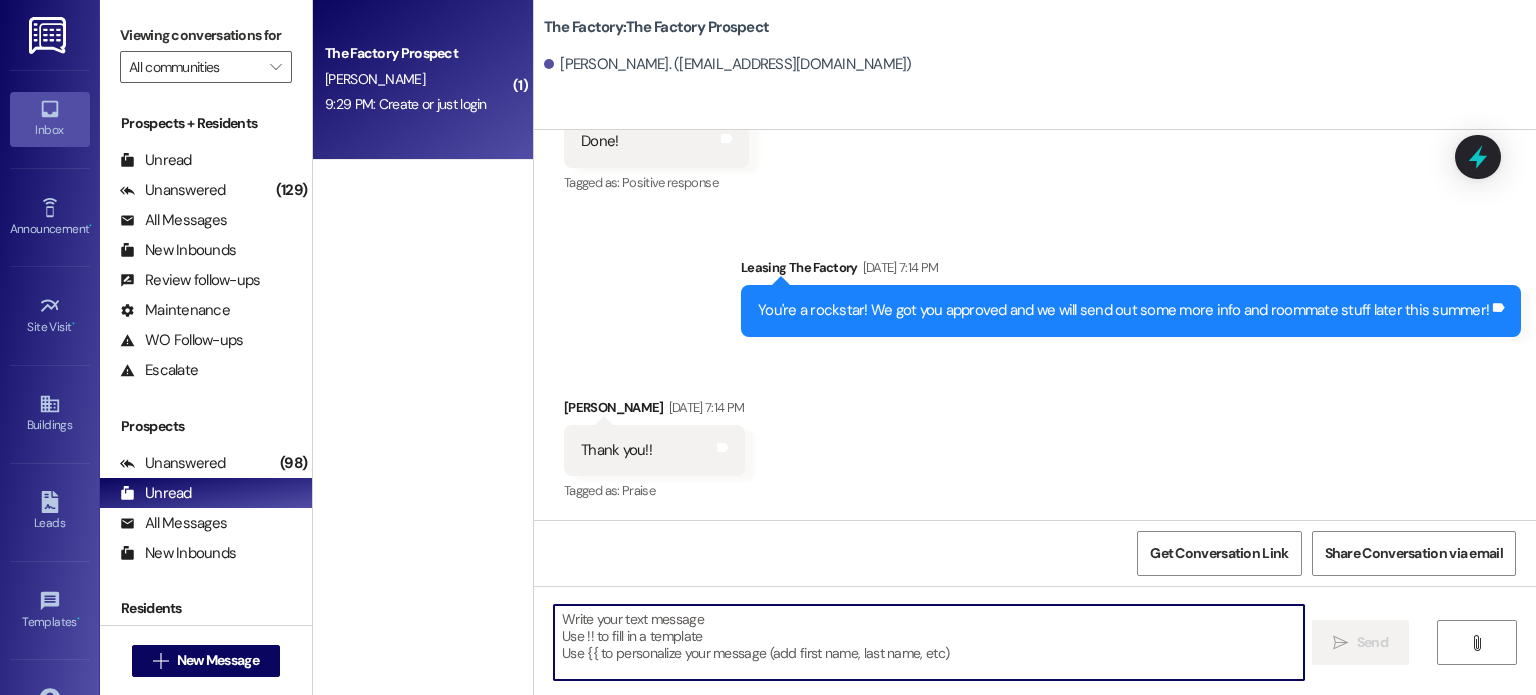 scroll, scrollTop: 0, scrollLeft: 0, axis: both 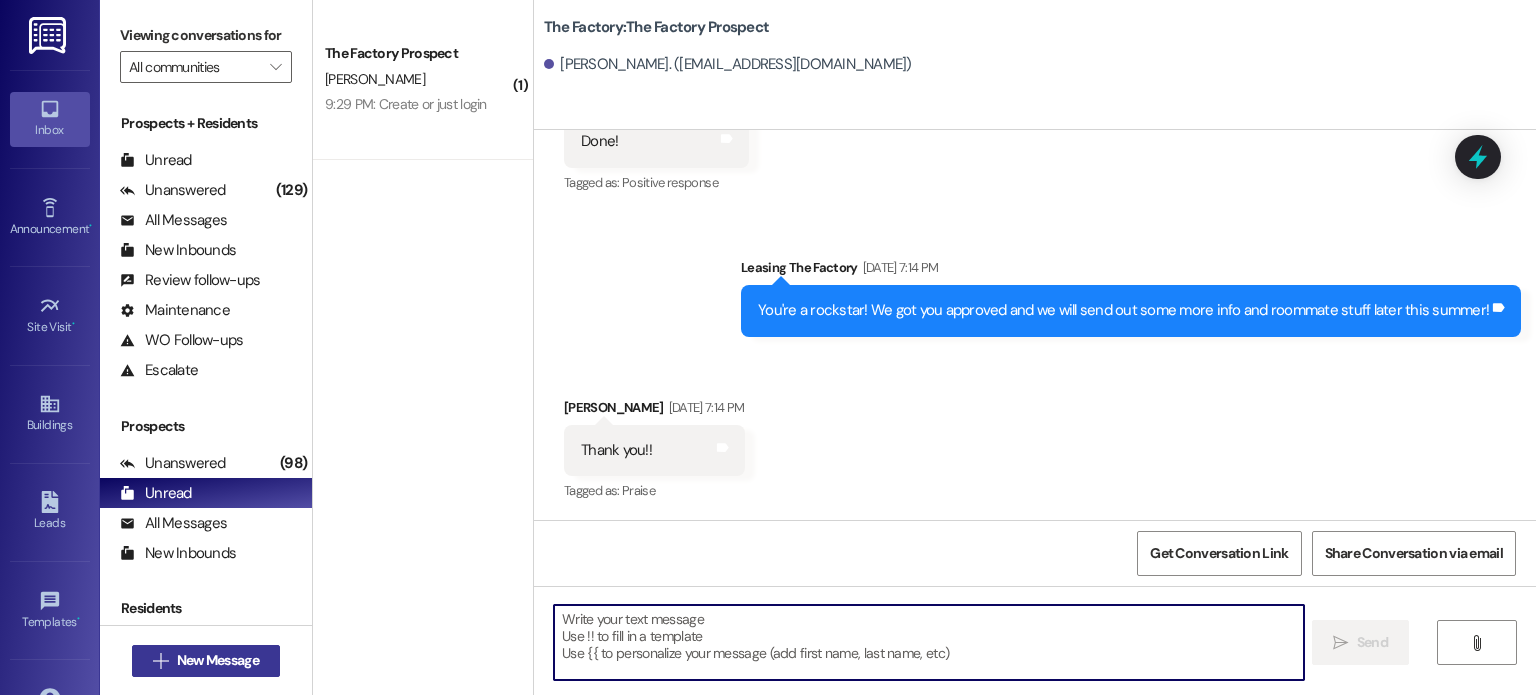 click on "New Message" at bounding box center [218, 660] 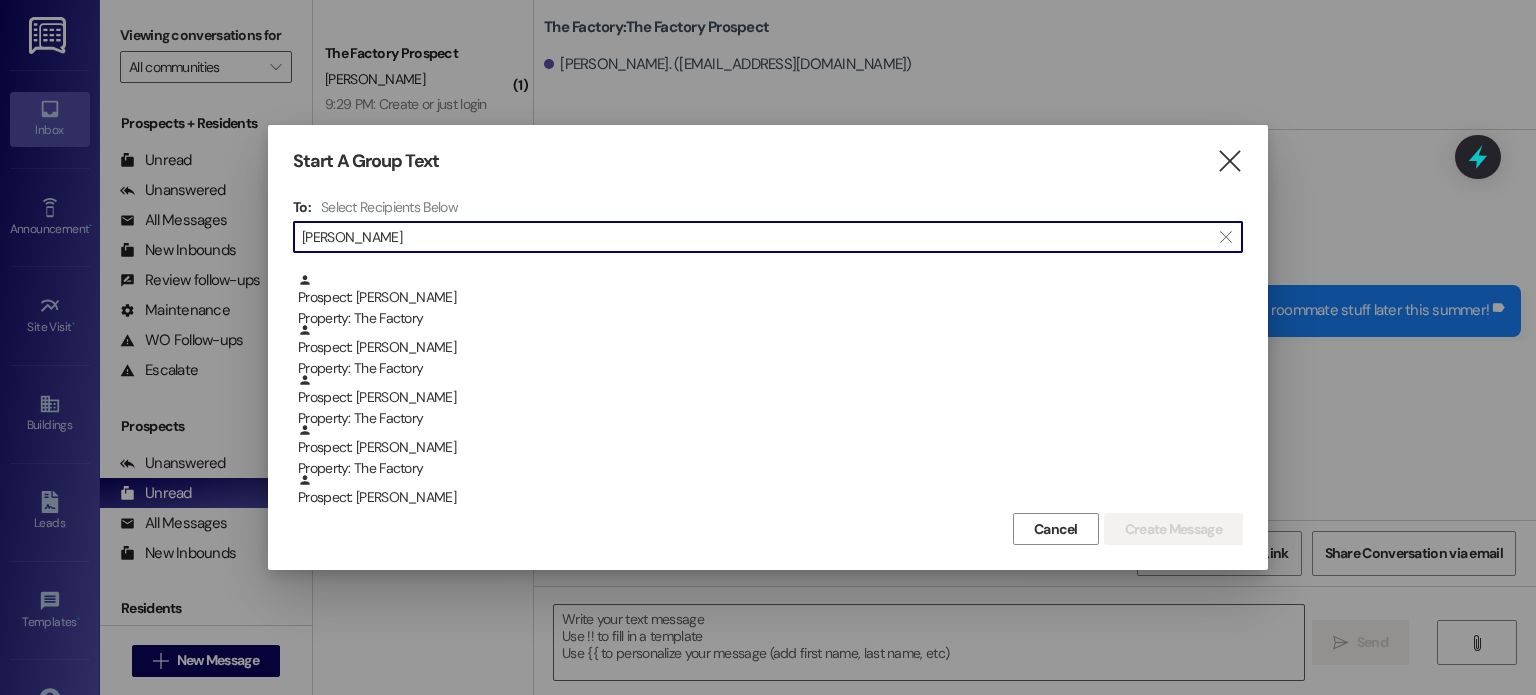 scroll, scrollTop: 274, scrollLeft: 0, axis: vertical 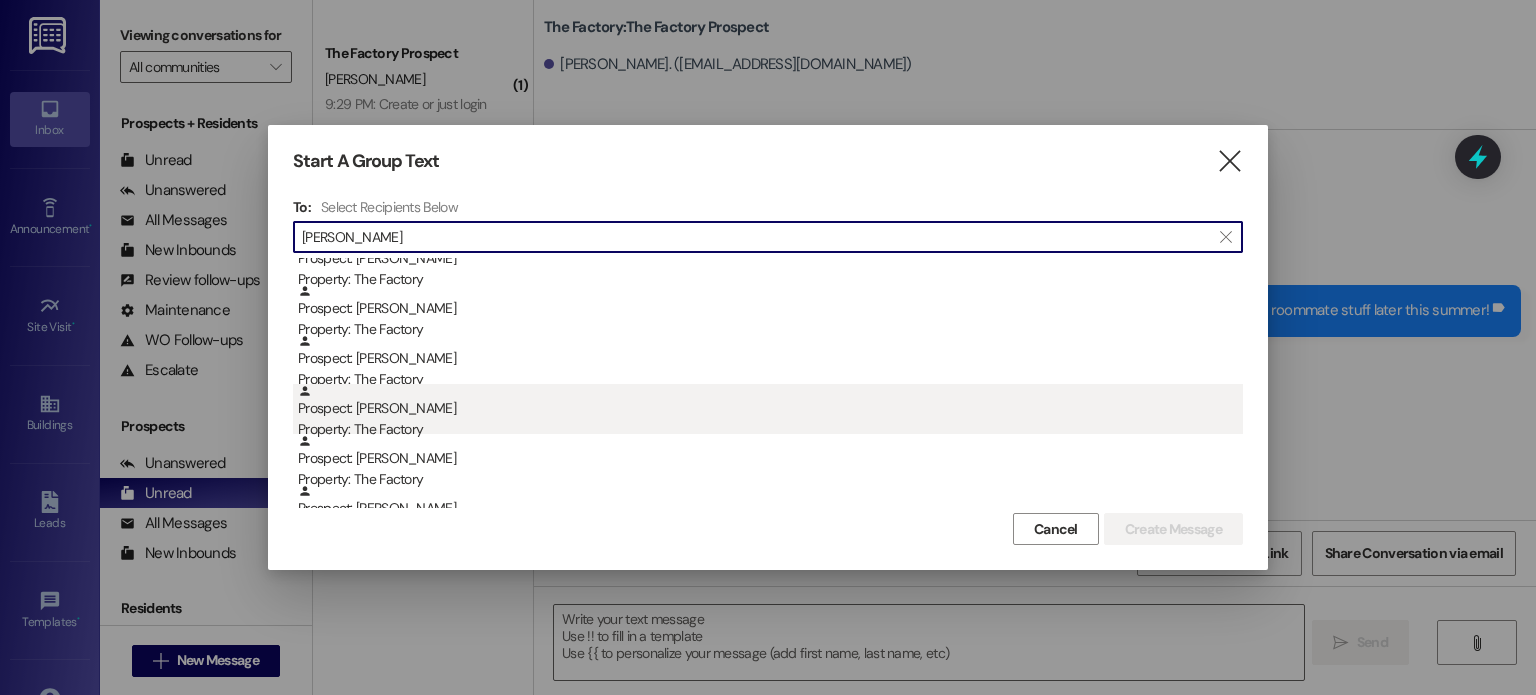type on "[PERSON_NAME]" 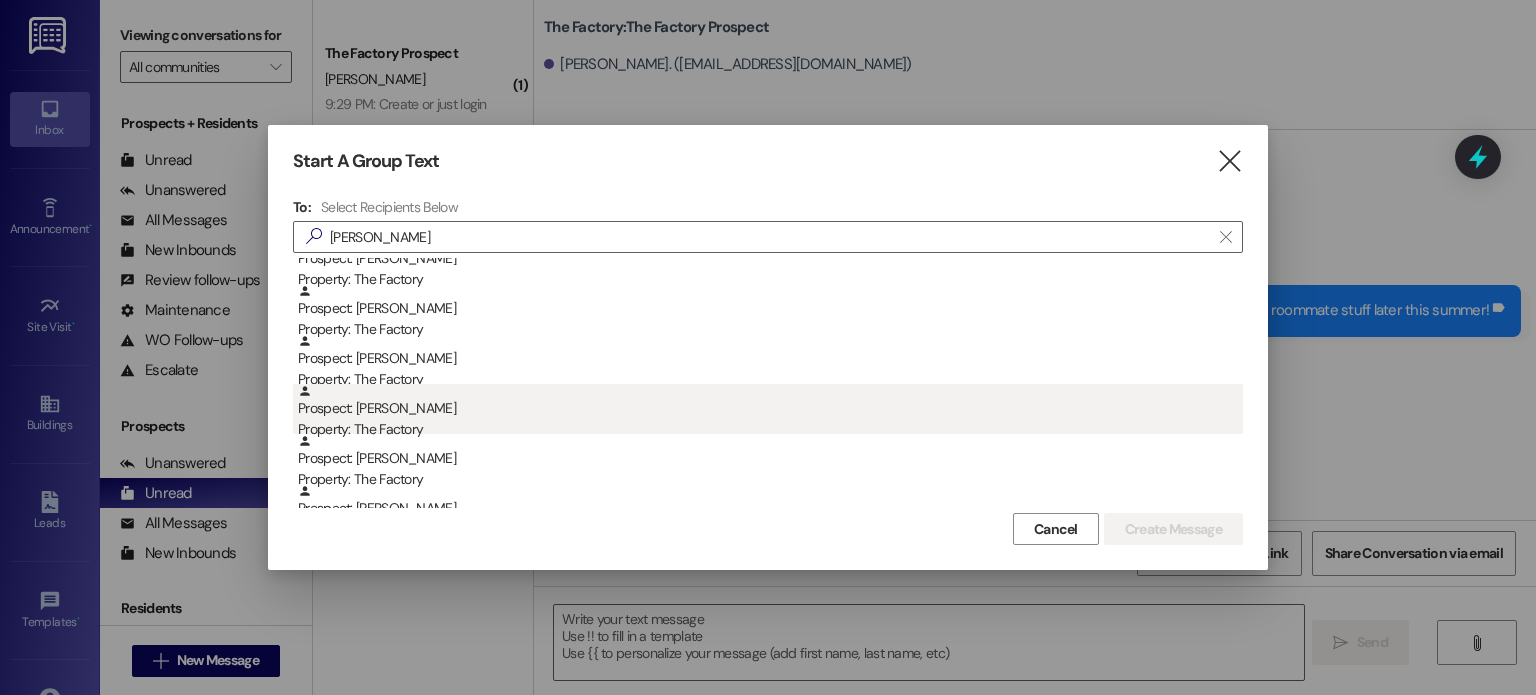 click on "Prospect: [PERSON_NAME] Property: The Factory" at bounding box center (770, 412) 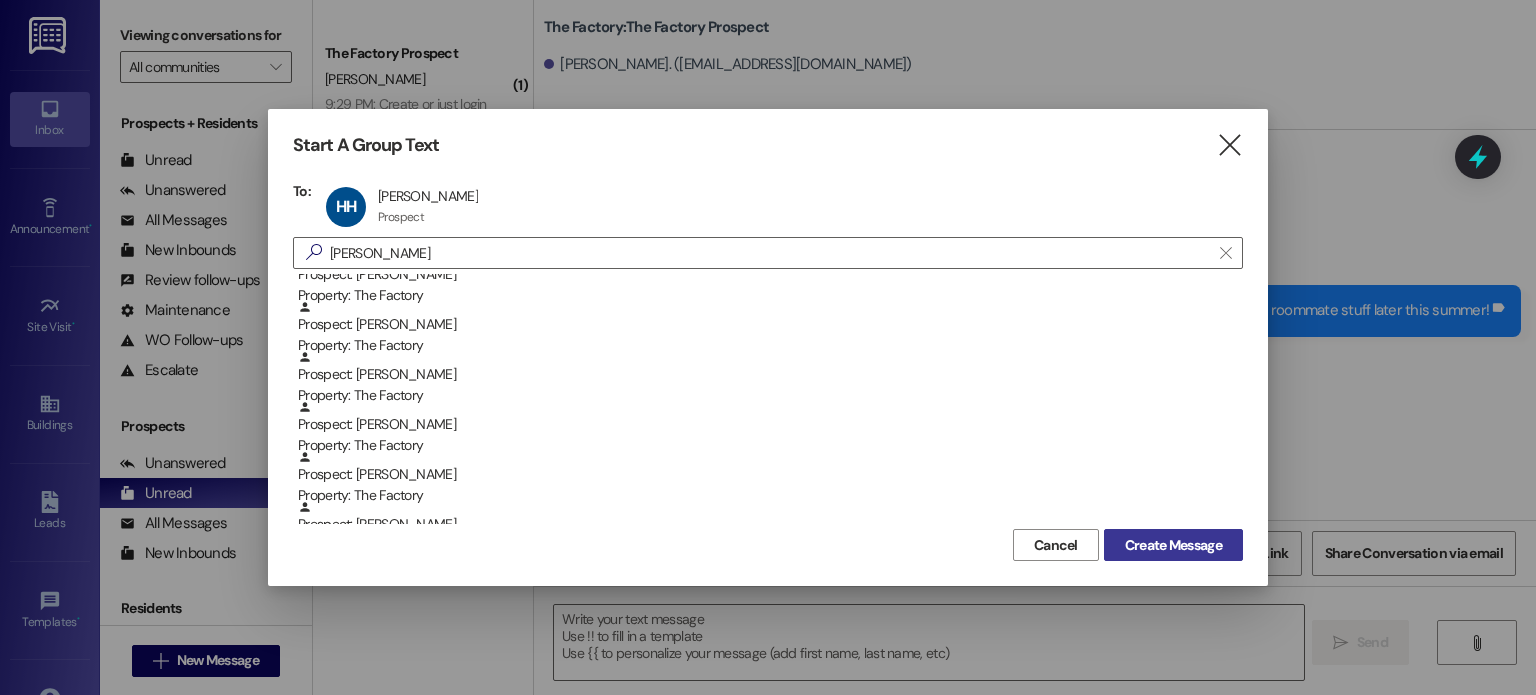 click on "Create Message" at bounding box center (1173, 545) 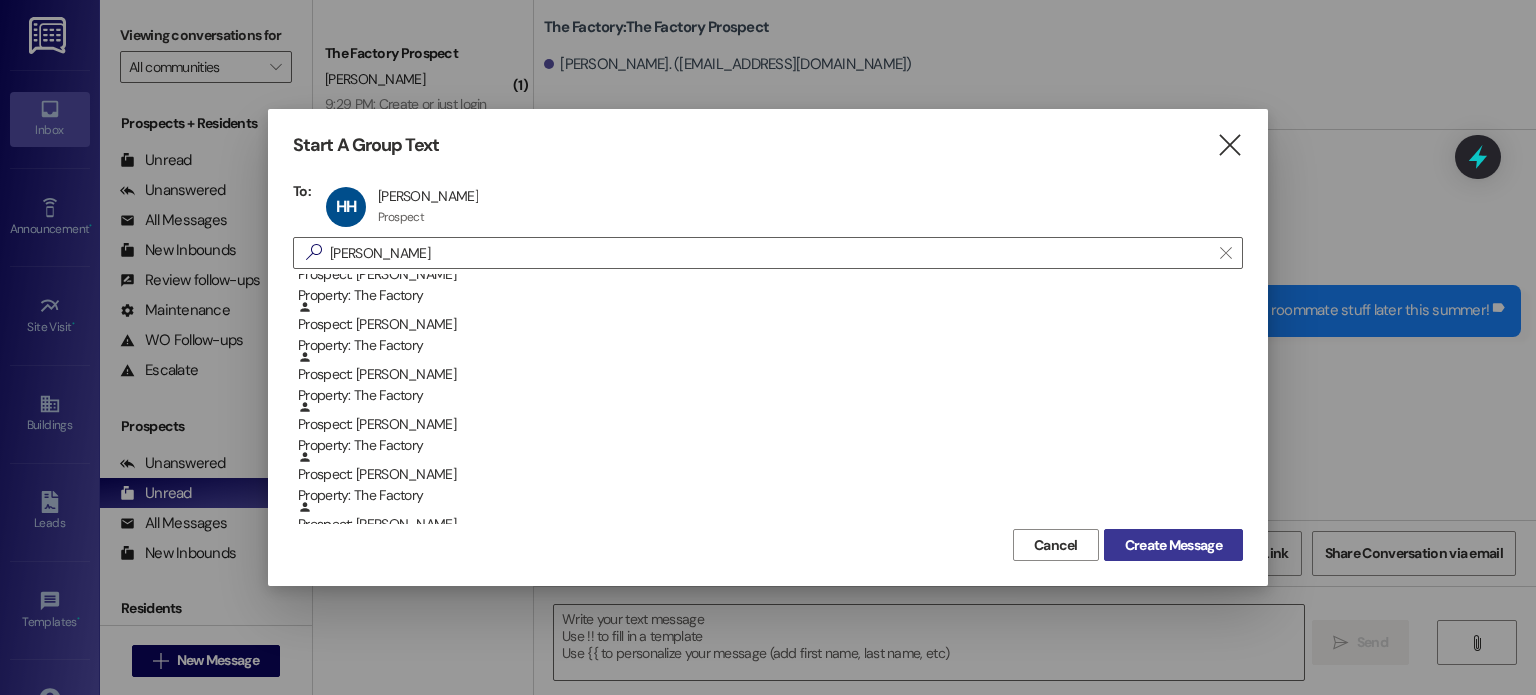 click on "Create Message" at bounding box center [1173, 545] 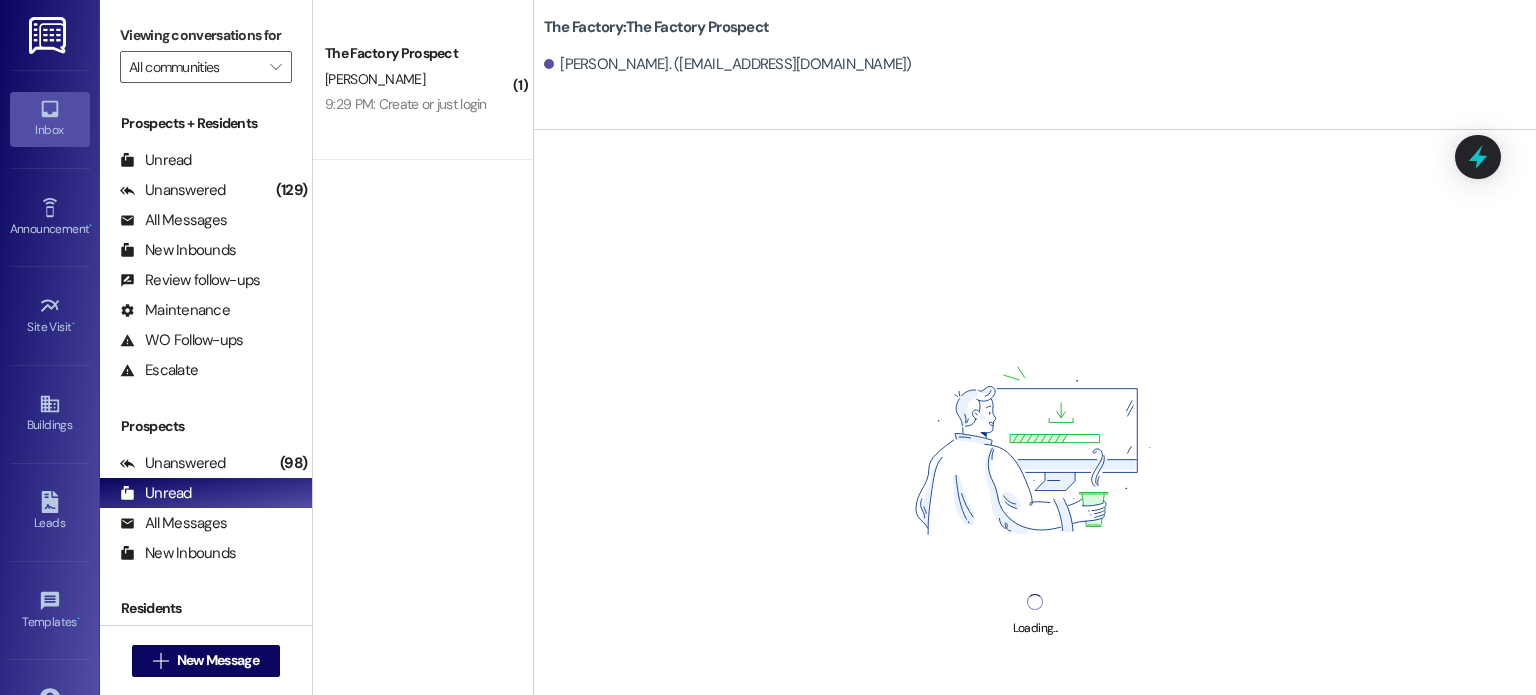 click on "Loading..." at bounding box center (1035, 477) 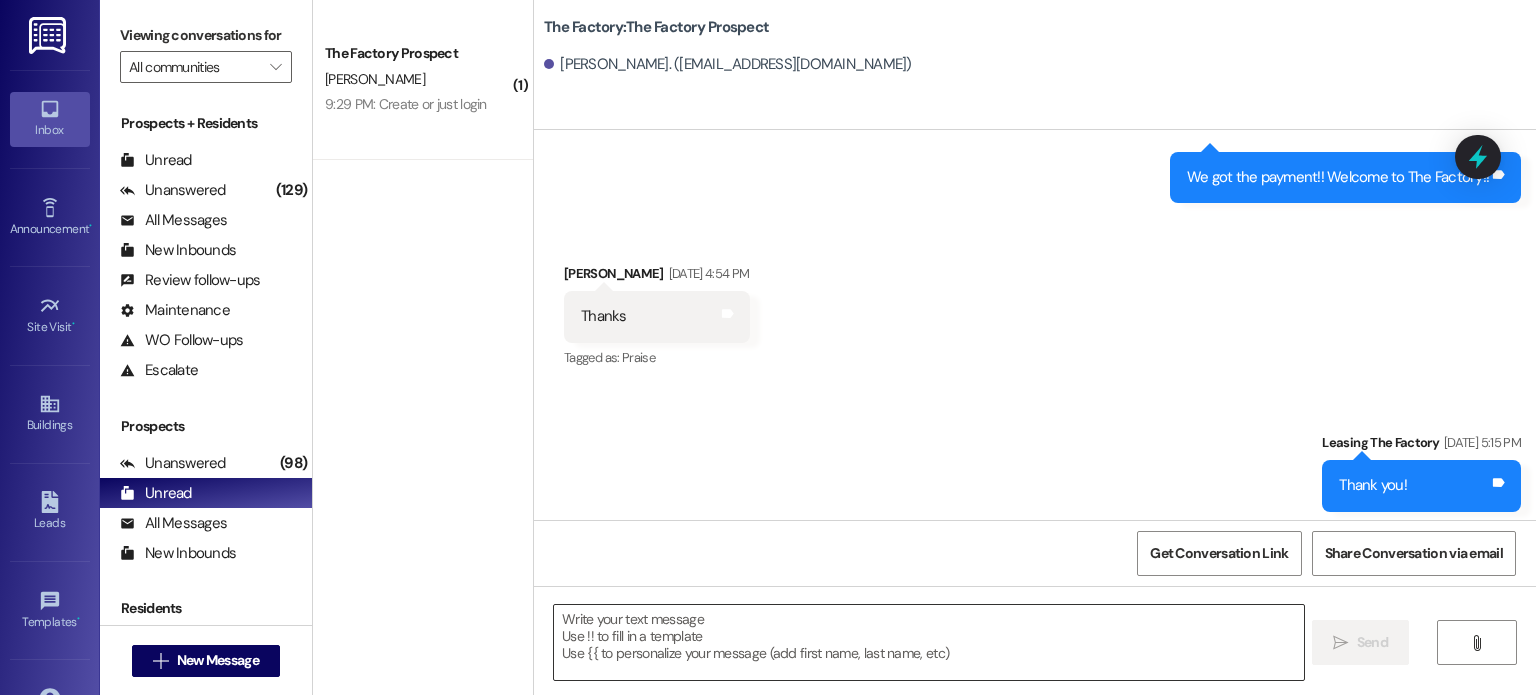 click at bounding box center (928, 642) 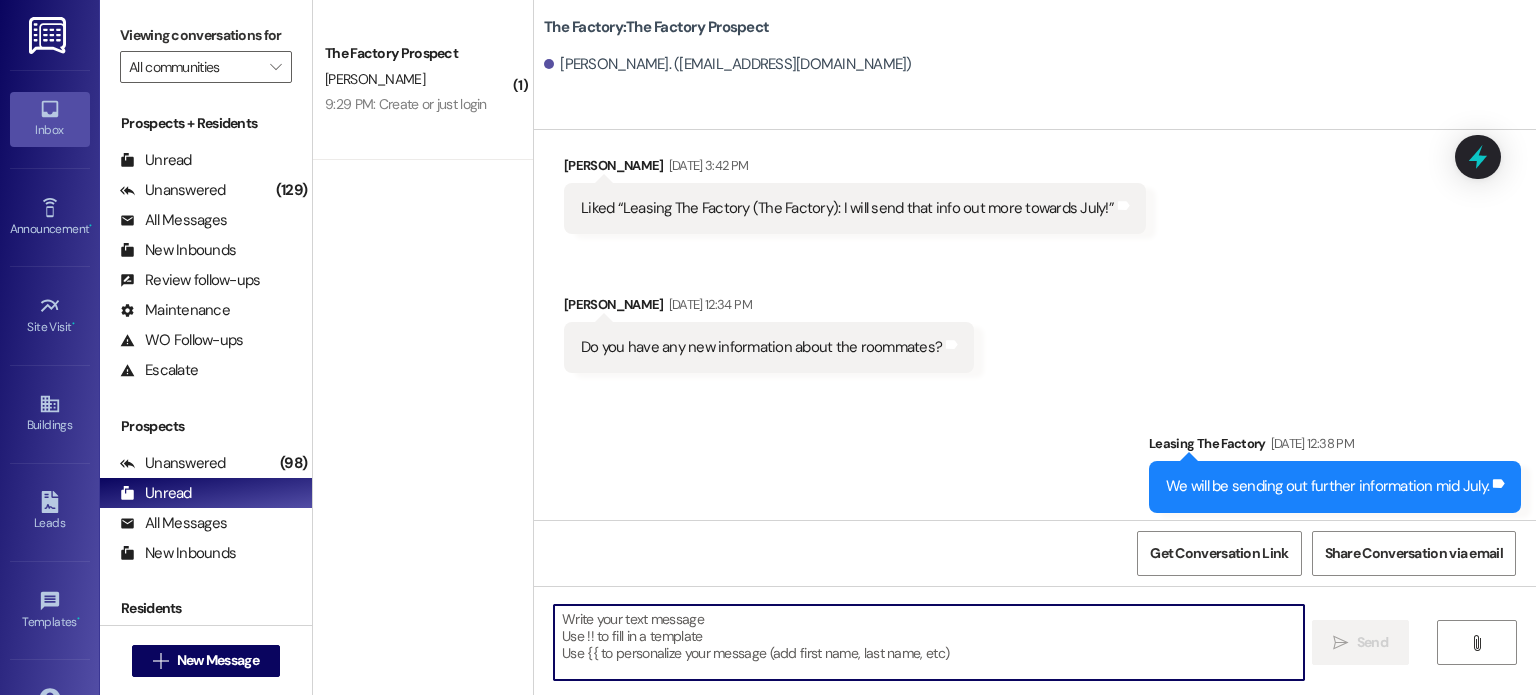 scroll, scrollTop: 5854, scrollLeft: 0, axis: vertical 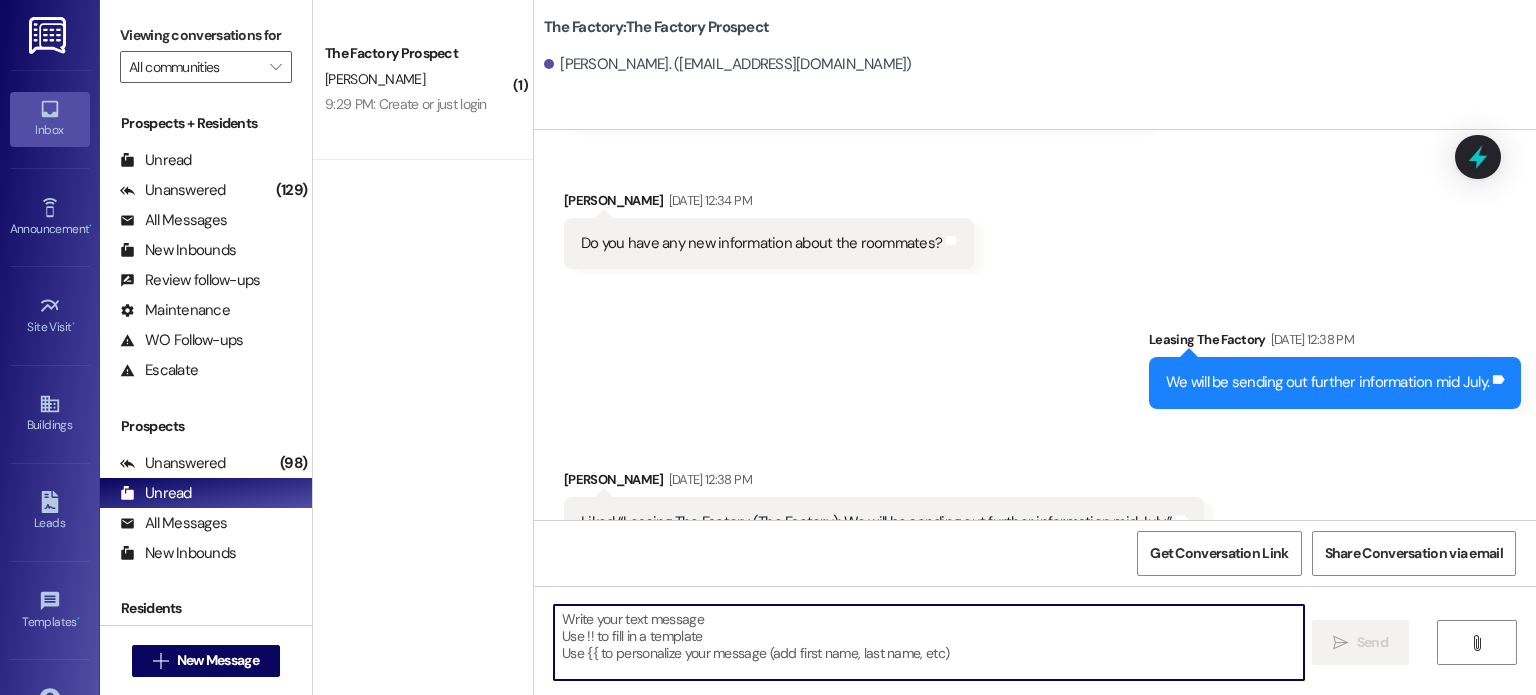 paste on "Hey [PERSON_NAME]! I just sent over an addendum for your rent concession. Please have it signed by [DATE] by both you AND your guarantor. Keep in mind that the unit number on the document is not definitive till we send final placement out!
Also, are you needing a parking space for the fall? We only have about 290 spaces total so we wanted to give you the chance to grab a spot before we fill up! Please fill out this form, even if you don't want a pass or if you are unsure: [URL][DOMAIN_NAME]" 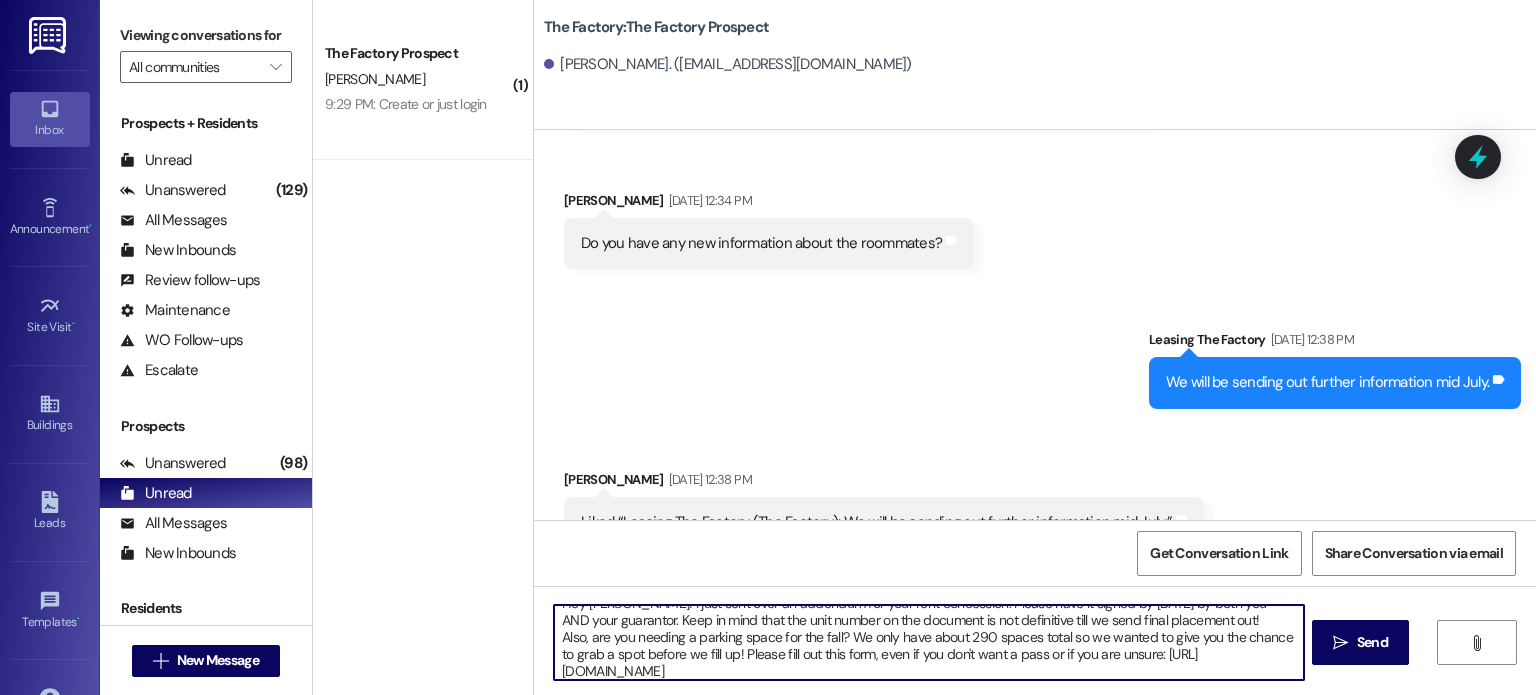 scroll, scrollTop: 0, scrollLeft: 0, axis: both 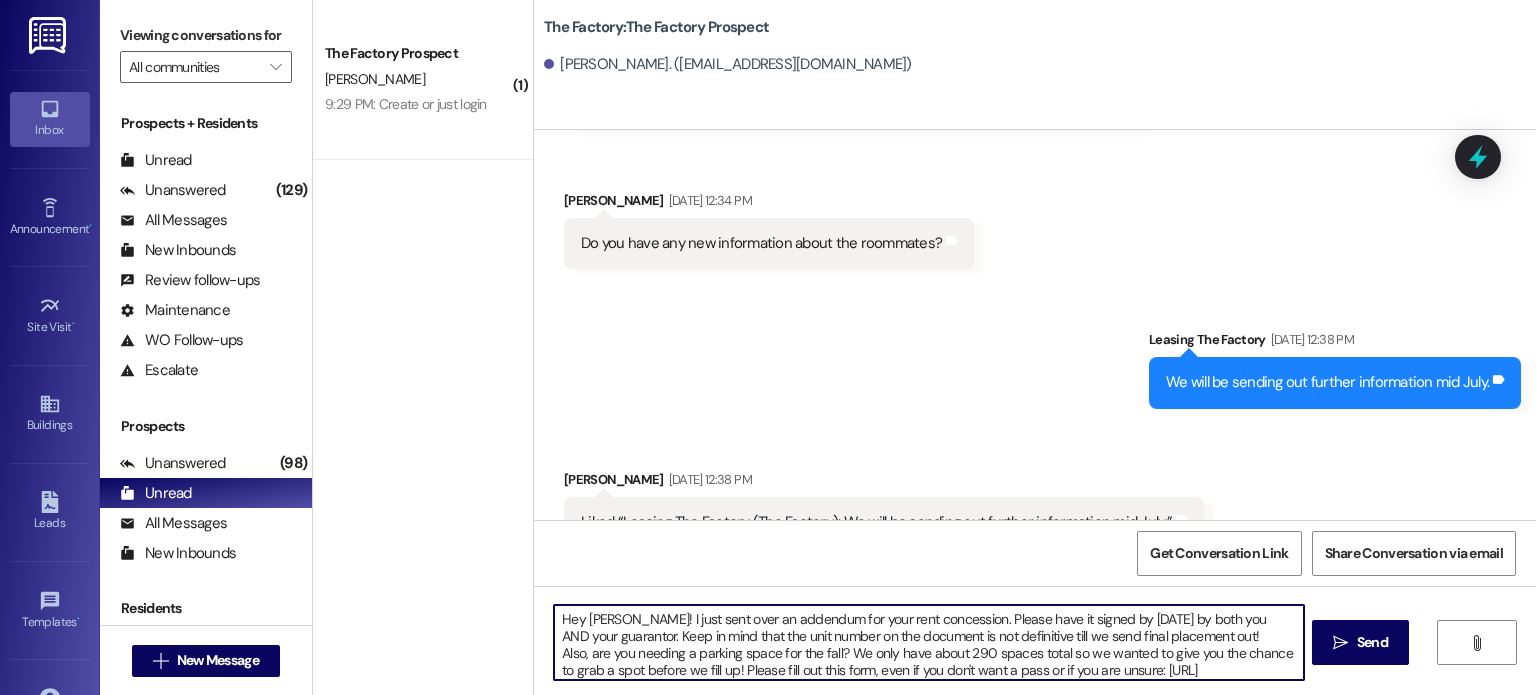 click on "Hey [PERSON_NAME]! I just sent over an addendum for your rent concession. Please have it signed by [DATE] by both you AND your guarantor. Keep in mind that the unit number on the document is not definitive till we send final placement out!
Also, are you needing a parking space for the fall? We only have about 290 spaces total so we wanted to give you the chance to grab a spot before we fill up! Please fill out this form, even if you don't want a pass or if you are unsure: [URL][DOMAIN_NAME]" at bounding box center (928, 642) 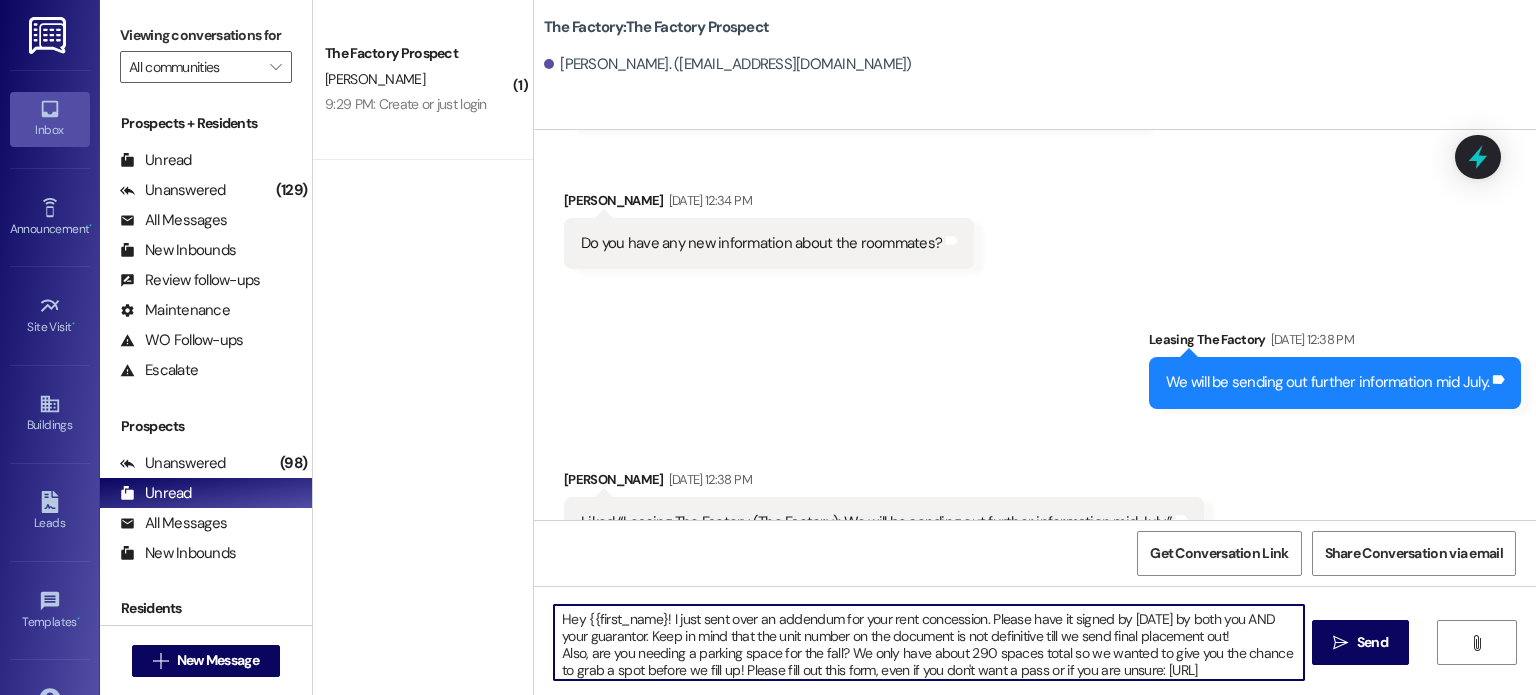 type on "Hey {{first_name}}! I just sent over an addendum for your rent concession. Please have it signed by [DATE] by both you AND your guarantor. Keep in mind that the unit number on the document is not definitive till we send final placement out!
Also, are you needing a parking space for the fall? We only have about 290 spaces total so we wanted to give you the chance to grab a spot before we fill up! Please fill out this form, even if you don't want a pass or if you are unsure: [URL][DOMAIN_NAME]" 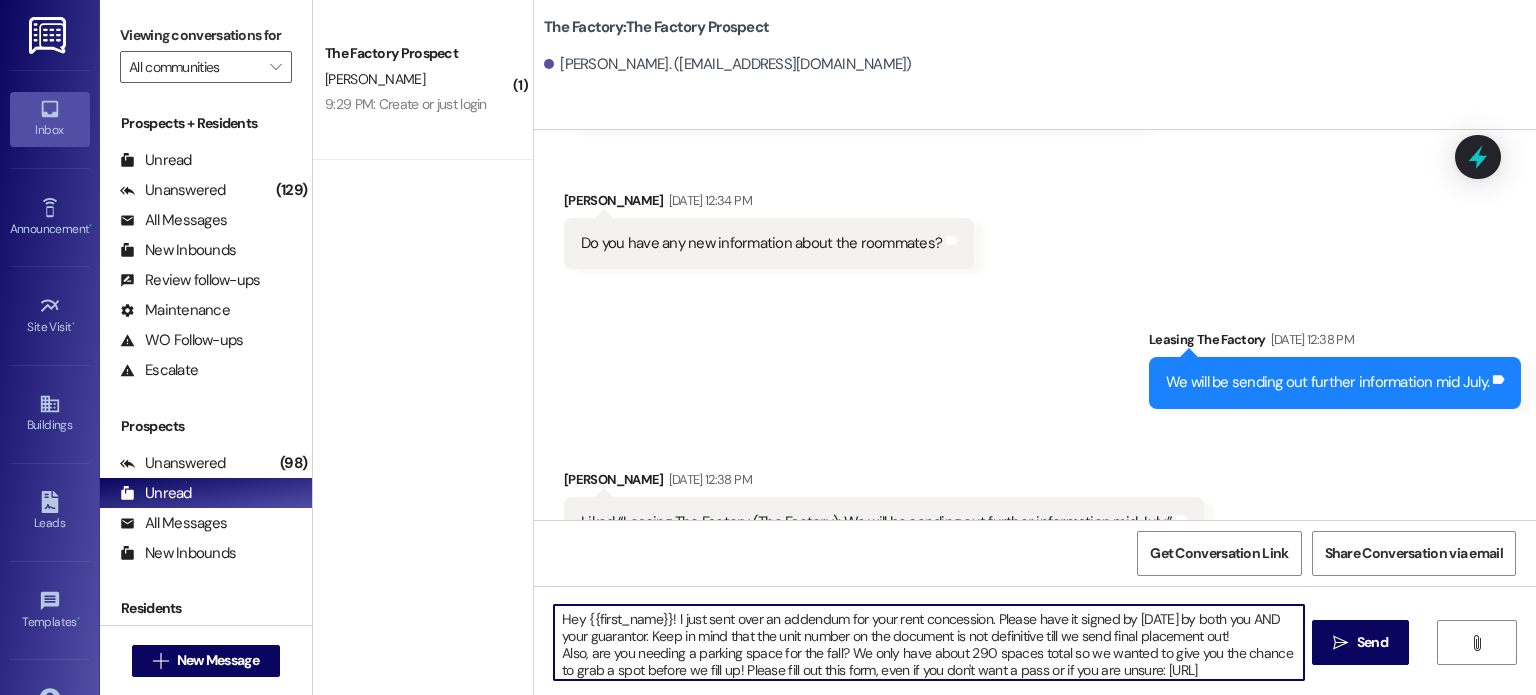 scroll, scrollTop: 21, scrollLeft: 0, axis: vertical 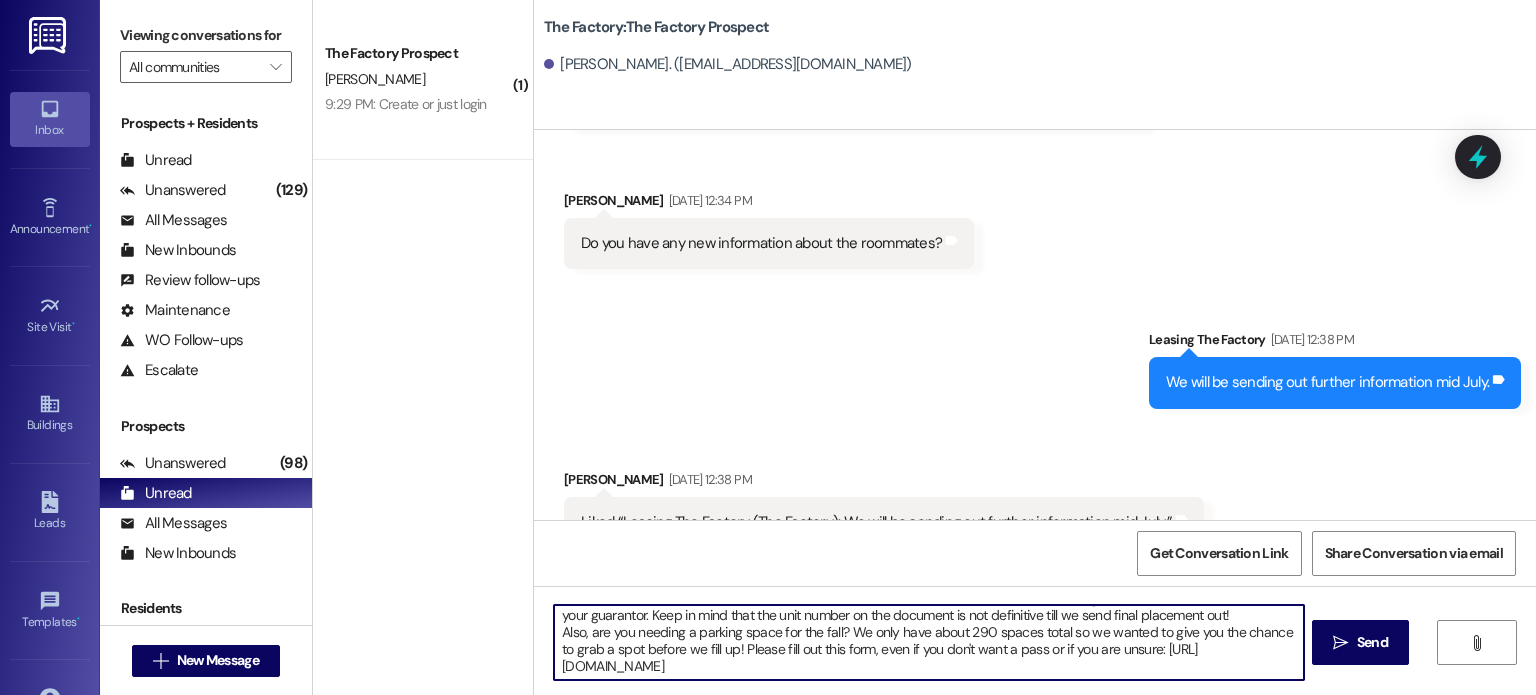 drag, startPoint x: 545, startPoint y: 618, endPoint x: 1293, endPoint y: 742, distance: 758.20844 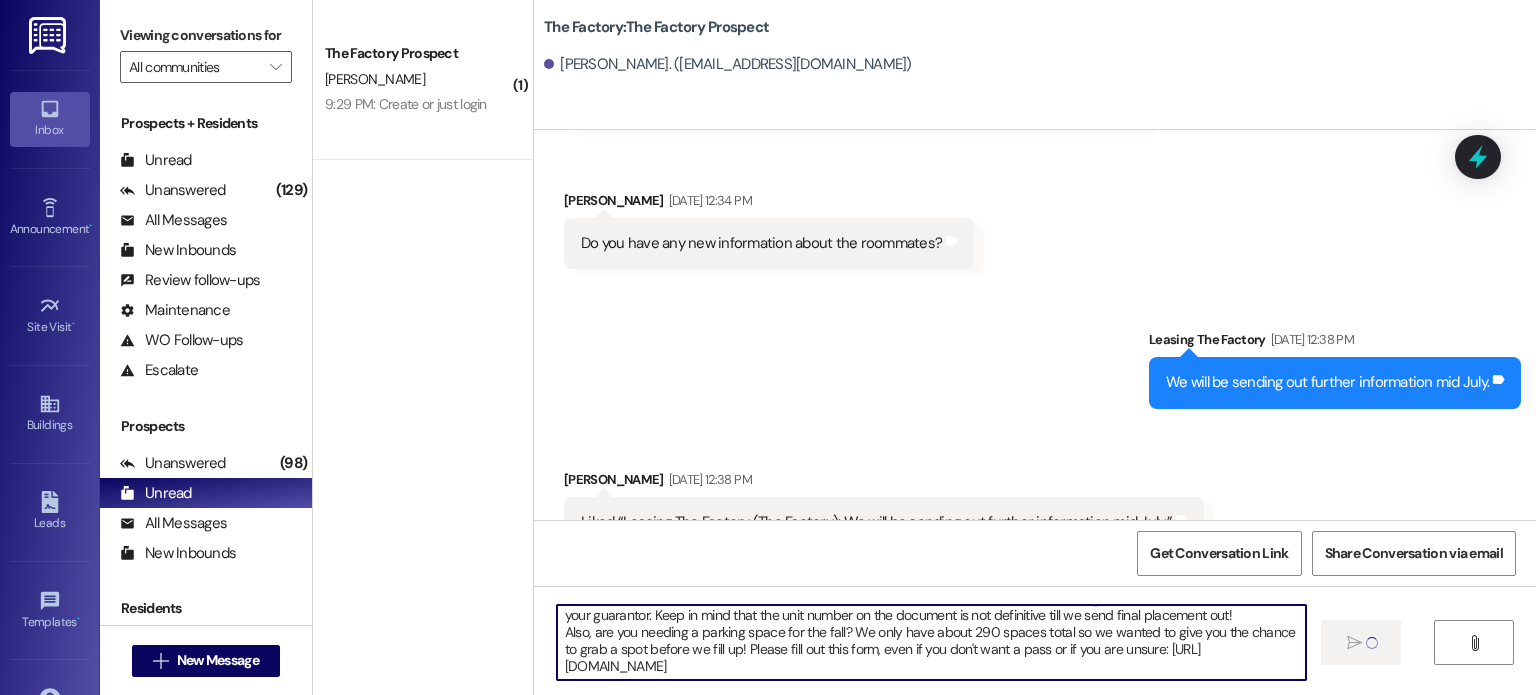 type 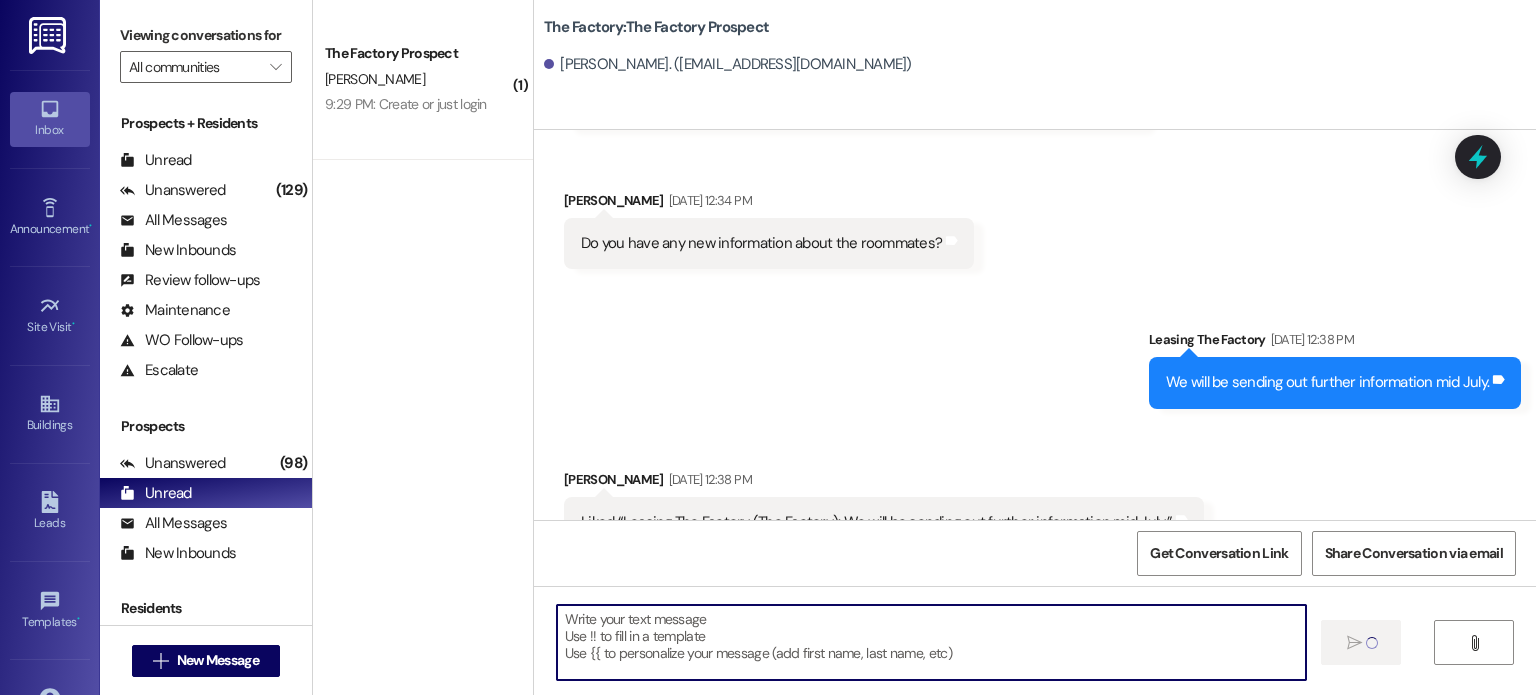 scroll, scrollTop: 0, scrollLeft: 0, axis: both 